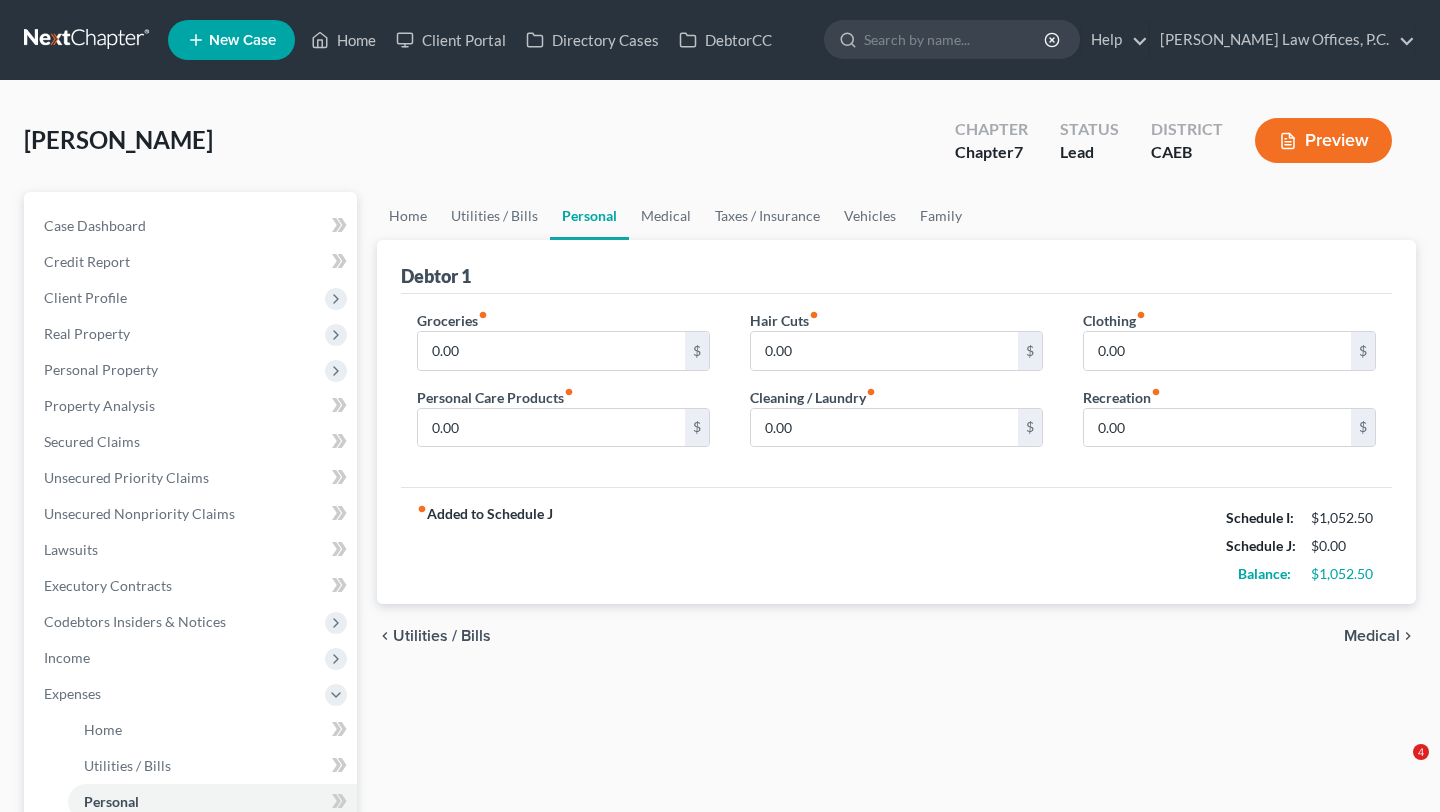 scroll, scrollTop: 0, scrollLeft: 0, axis: both 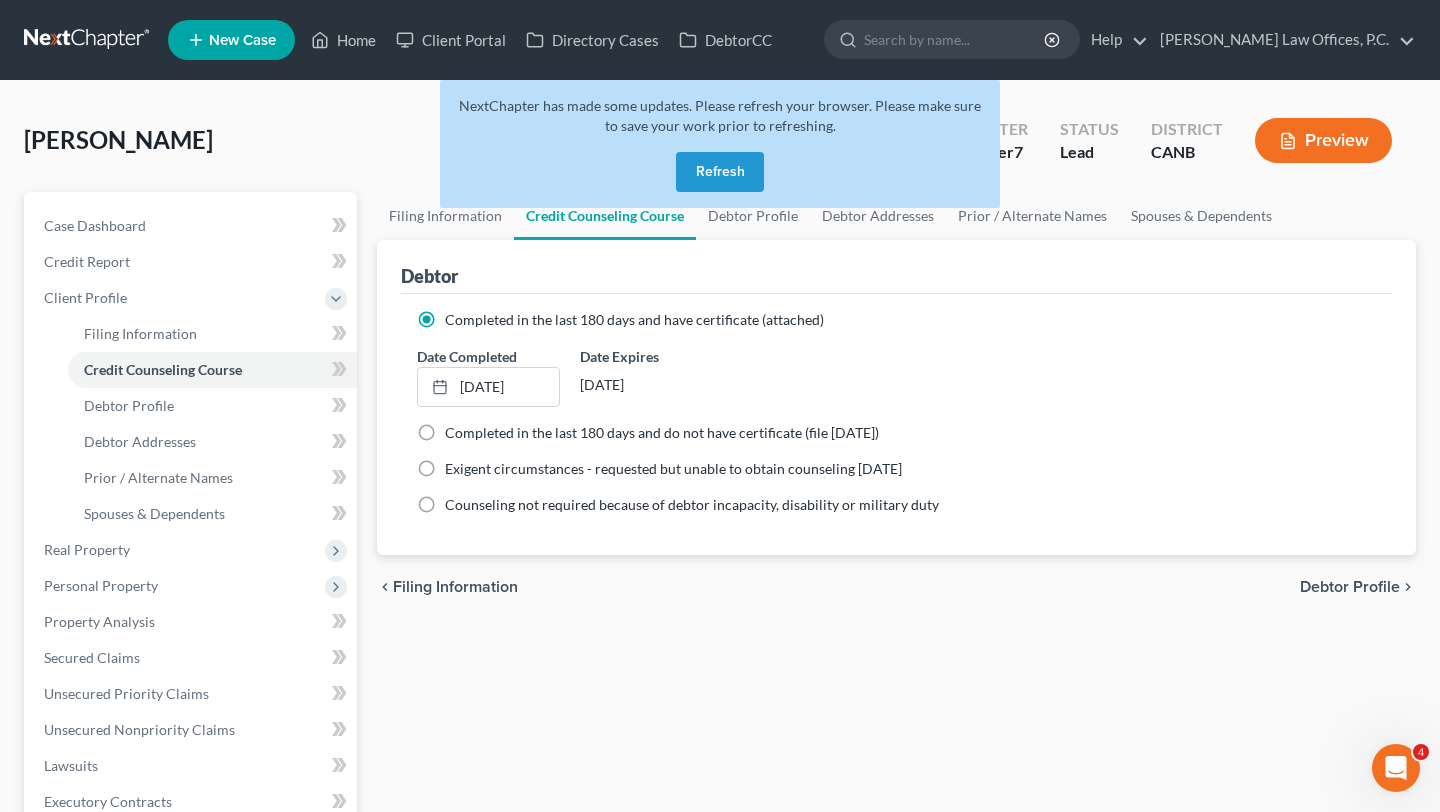 click on "Refresh" at bounding box center (720, 172) 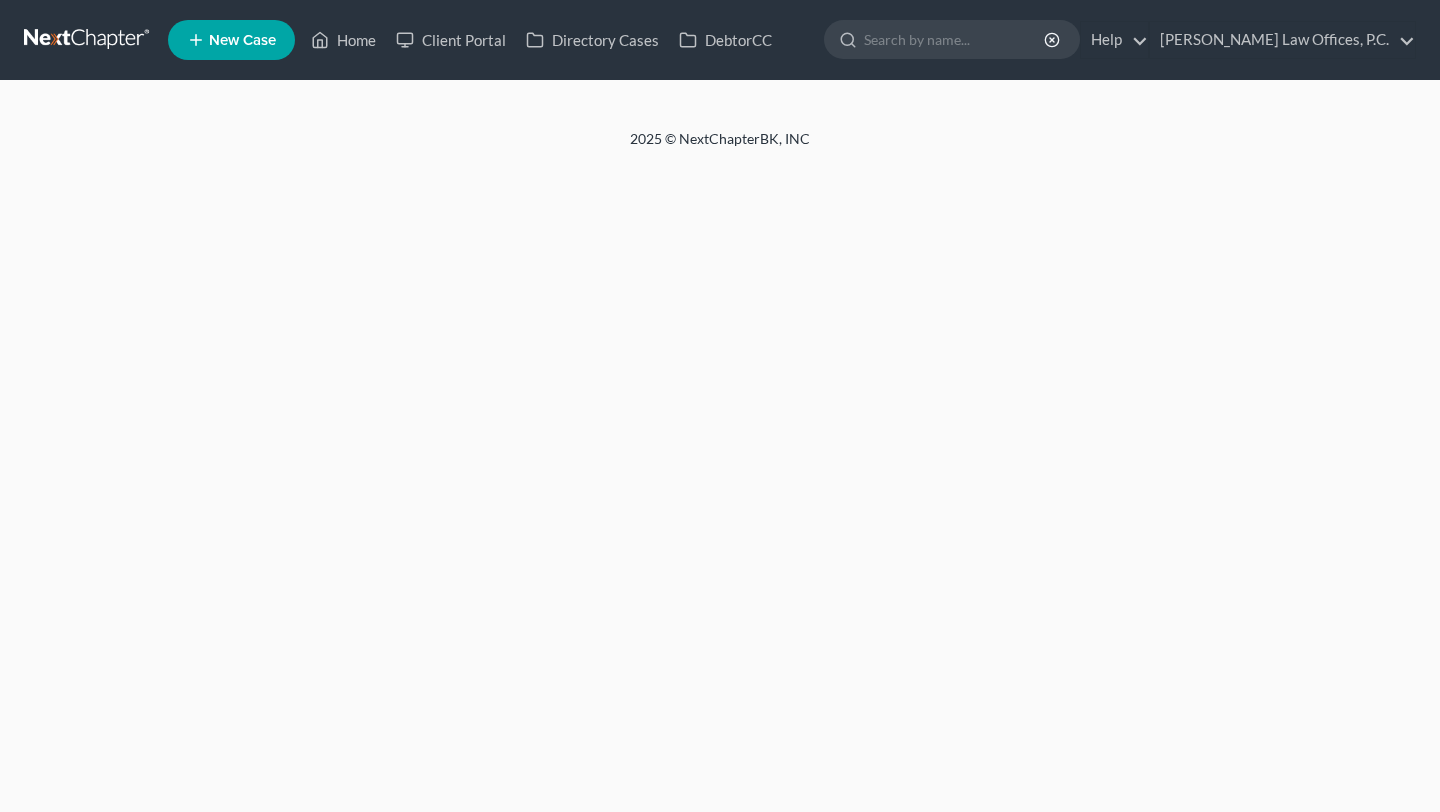 scroll, scrollTop: 0, scrollLeft: 0, axis: both 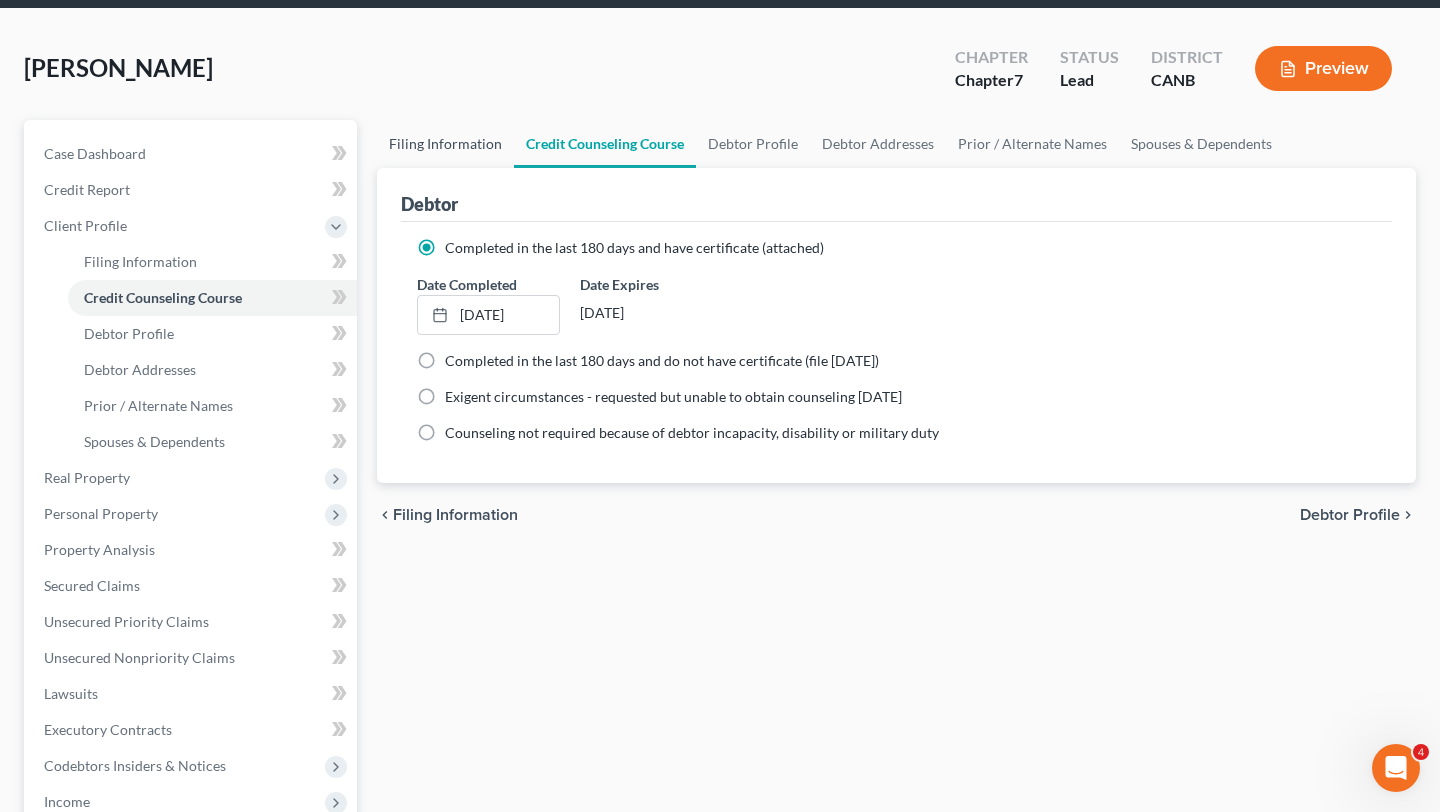 click on "Filing Information" at bounding box center (445, 144) 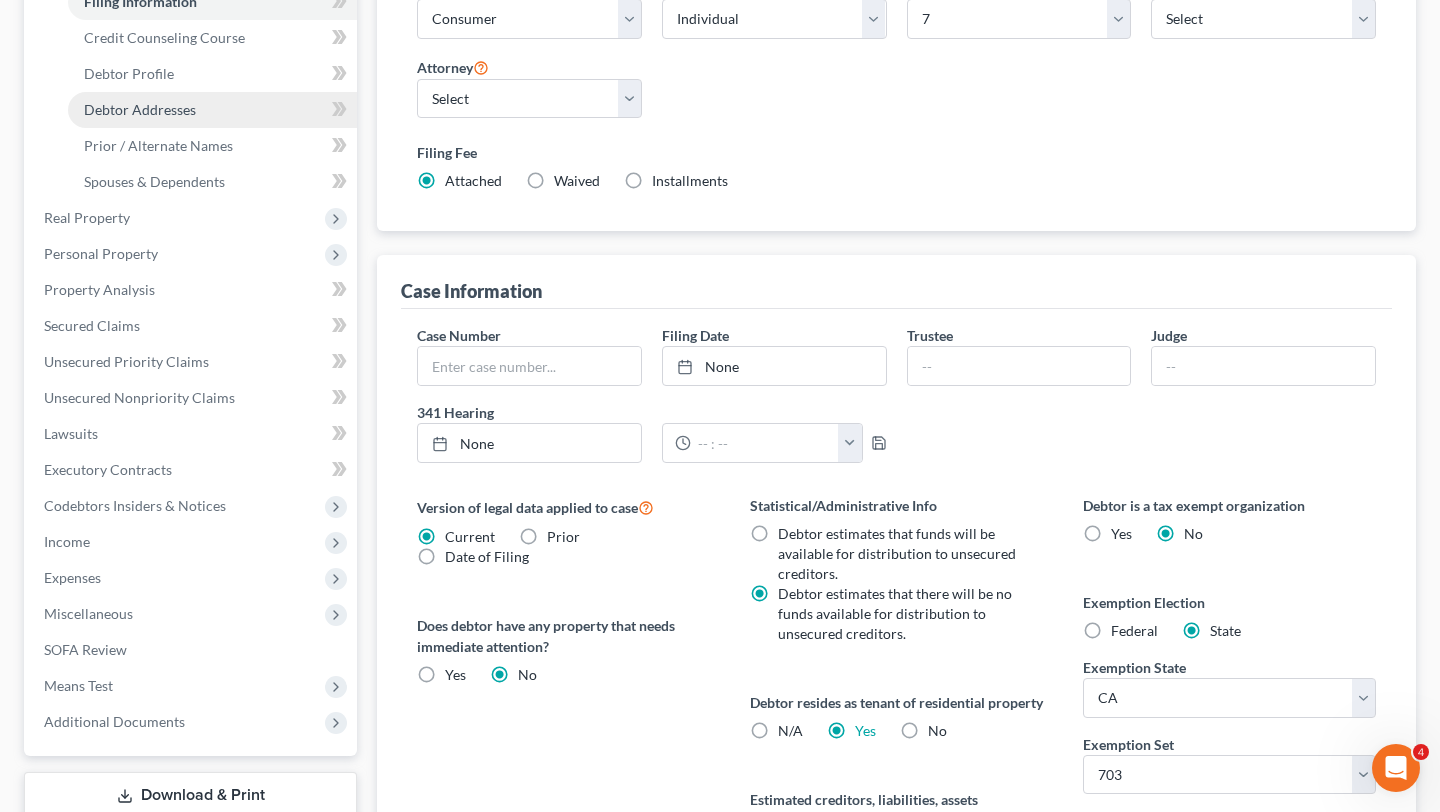 scroll, scrollTop: 333, scrollLeft: 0, axis: vertical 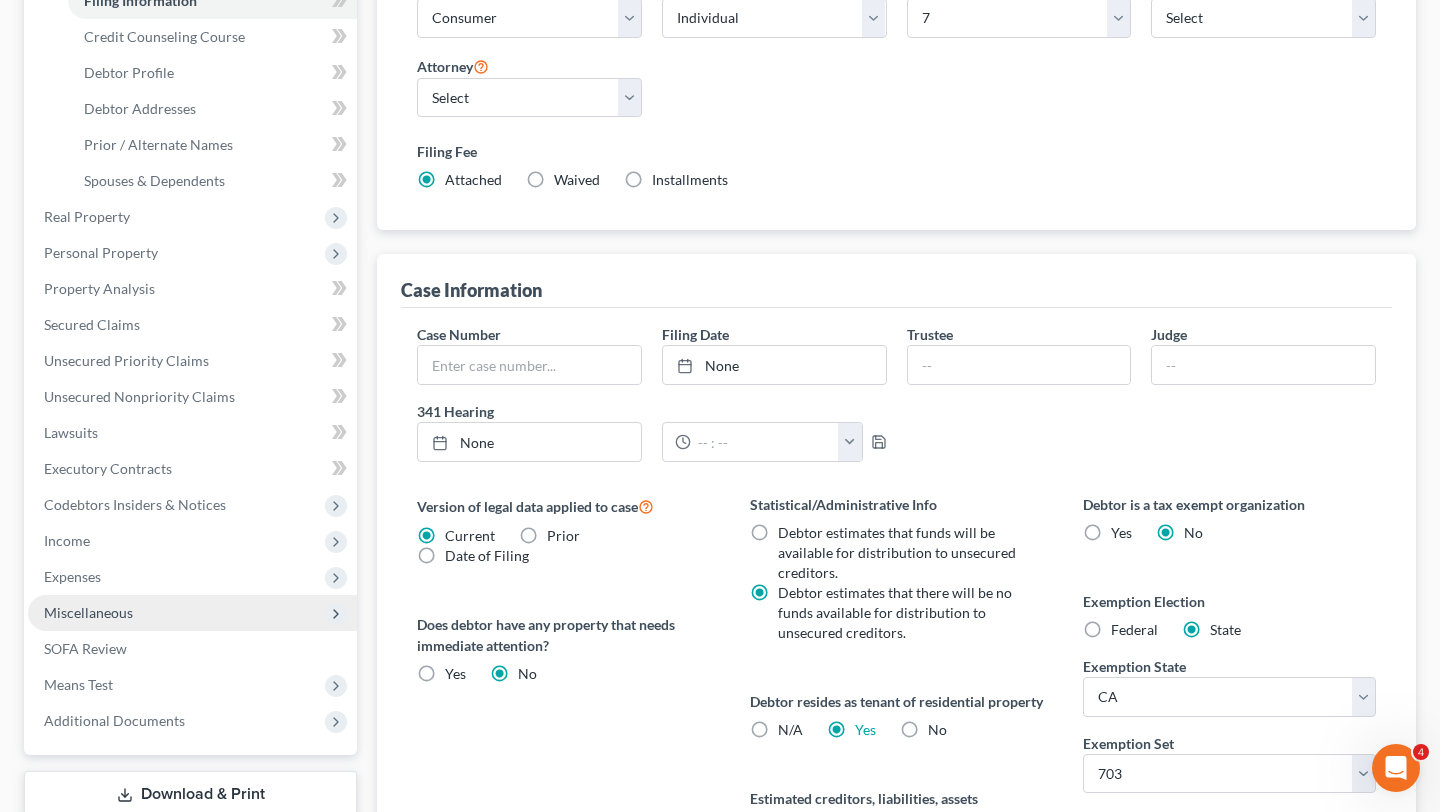 click on "Miscellaneous" at bounding box center [192, 613] 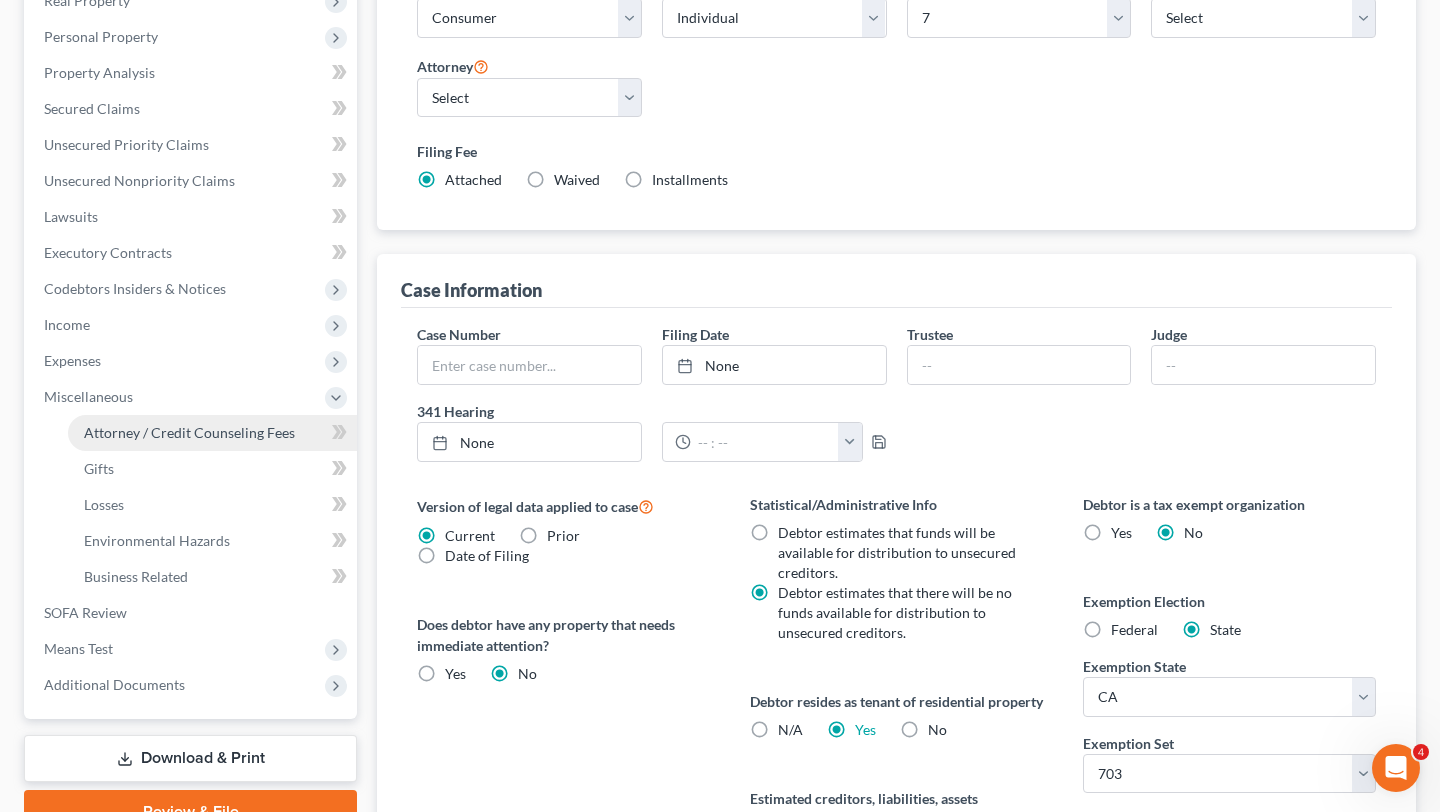click on "Attorney / Credit Counseling Fees" at bounding box center [189, 432] 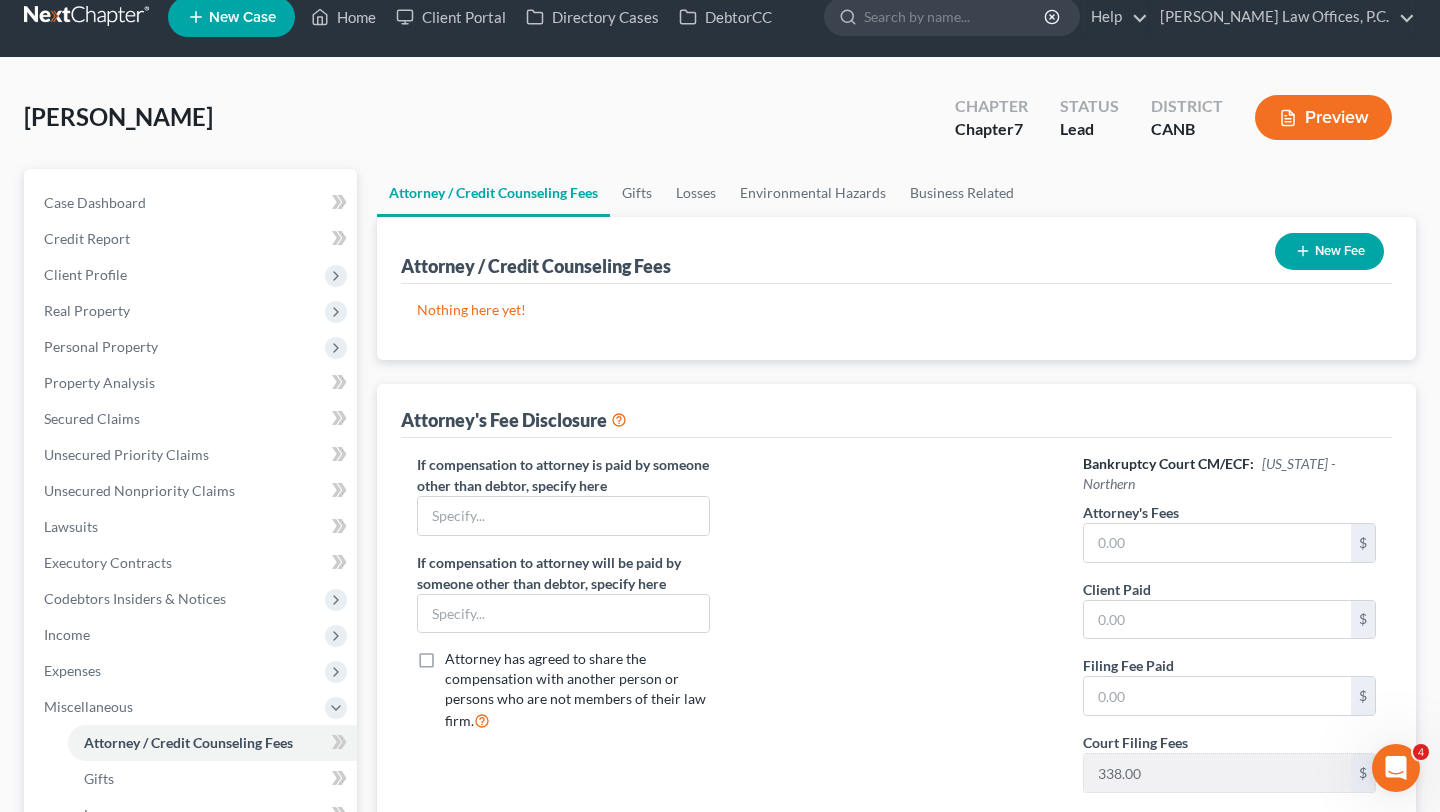 scroll, scrollTop: 0, scrollLeft: 0, axis: both 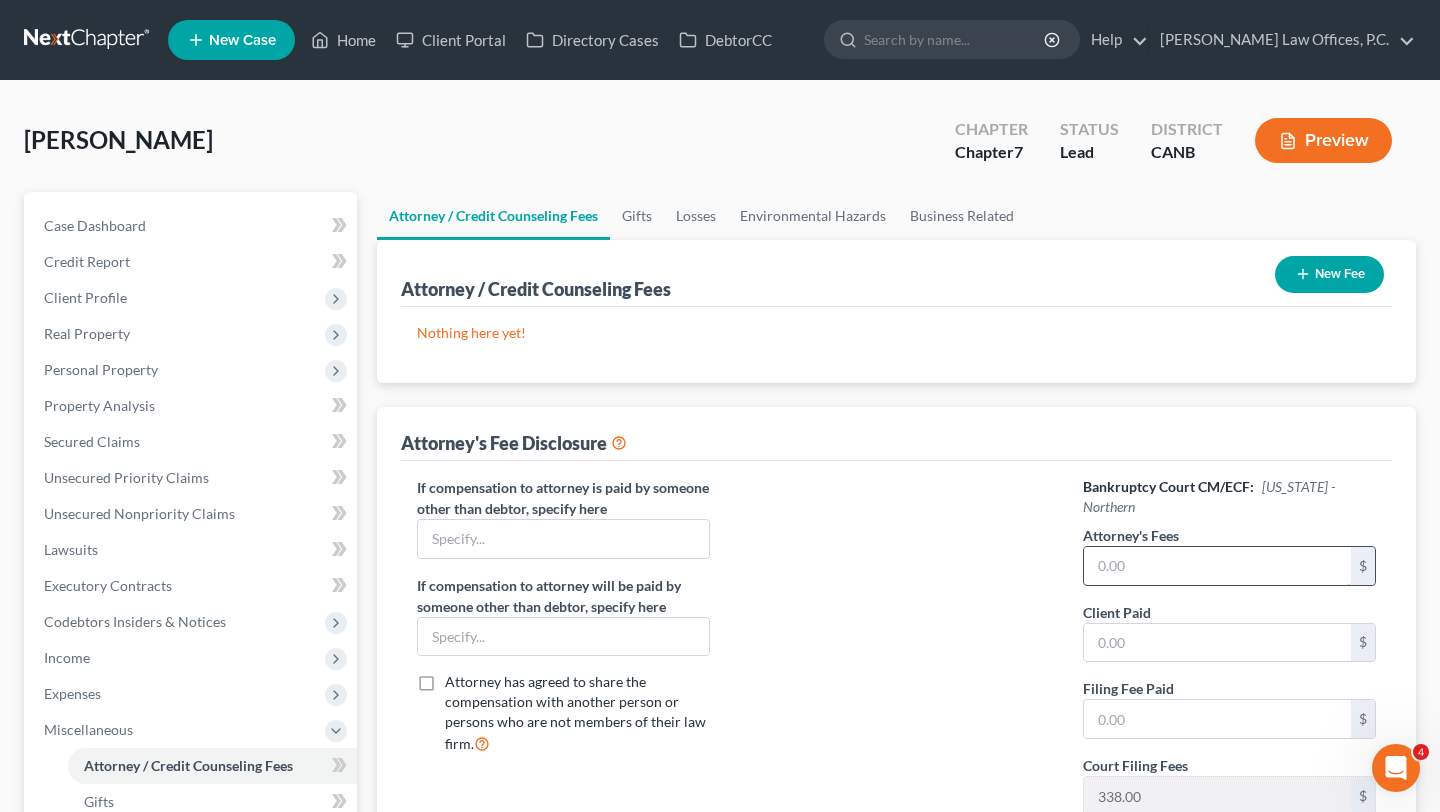click on "Attorney's Fees" at bounding box center [1131, 535] 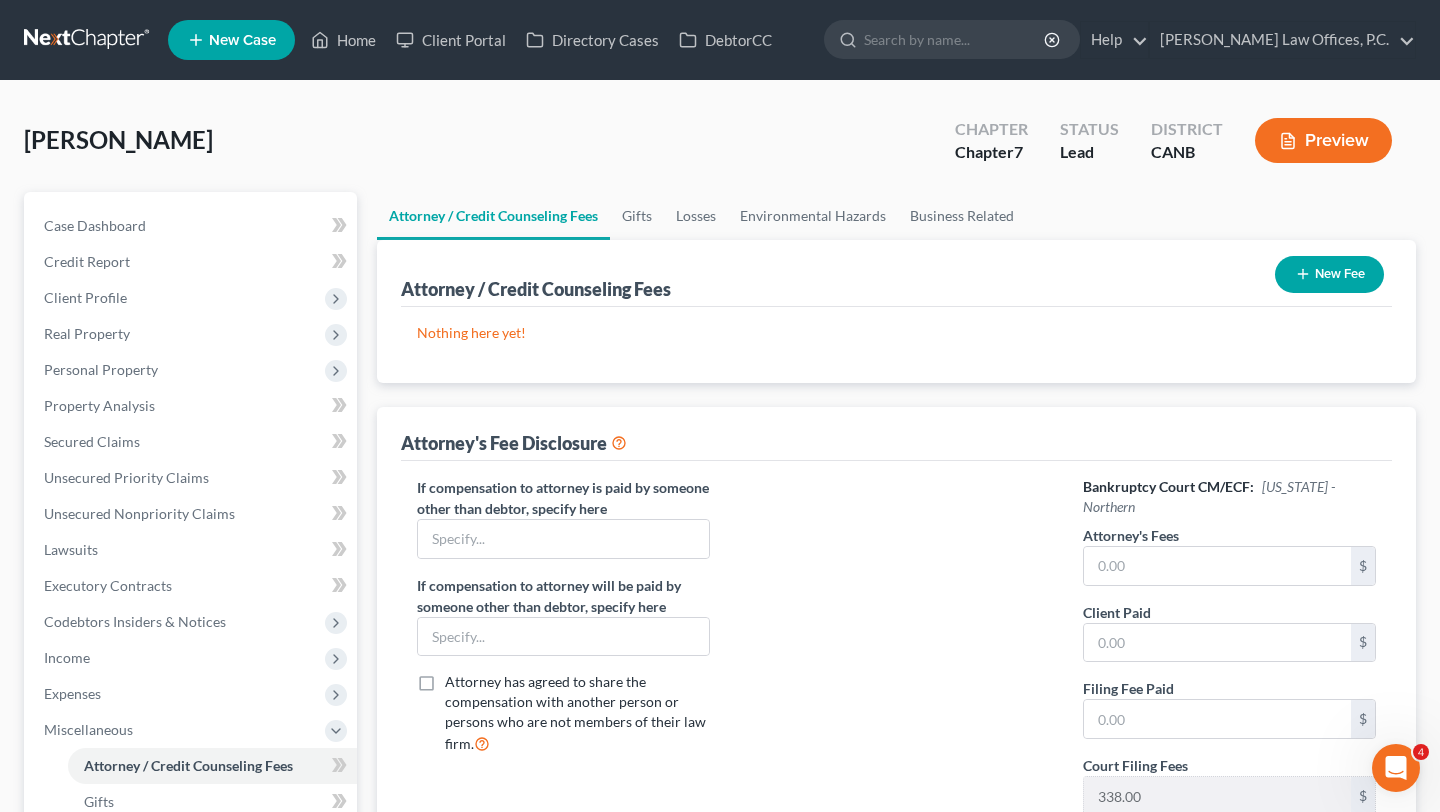 click on "New Fee" at bounding box center [1329, 274] 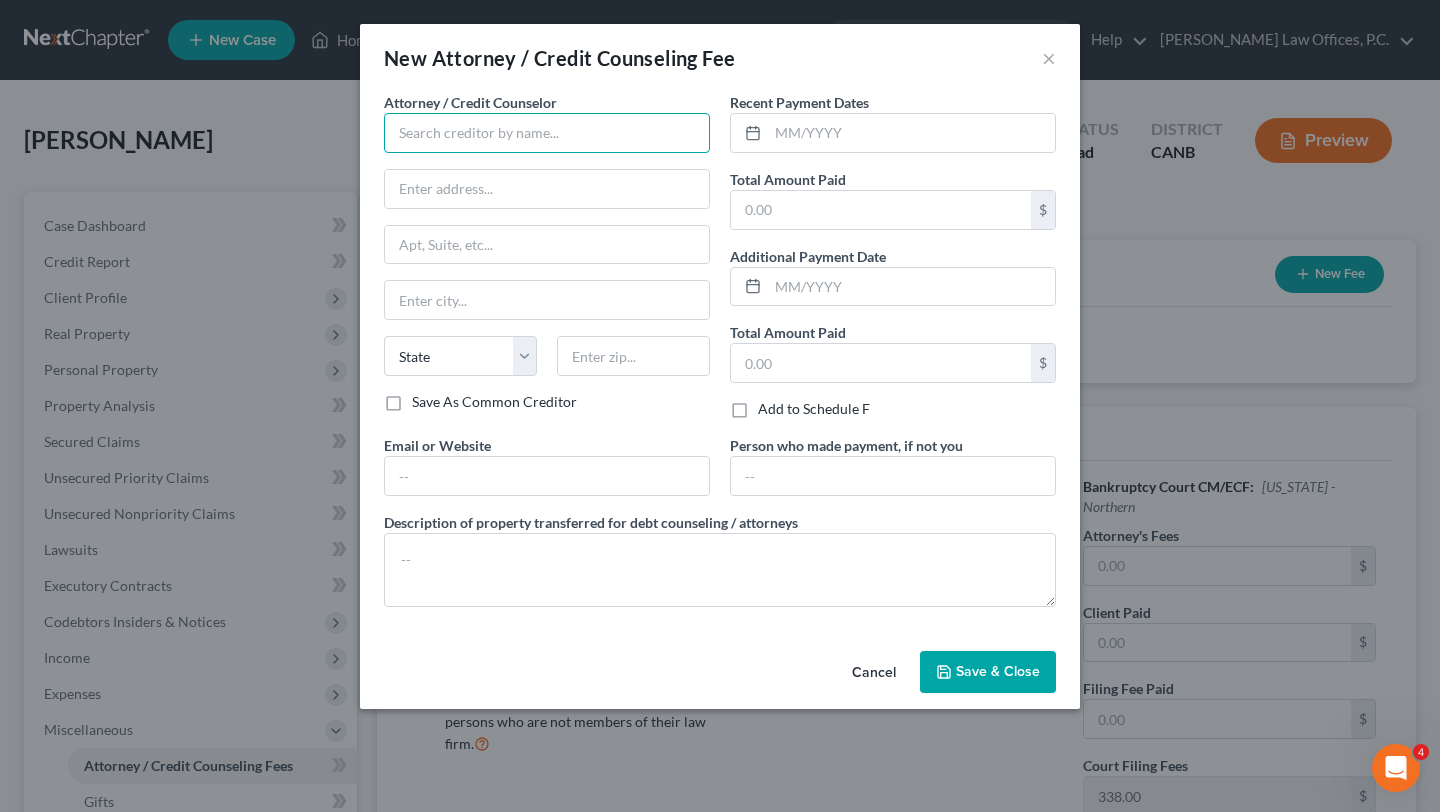 click at bounding box center [547, 133] 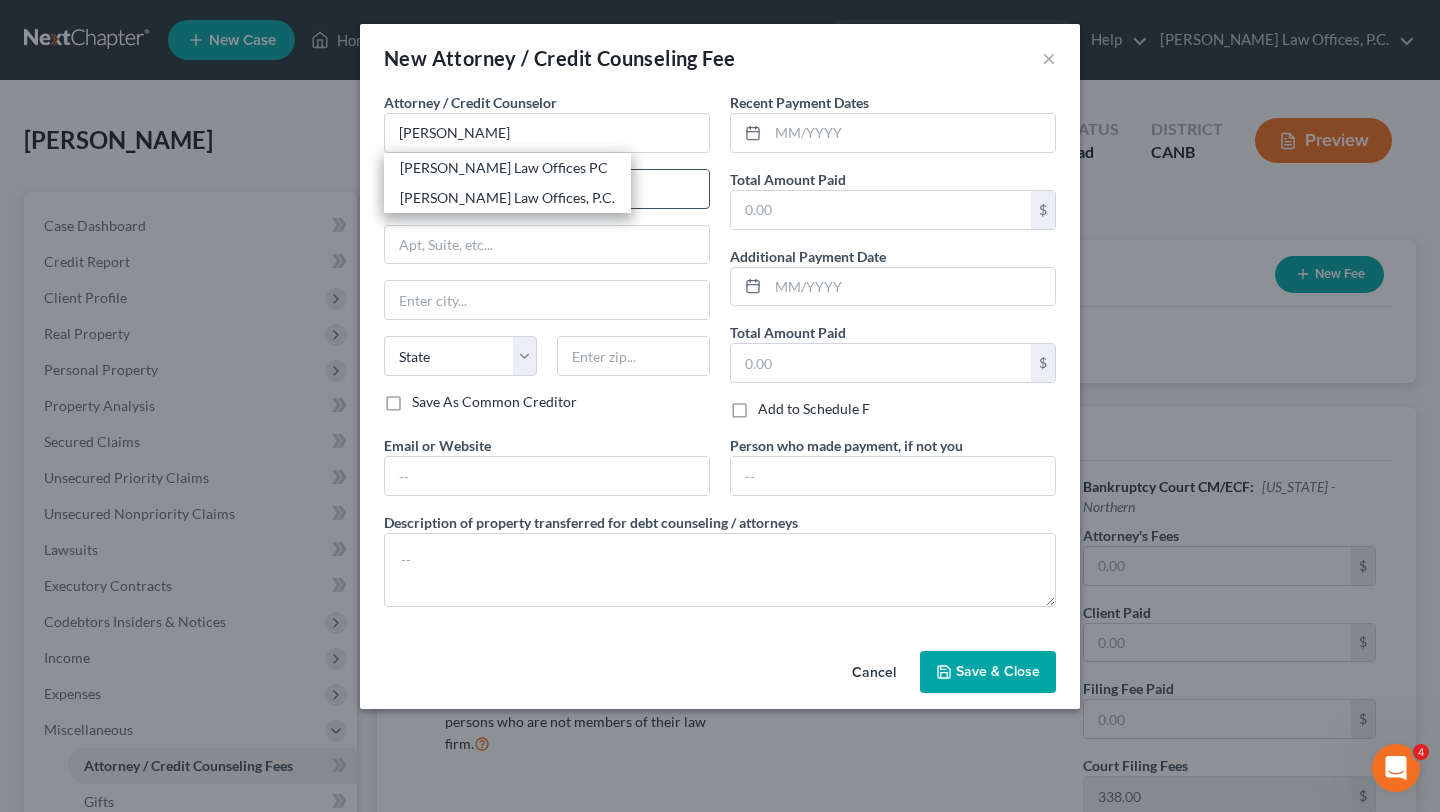 click on "[PERSON_NAME] Law Offices, P.C." at bounding box center [507, 198] 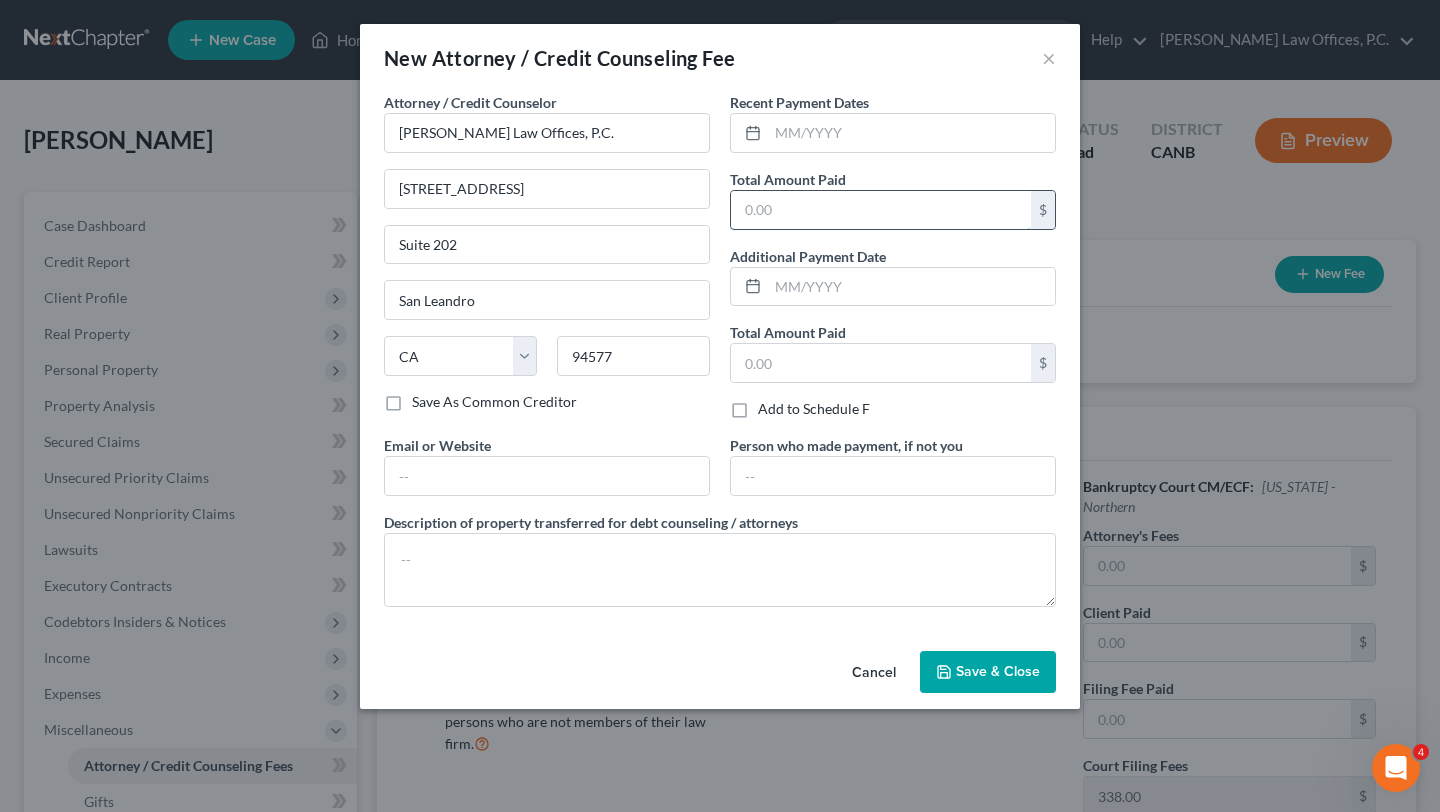click at bounding box center [881, 210] 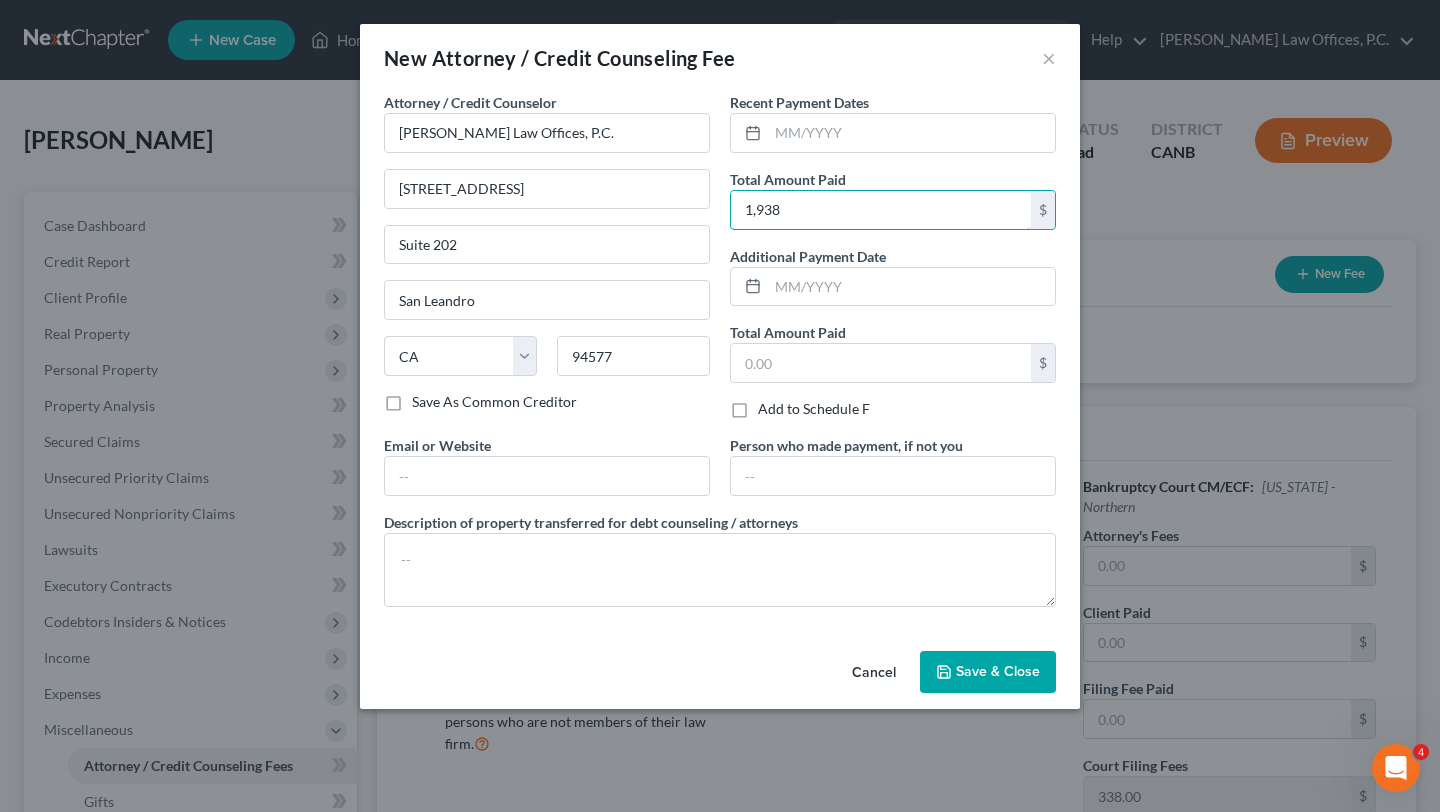 type on "1,938" 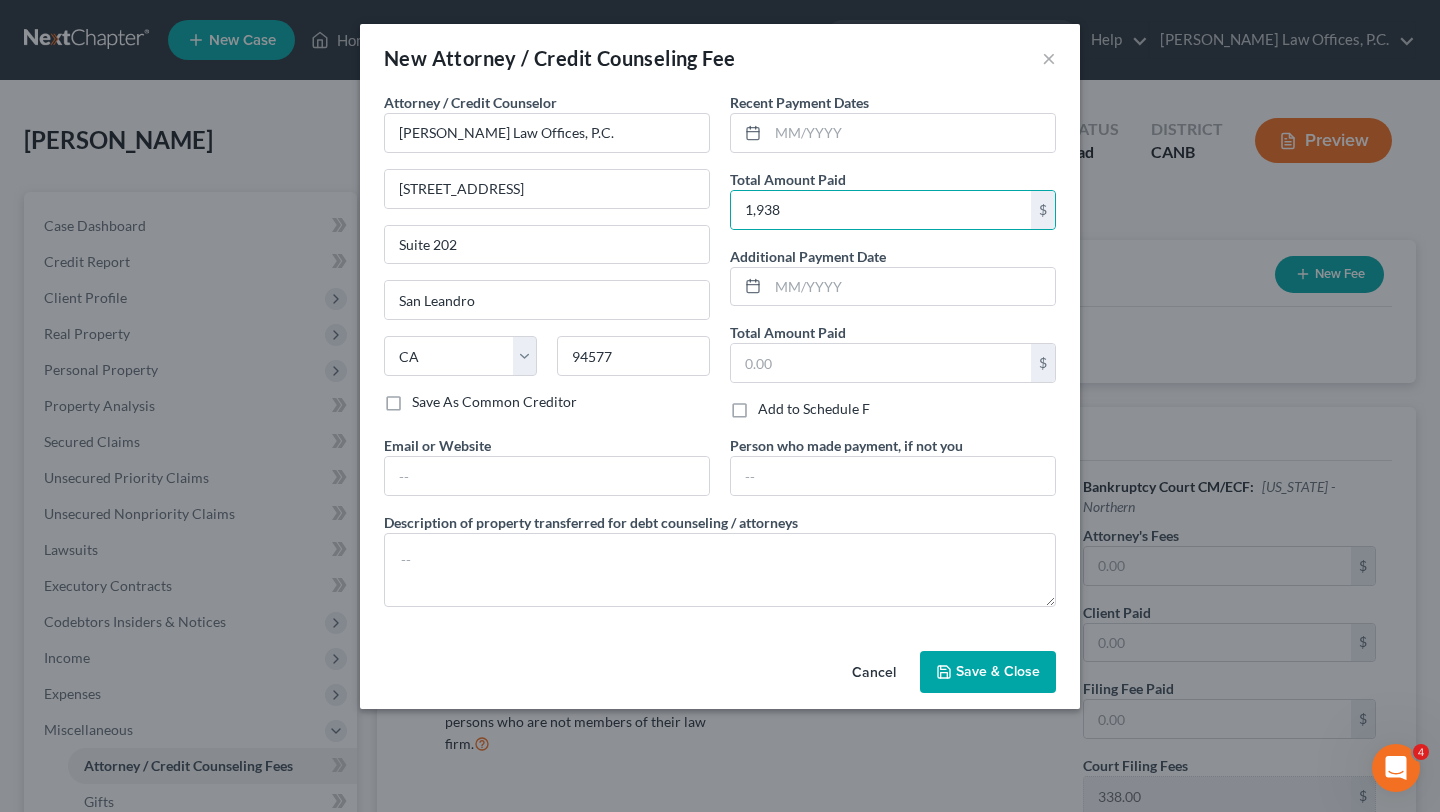 click on "Attorney / Credit Counselor *    Keenan Law Offices, P.C.                      1057 MacArthur Blvd Suite 202 San Leandro State AL AK AR AZ CA CO CT DE DC FL GA GU HI ID IL IN IA KS KY LA ME MD MA MI MN MS MO MT NC ND NE NV NH NJ NM NY OH OK OR PA PR RI SC SD TN TX UT VI VA VT WA WV WI WY 94577 Save As Common Creditor" at bounding box center (547, 263) 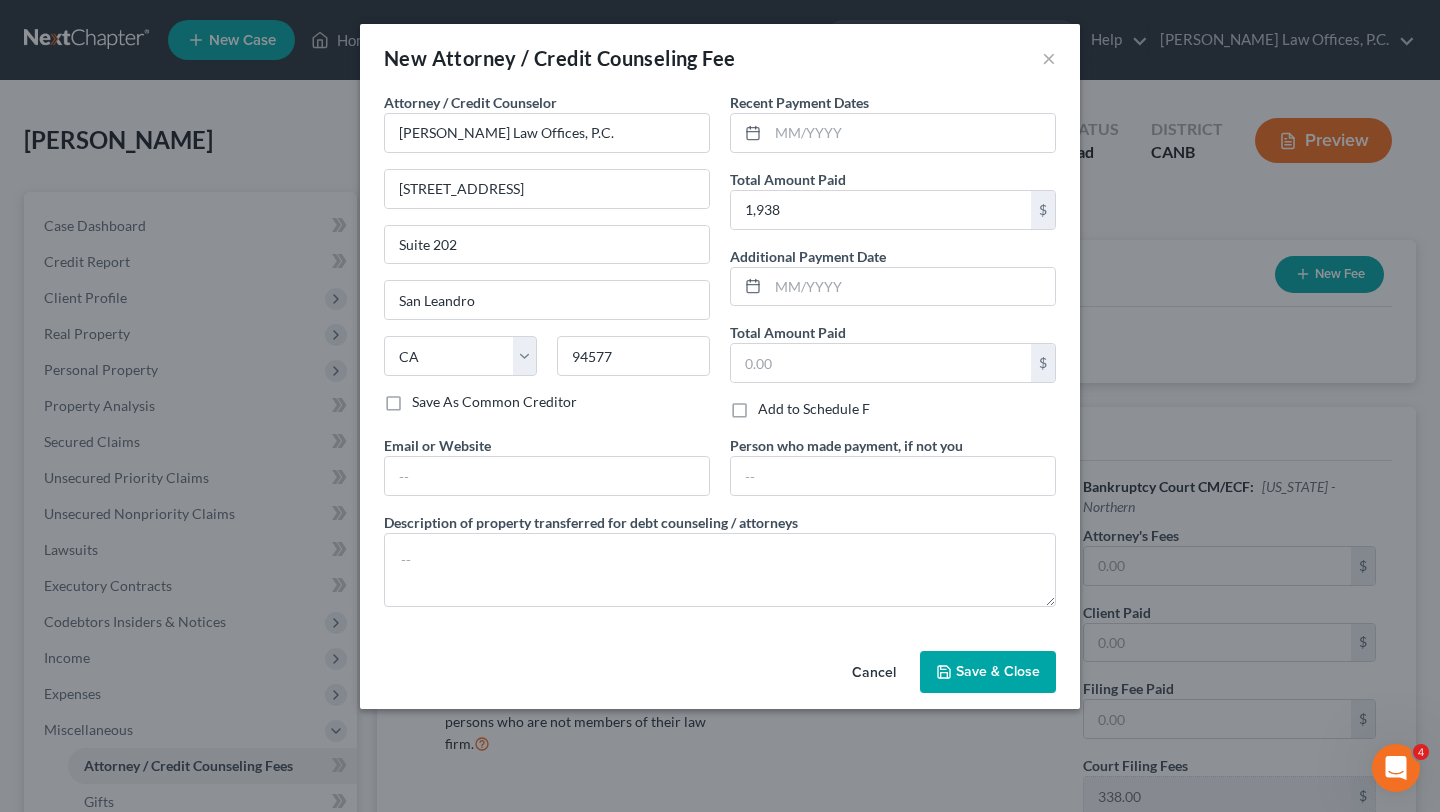click on "Save & Close" at bounding box center (988, 672) 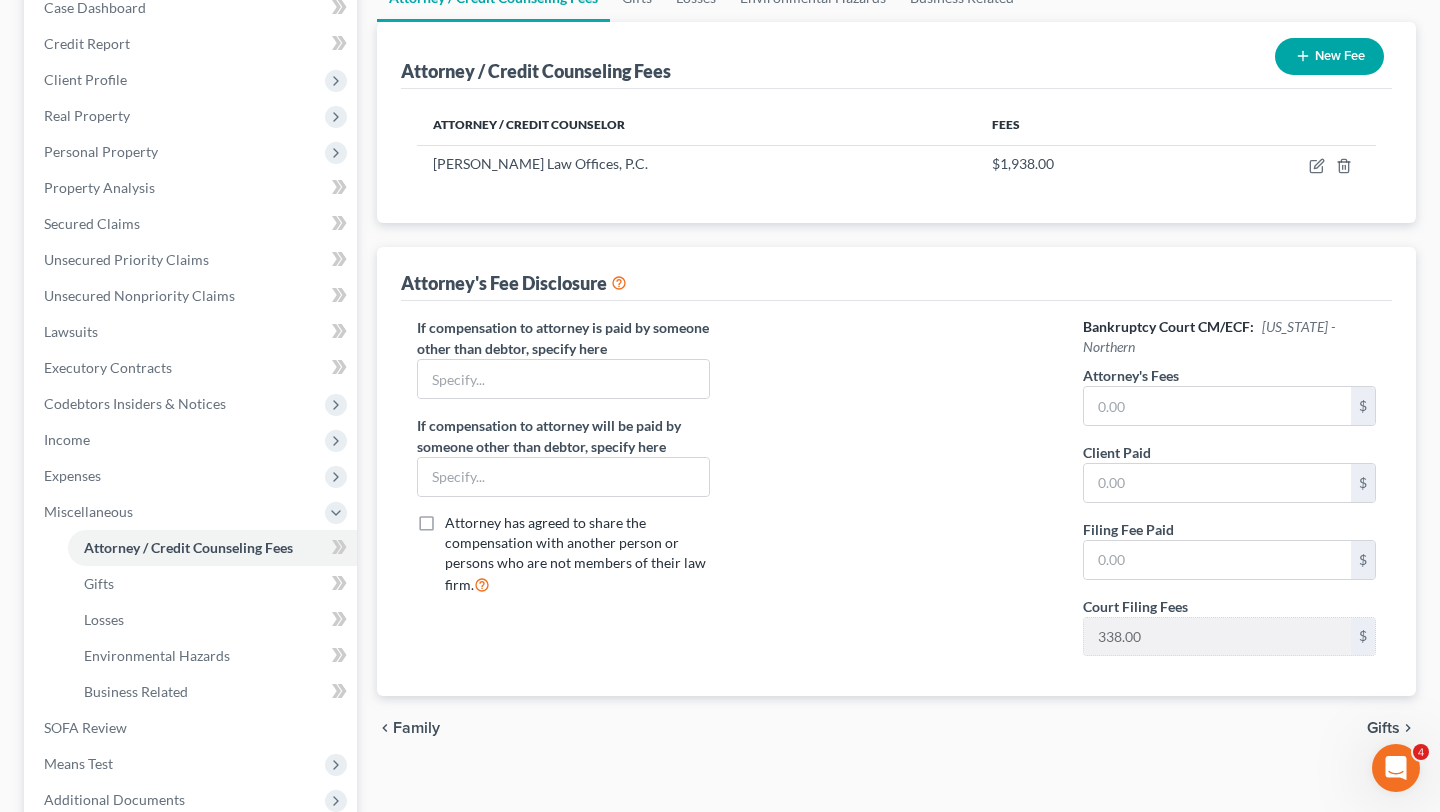 scroll, scrollTop: 219, scrollLeft: 0, axis: vertical 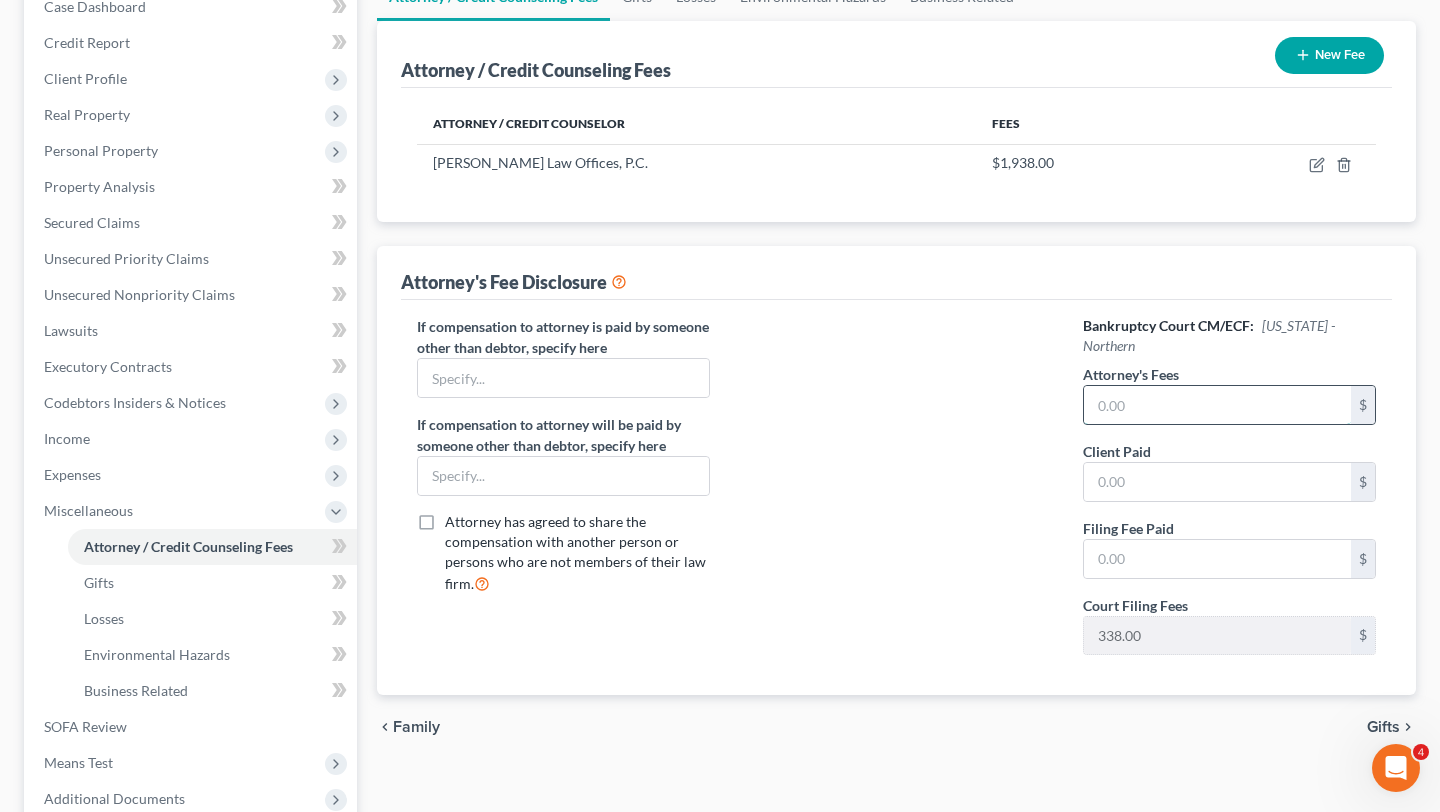 click at bounding box center (1217, 405) 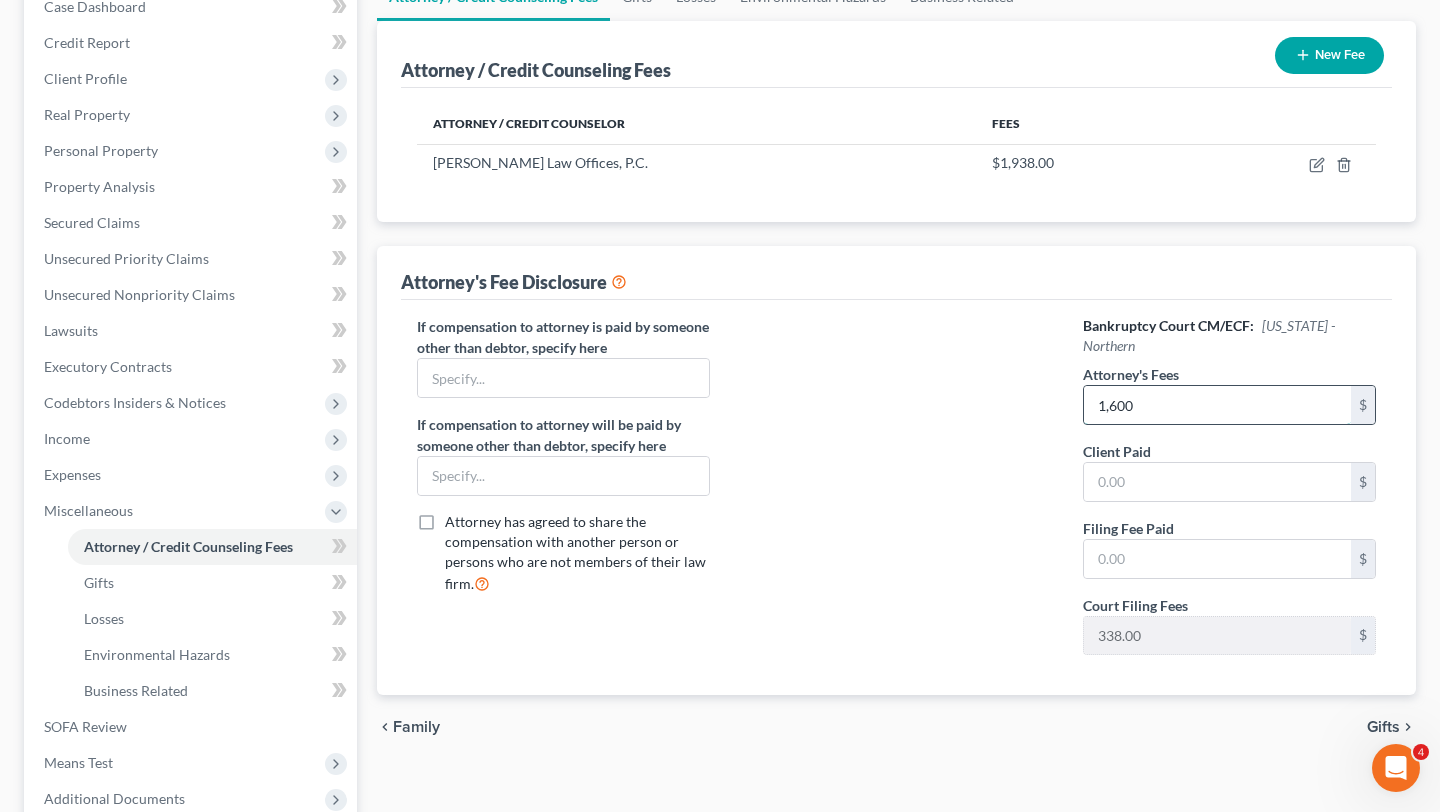 type on "1,600" 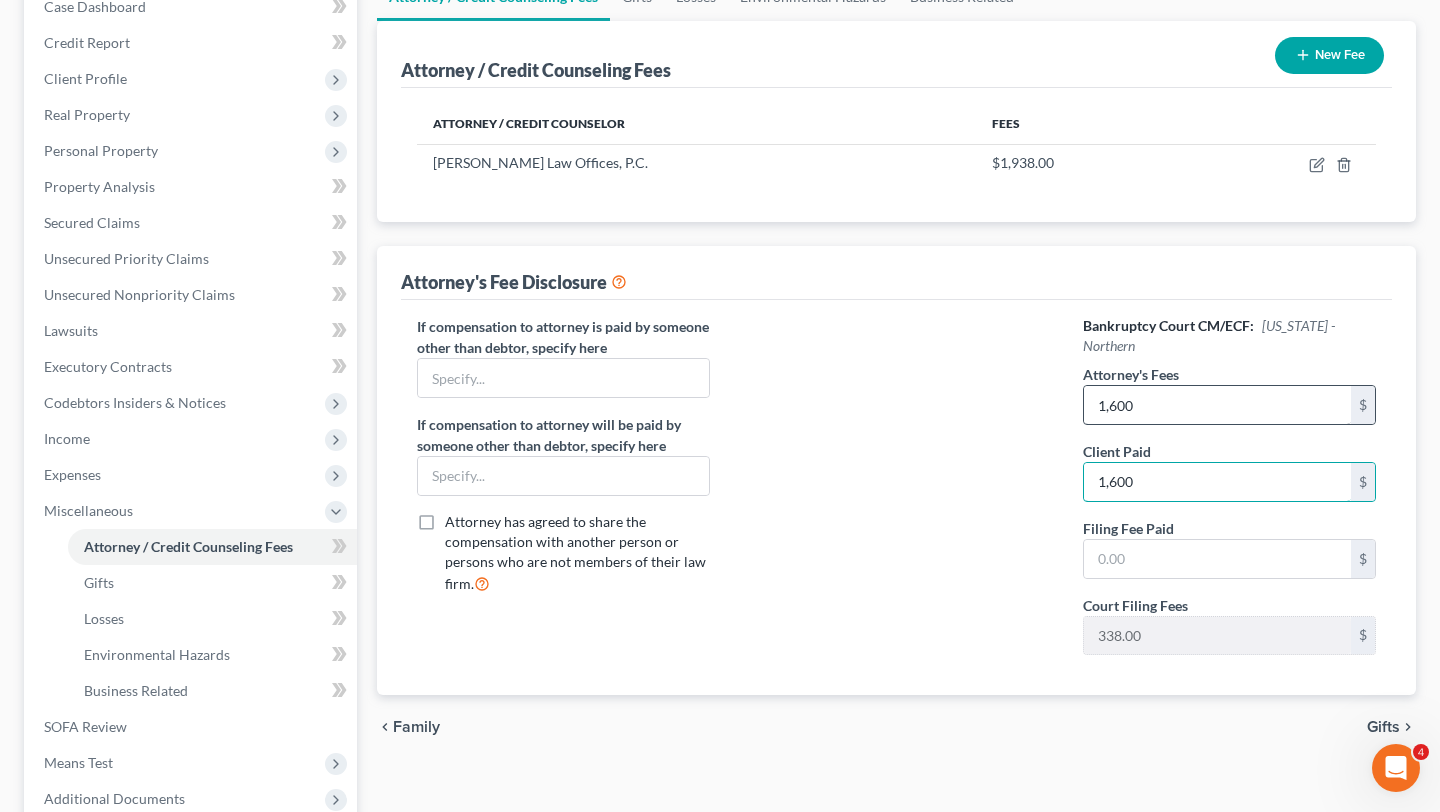 type on "1,600" 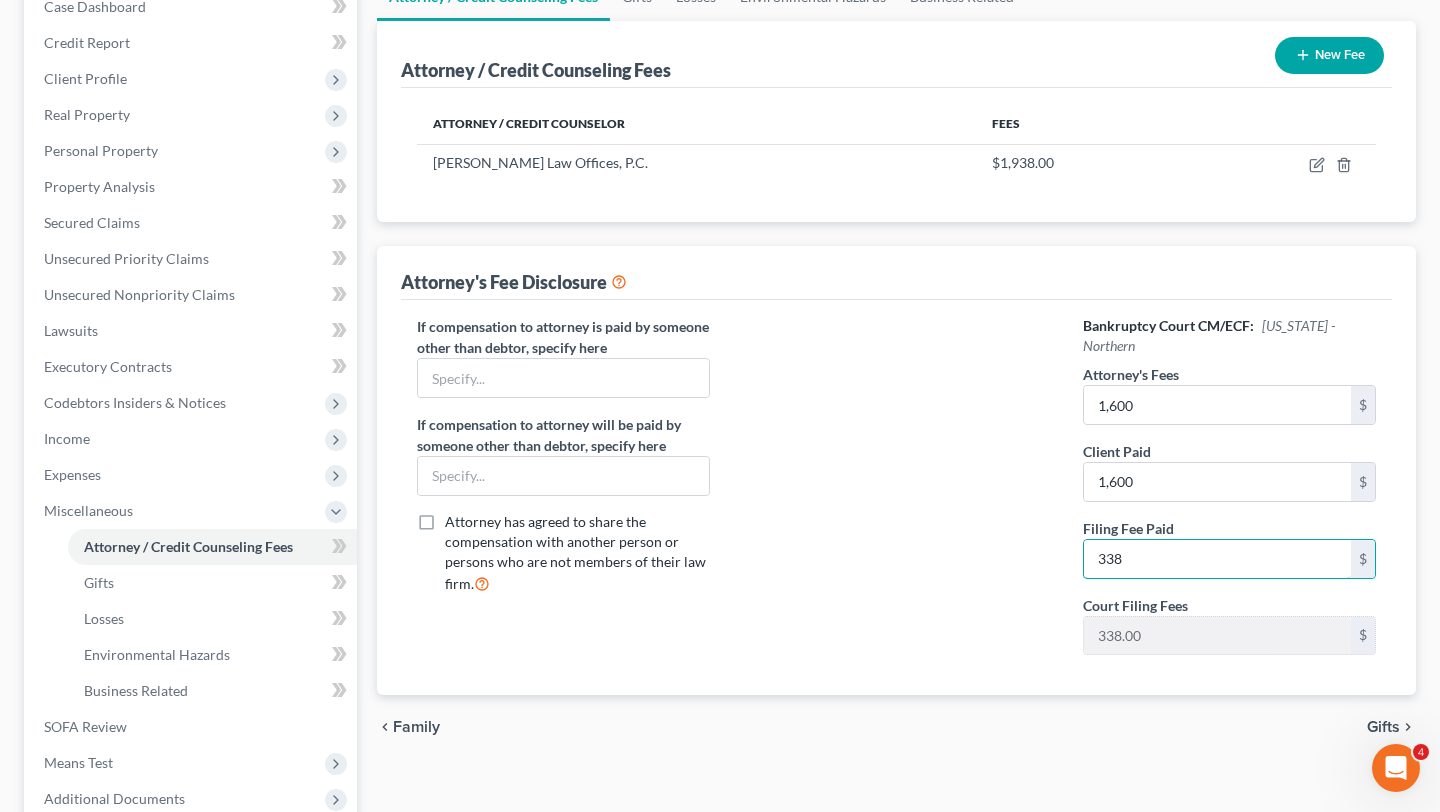 type on "338" 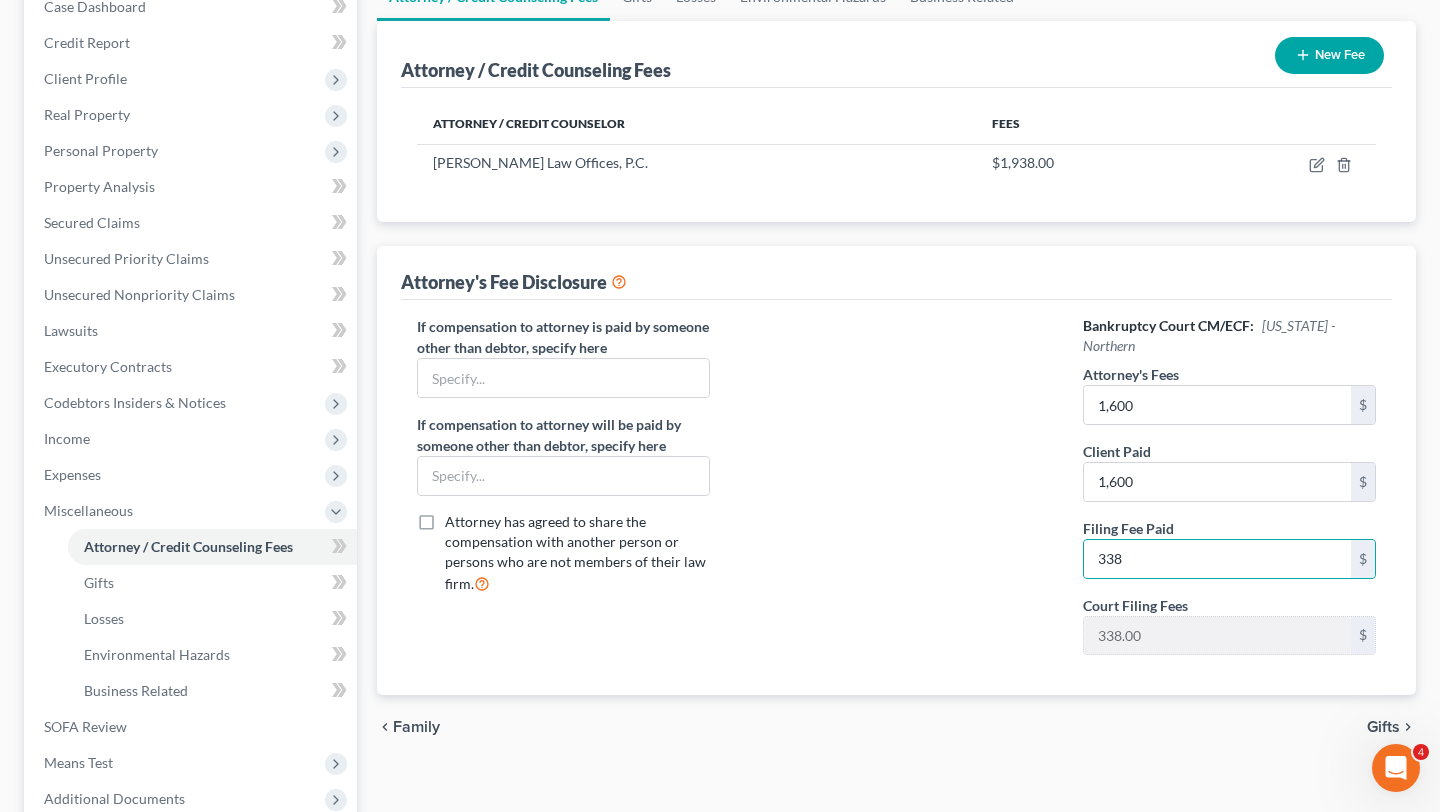 click at bounding box center (896, 493) 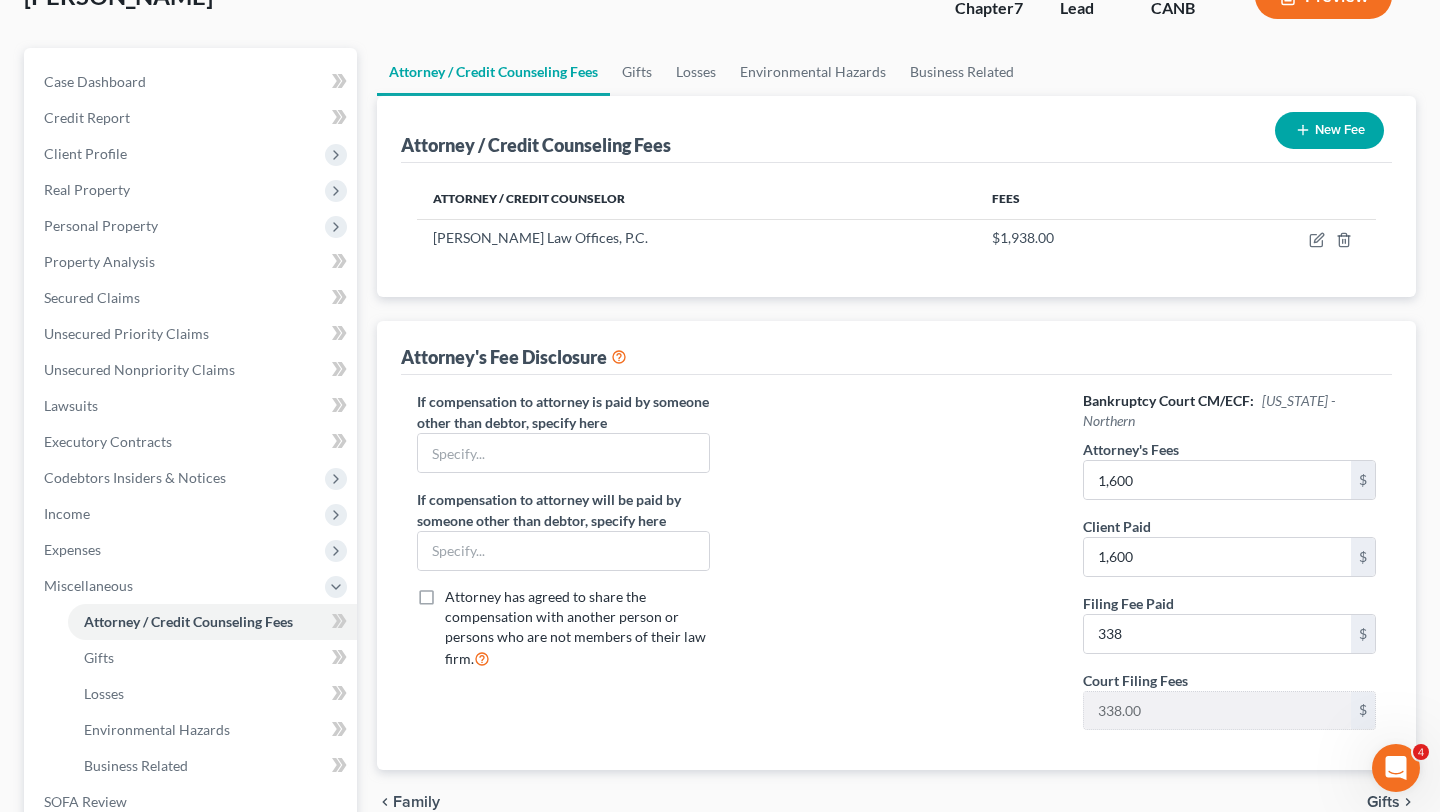 scroll, scrollTop: 0, scrollLeft: 0, axis: both 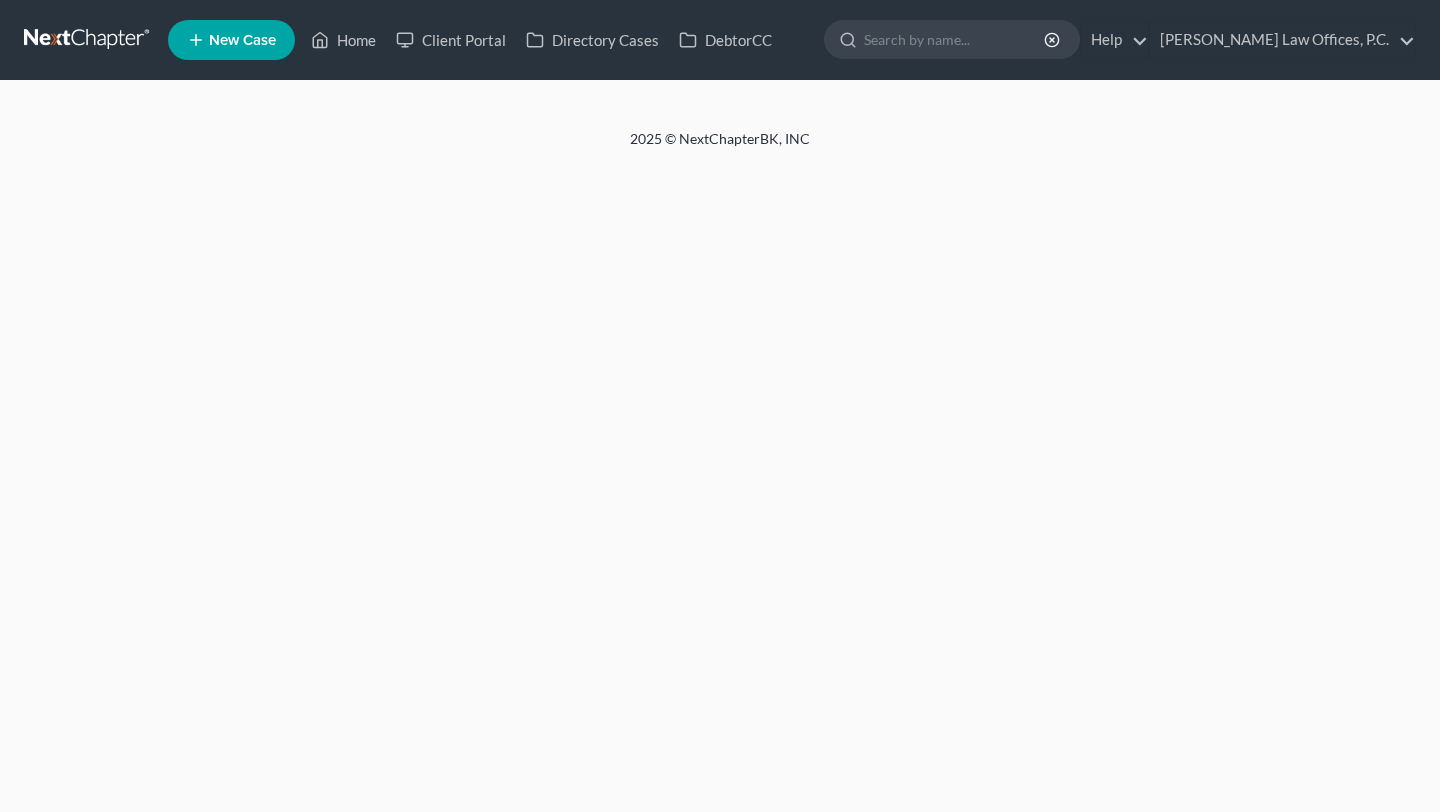 select on "0" 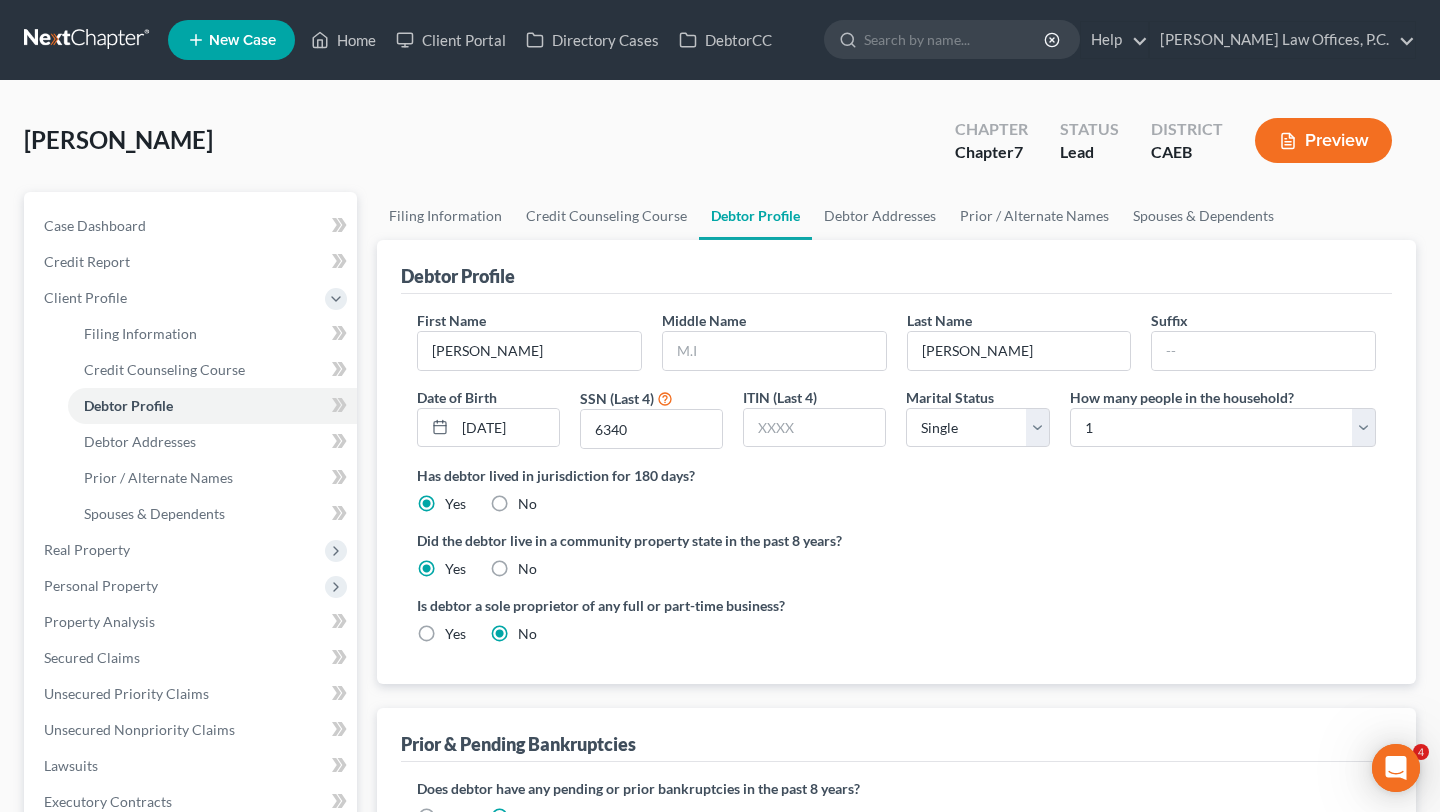 scroll, scrollTop: 0, scrollLeft: 0, axis: both 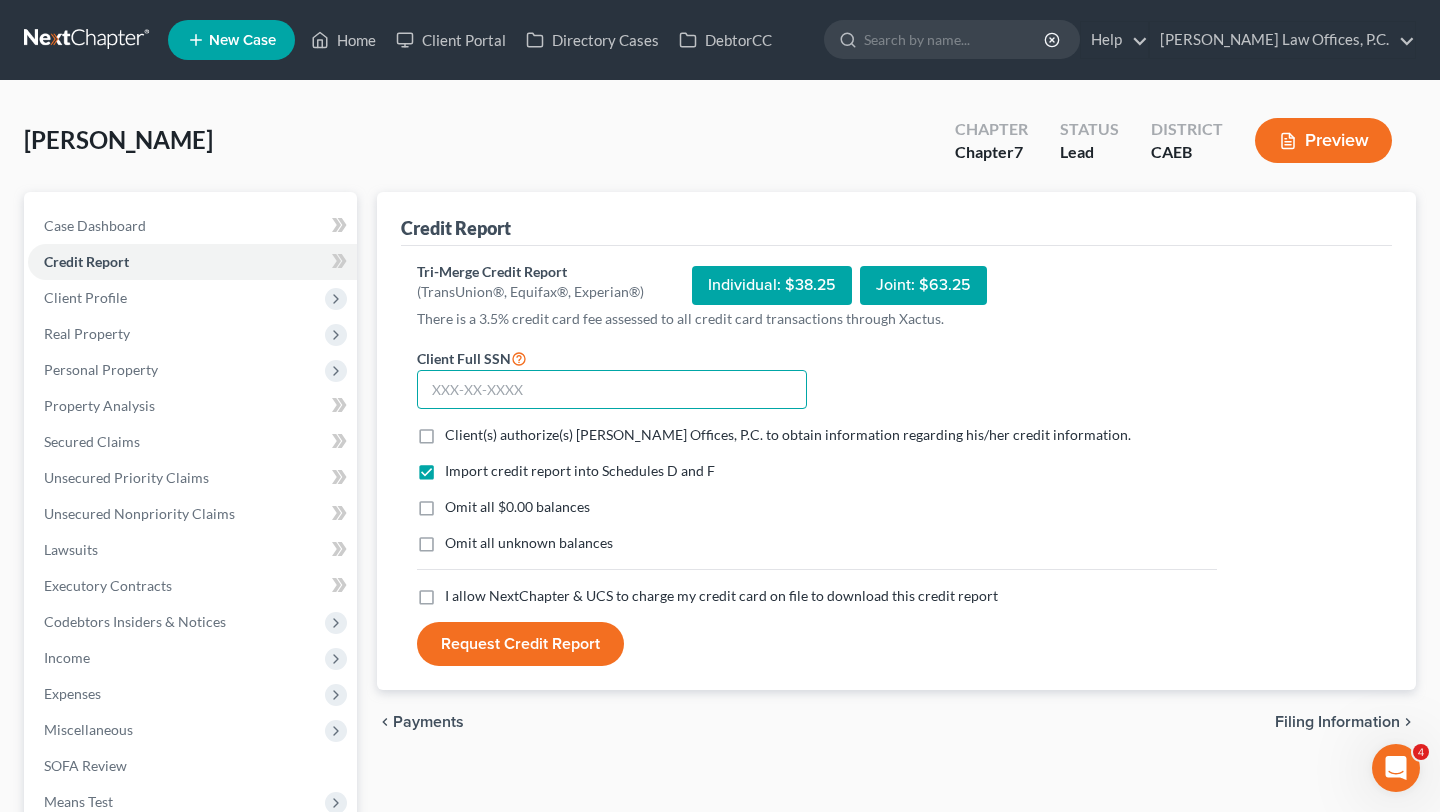 click at bounding box center [612, 390] 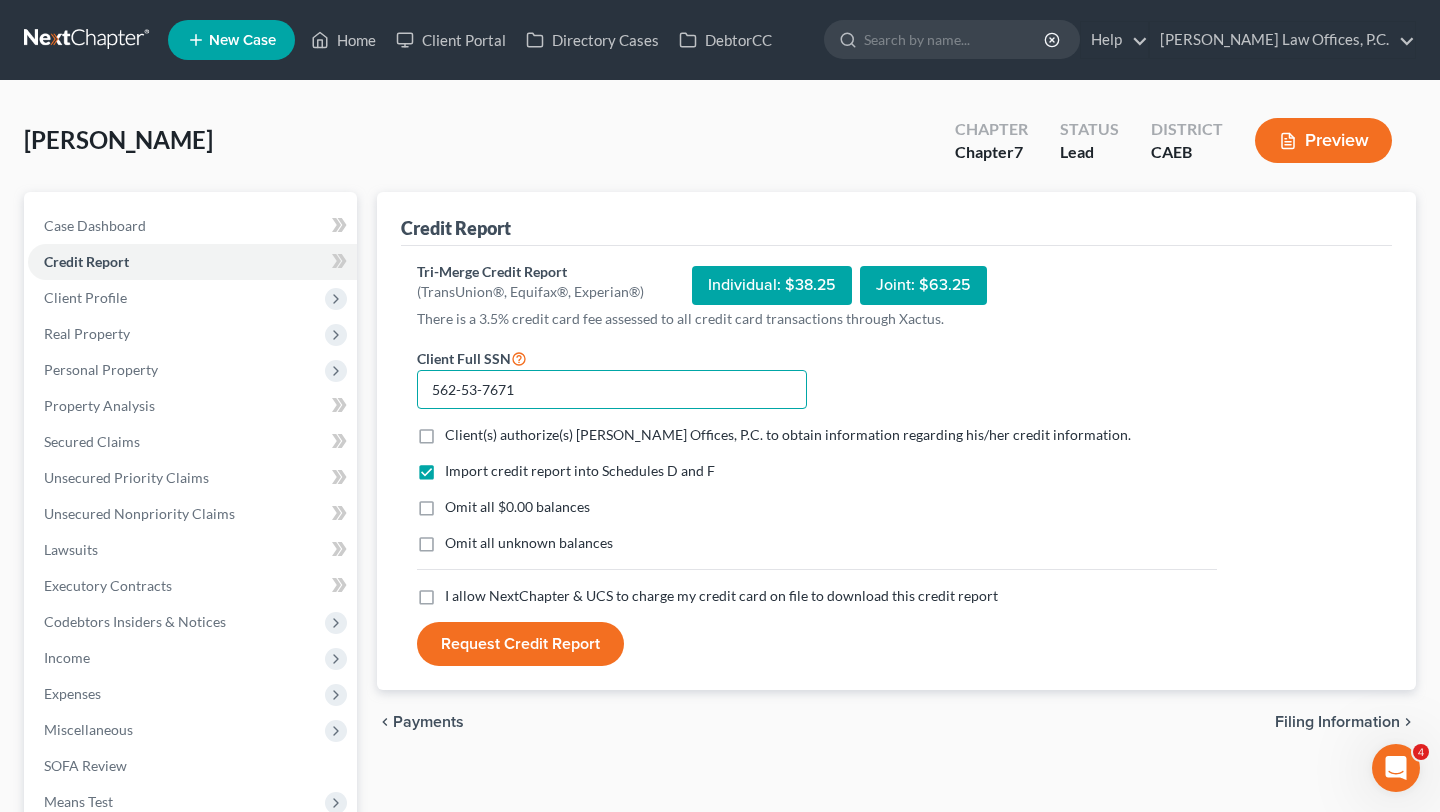 type on "562-53-7671" 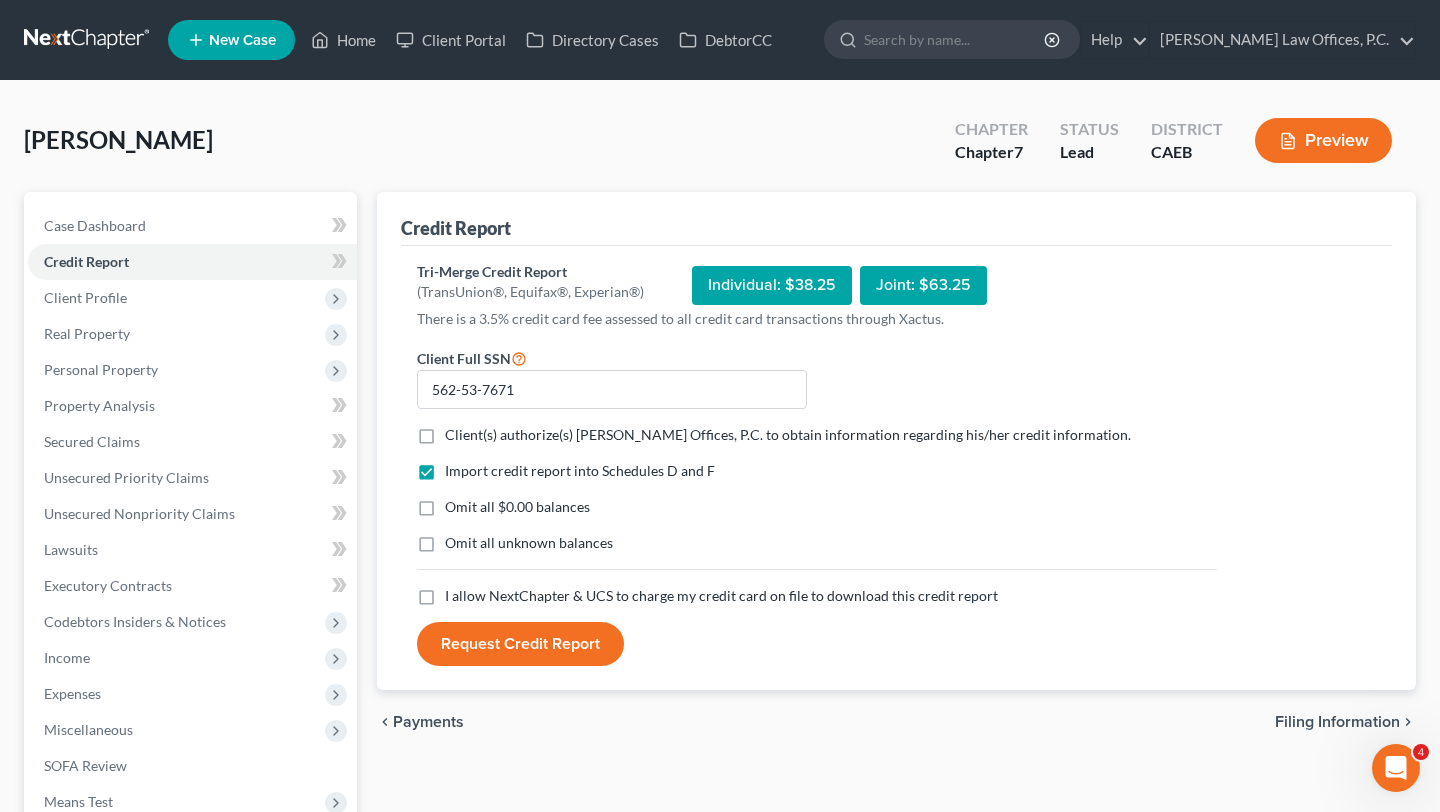 click on "Client(s) authorize(s) [PERSON_NAME] Offices, P.C. to obtain information regarding his/her credit information." at bounding box center [788, 434] 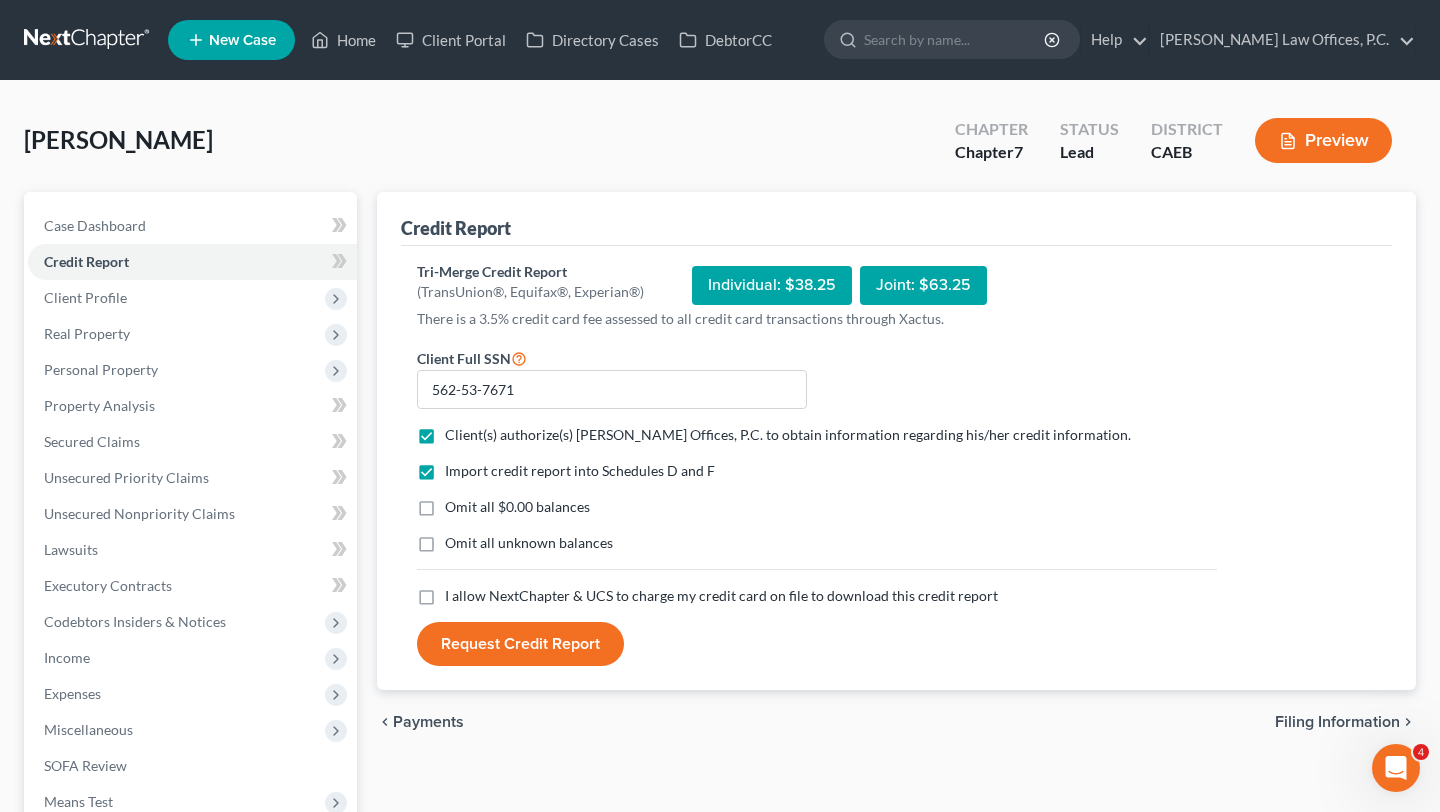 click on "Omit all $0.00 balances" at bounding box center [517, 506] 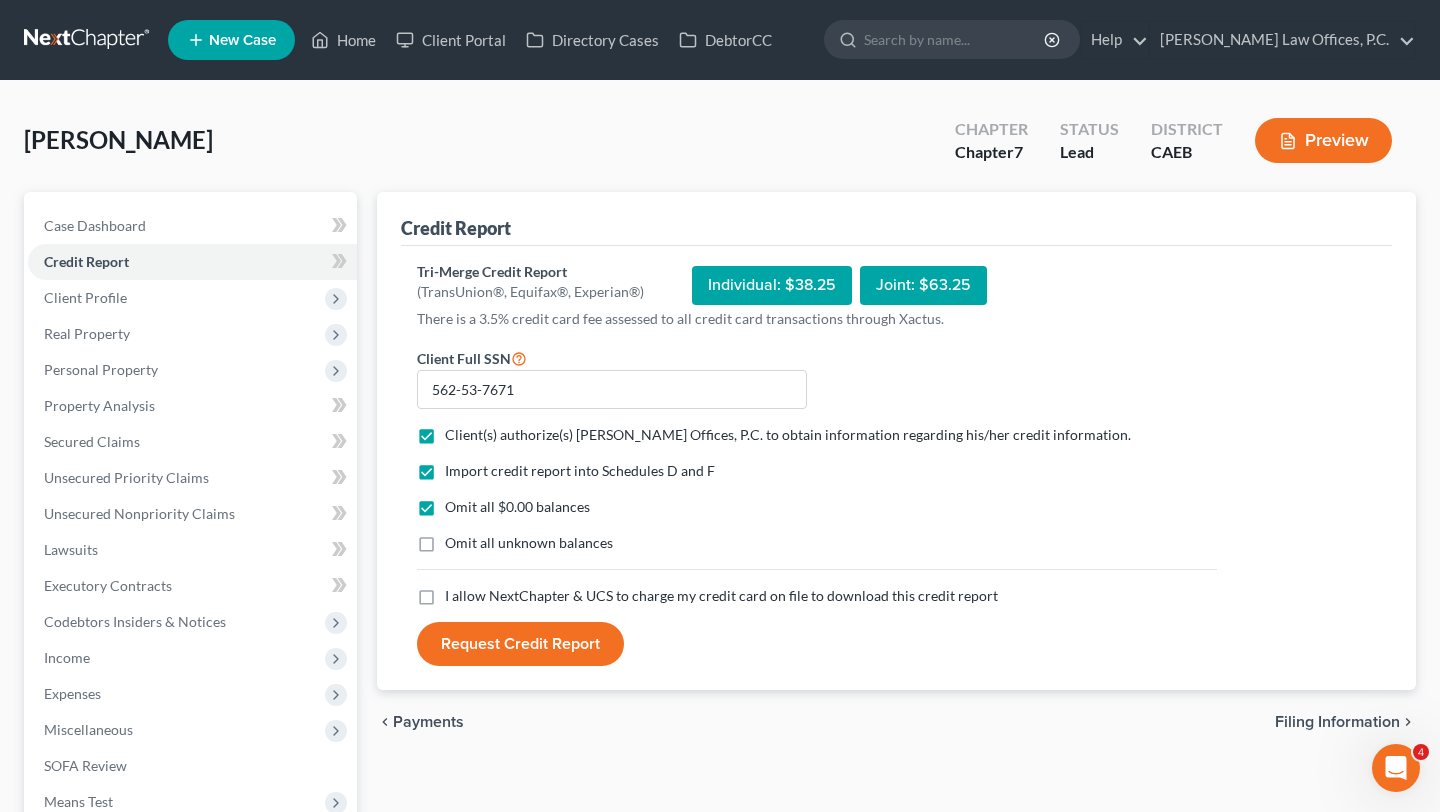 click on "I allow NextChapter & UCS to charge my credit card on file to download this credit report" at bounding box center [721, 595] 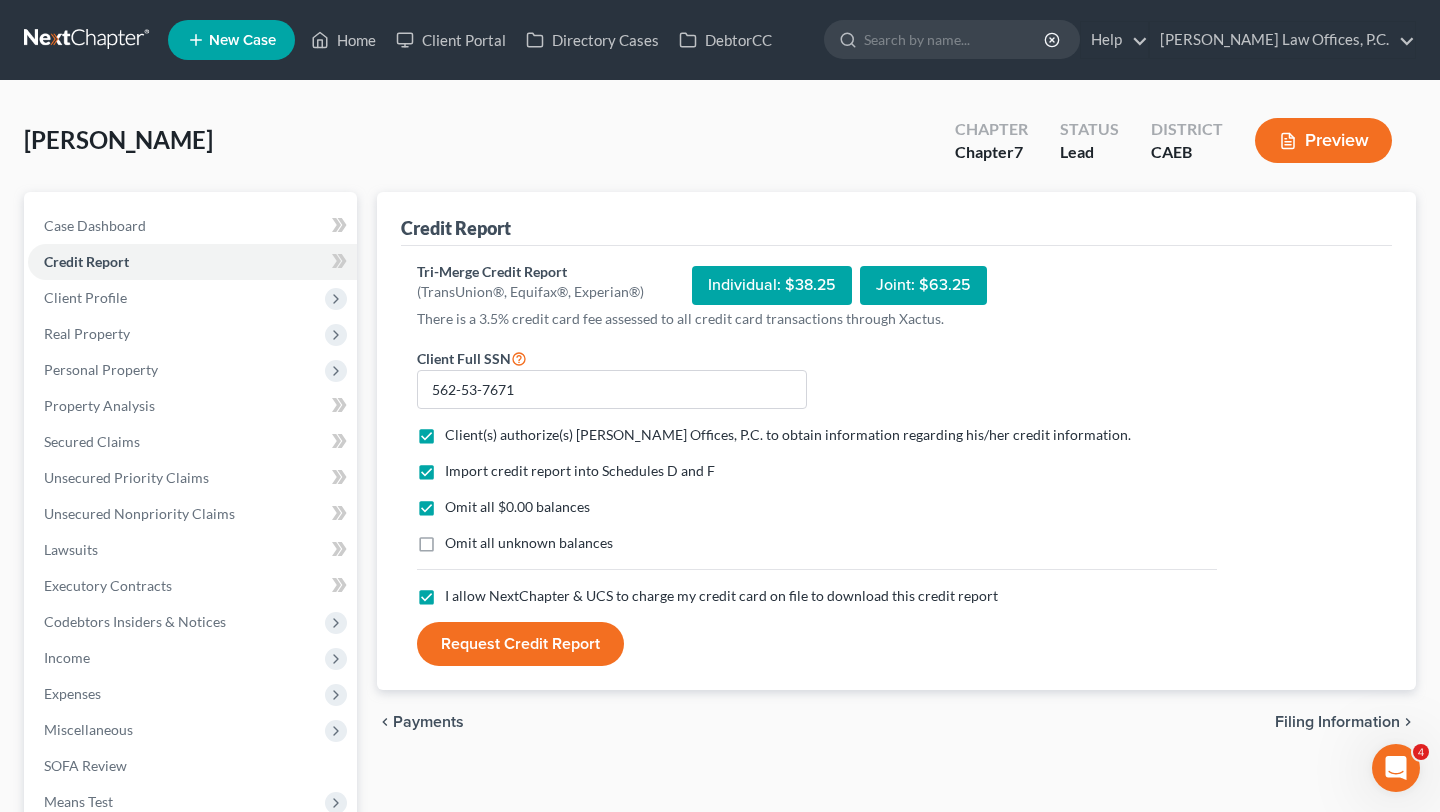click on "Request Credit Report" at bounding box center (520, 644) 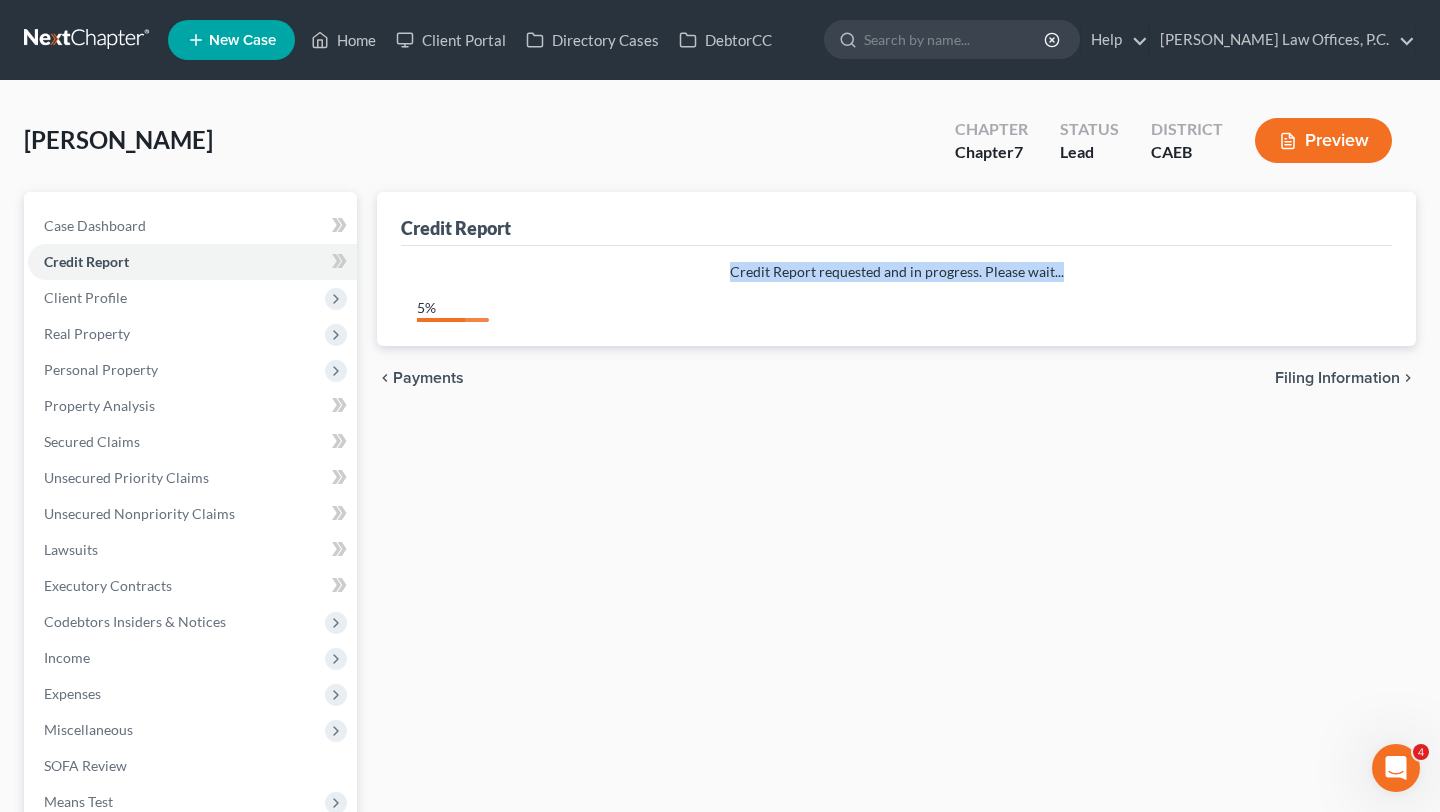 drag, startPoint x: 732, startPoint y: 273, endPoint x: 1171, endPoint y: 267, distance: 439.041 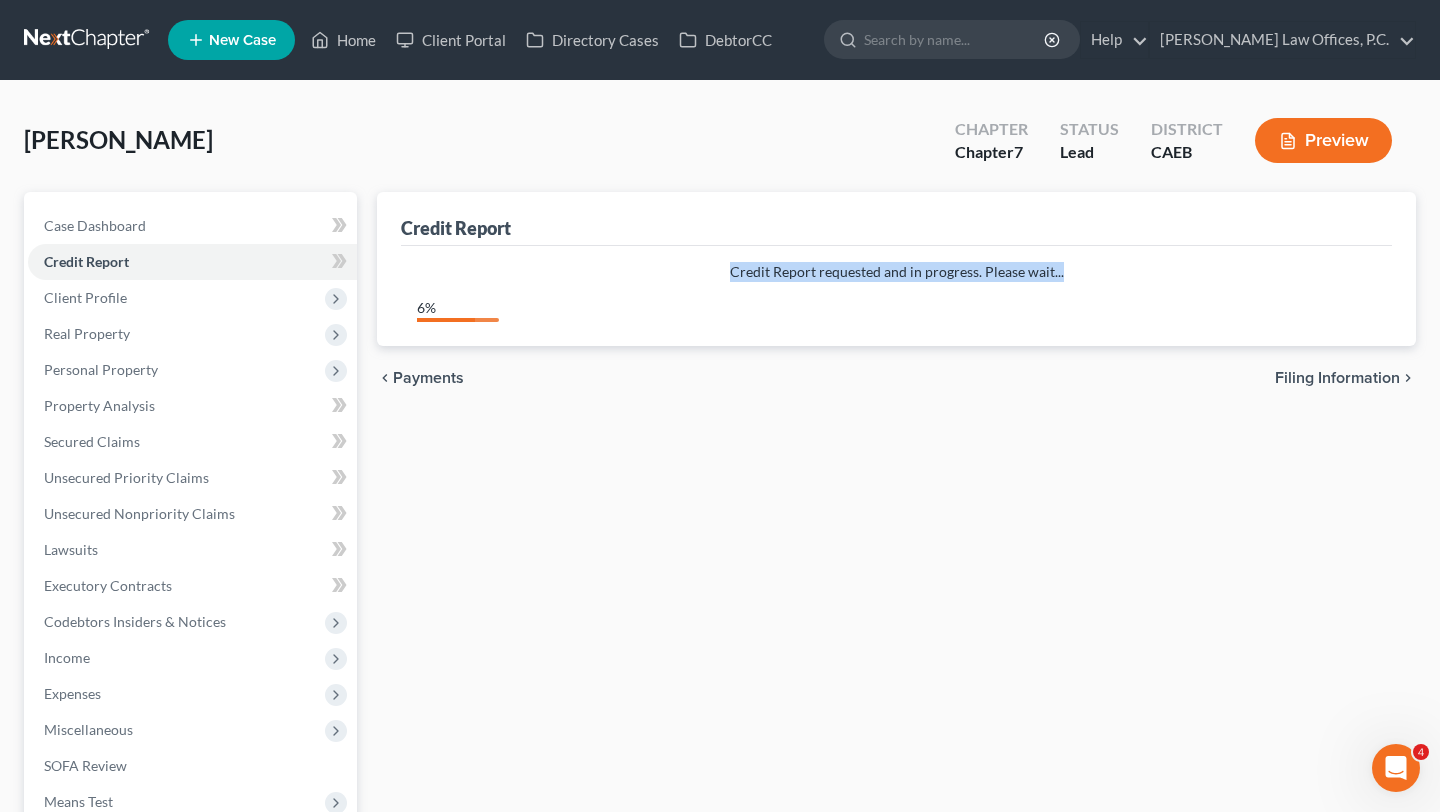 click on "Credit Report requested and in progress. Please wait..." at bounding box center (896, 272) 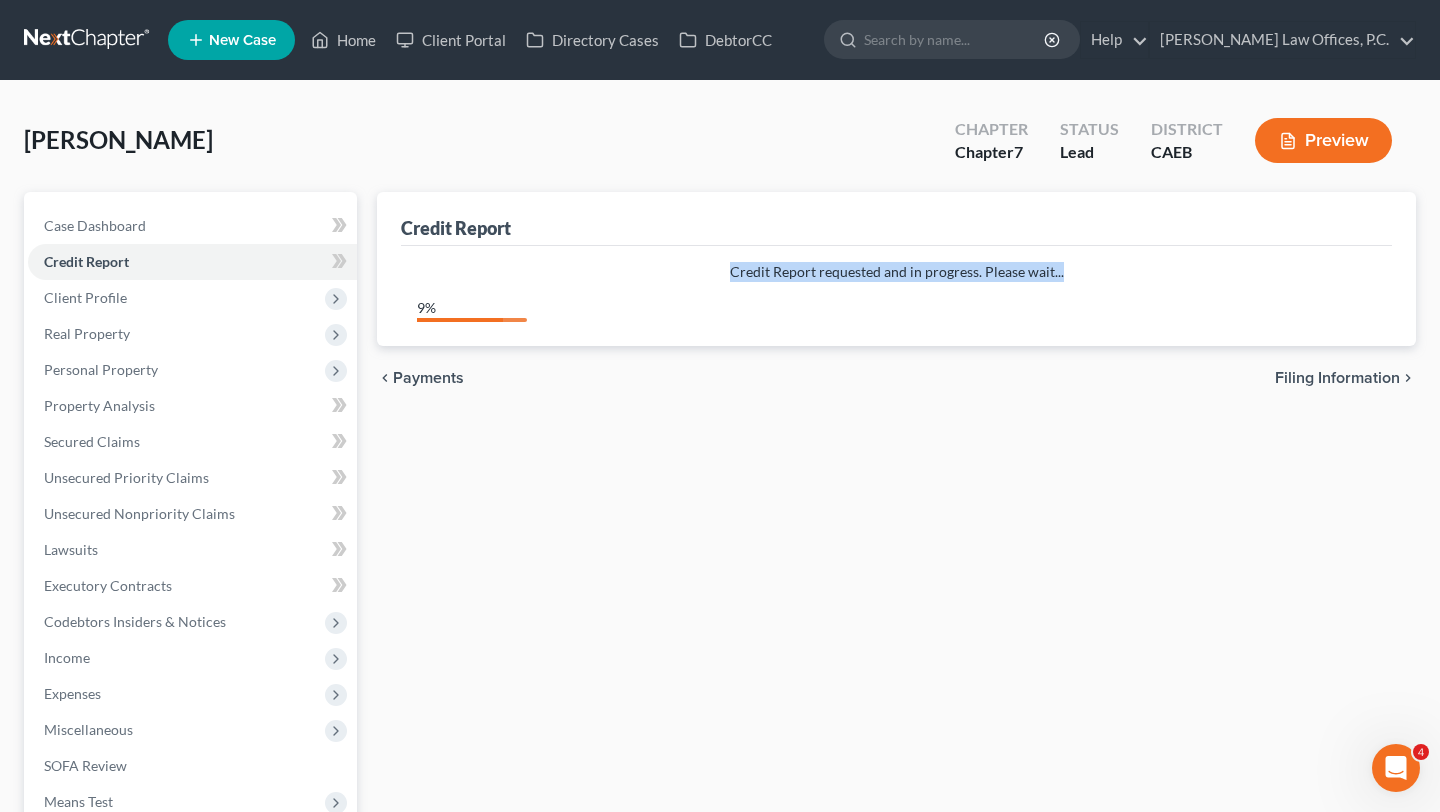 drag, startPoint x: 1084, startPoint y: 267, endPoint x: 716, endPoint y: 258, distance: 368.11005 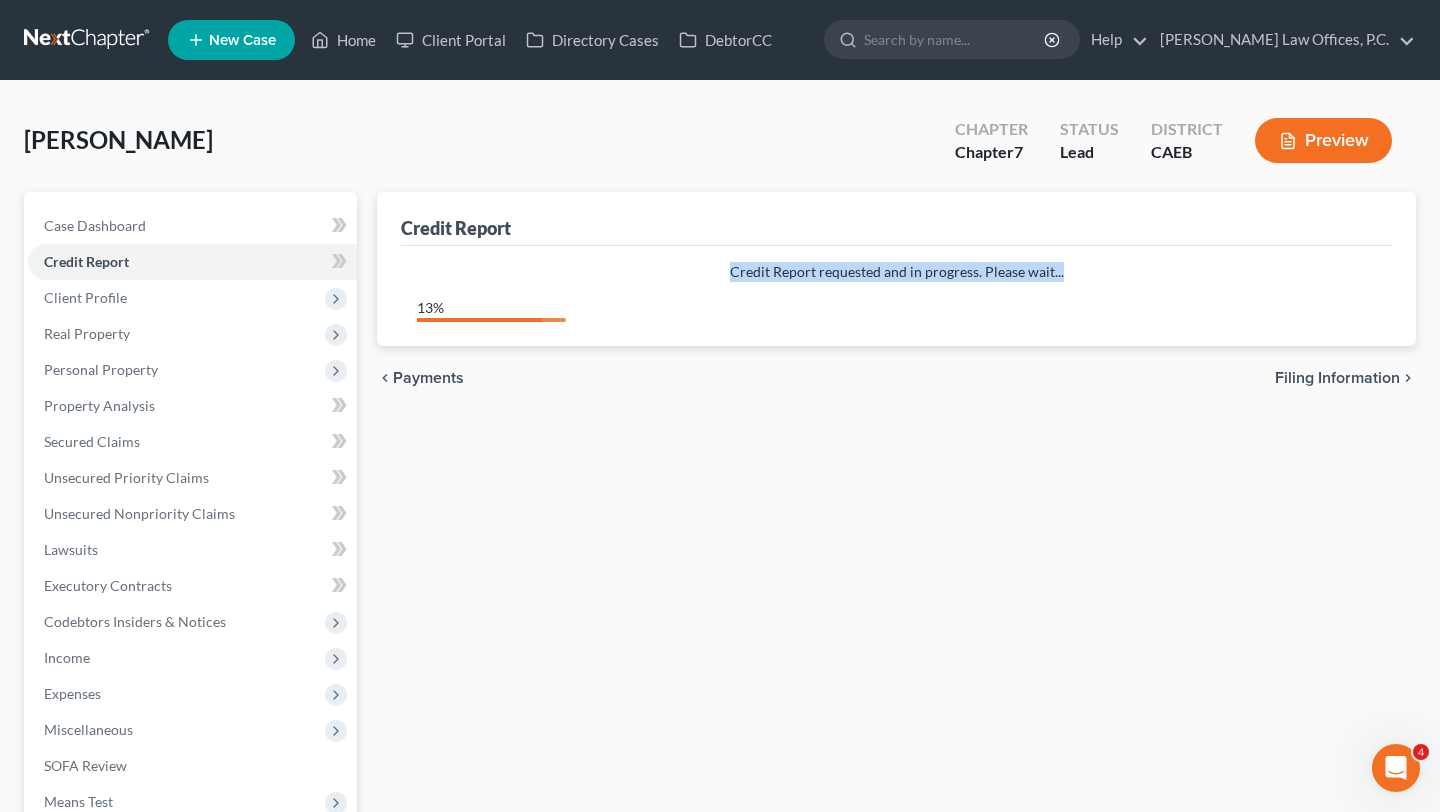 drag, startPoint x: 720, startPoint y: 265, endPoint x: 1074, endPoint y: 261, distance: 354.02258 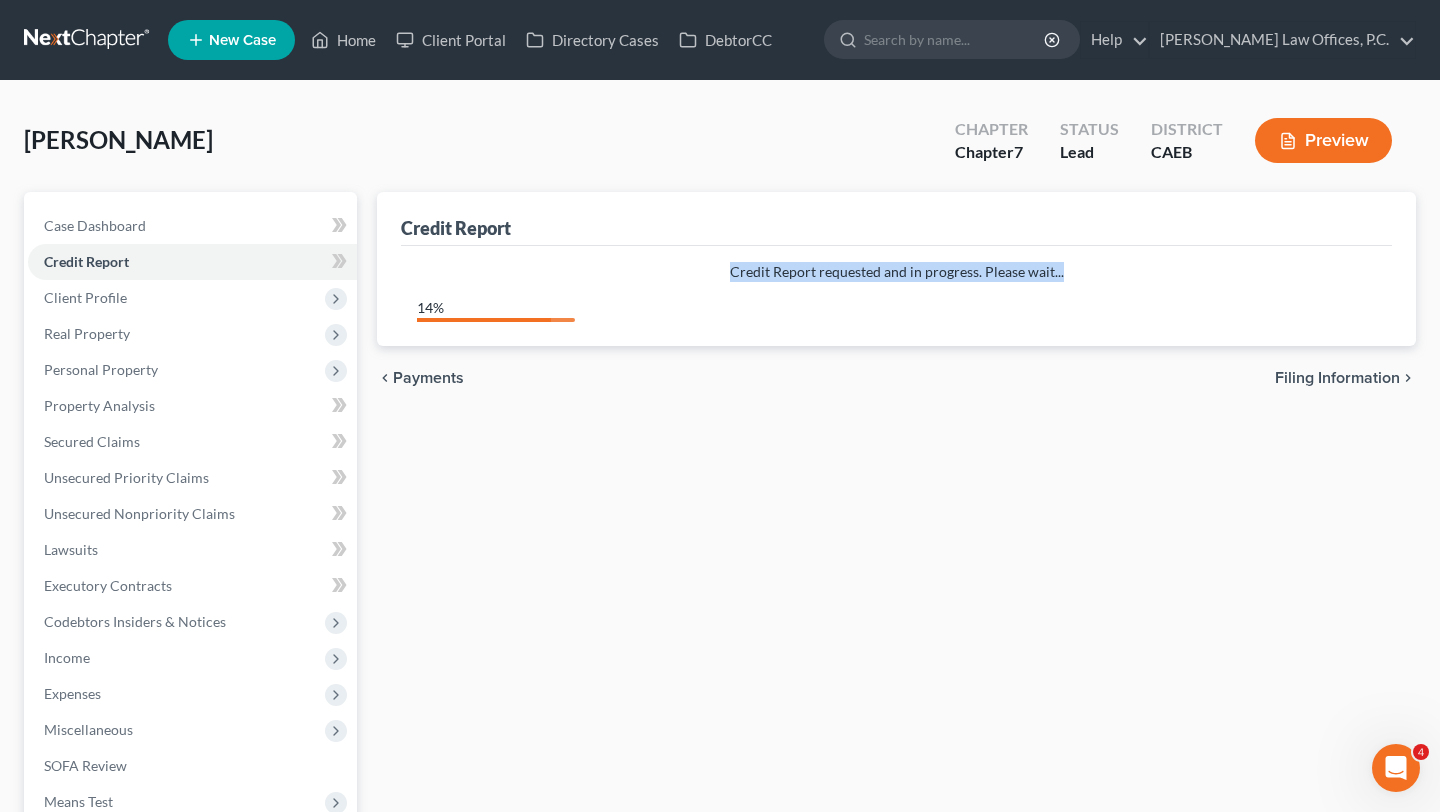 click on "Credit Report requested and in progress. Please wait..." at bounding box center (896, 272) 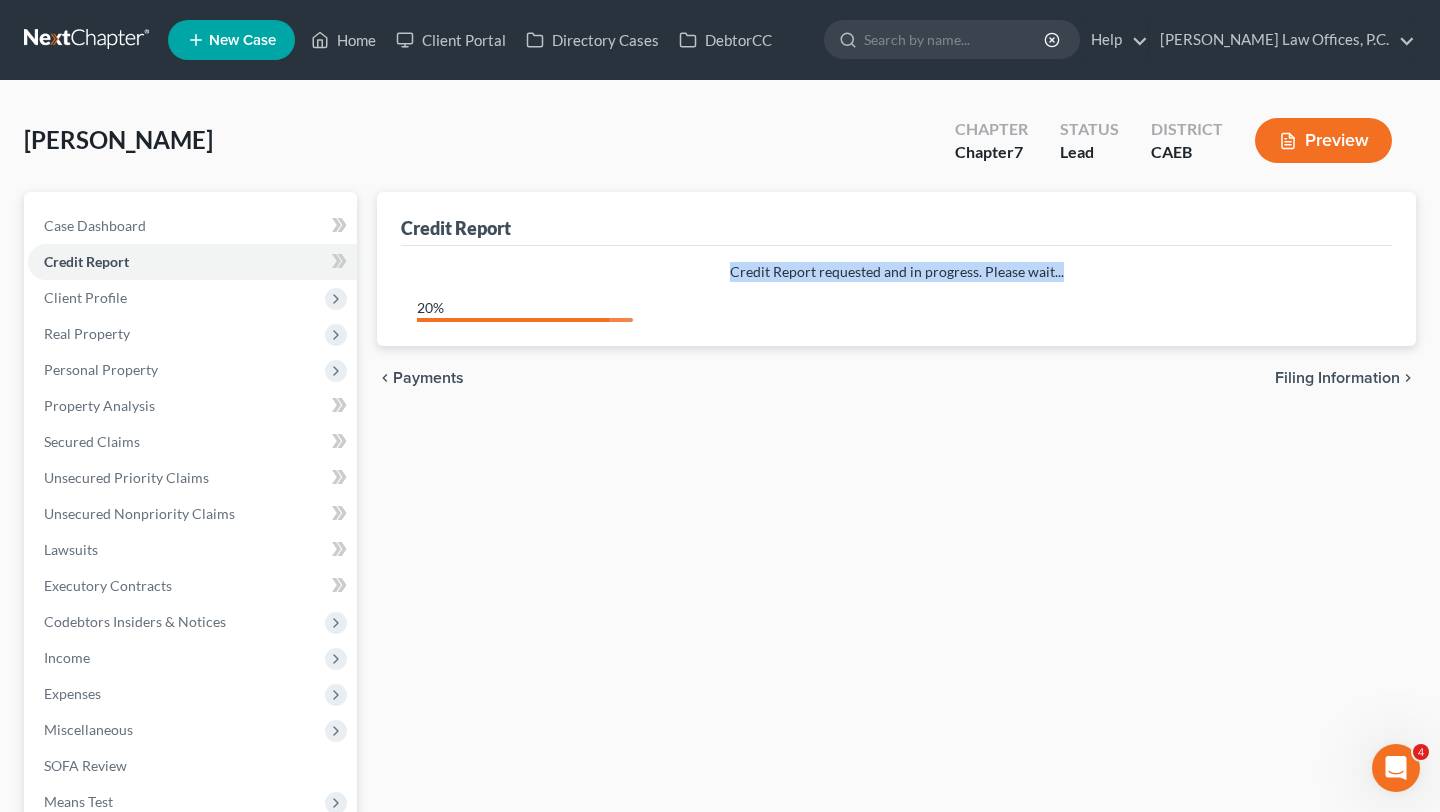 drag, startPoint x: 733, startPoint y: 270, endPoint x: 1090, endPoint y: 268, distance: 357.0056 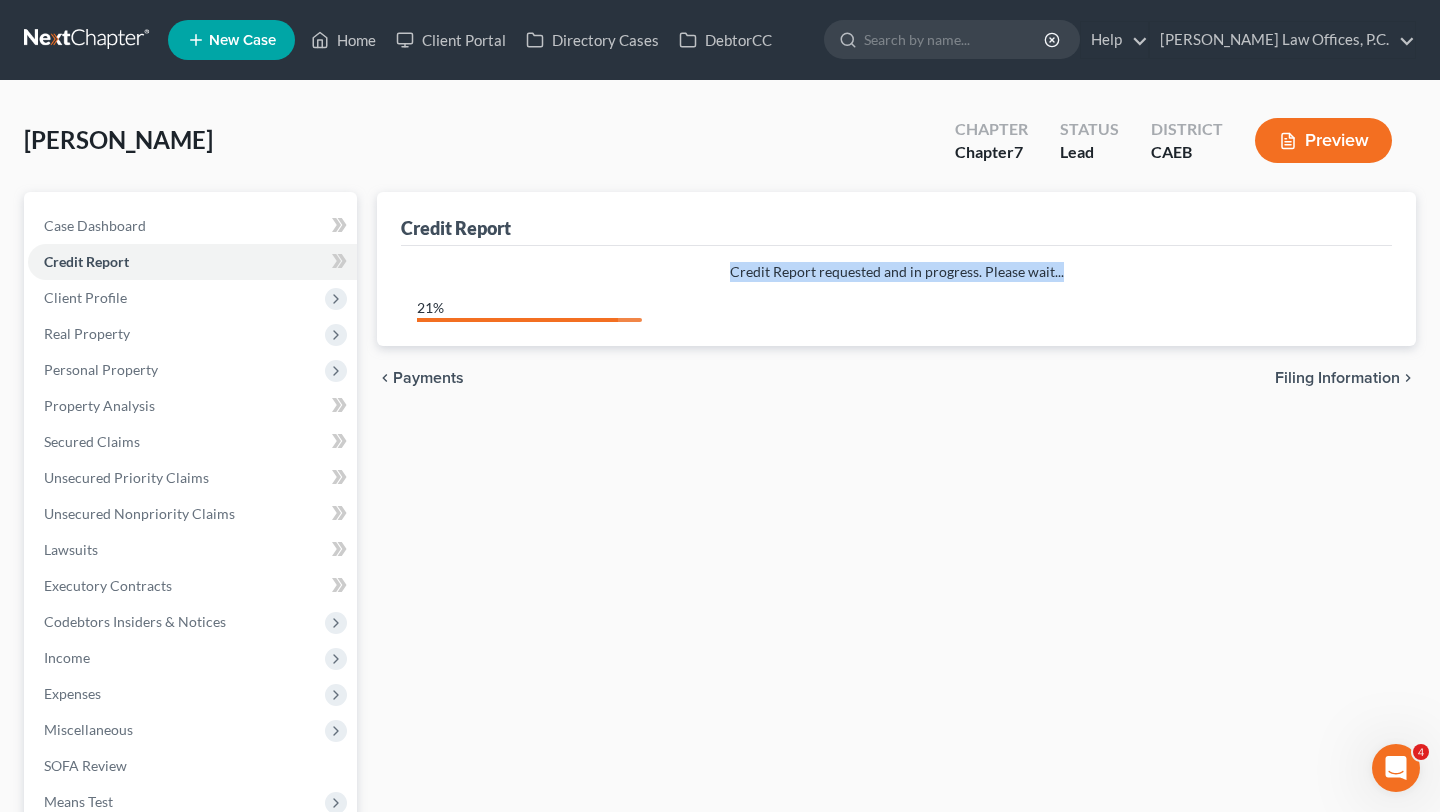 click on "Credit Report requested and in progress. Please wait..." at bounding box center [896, 272] 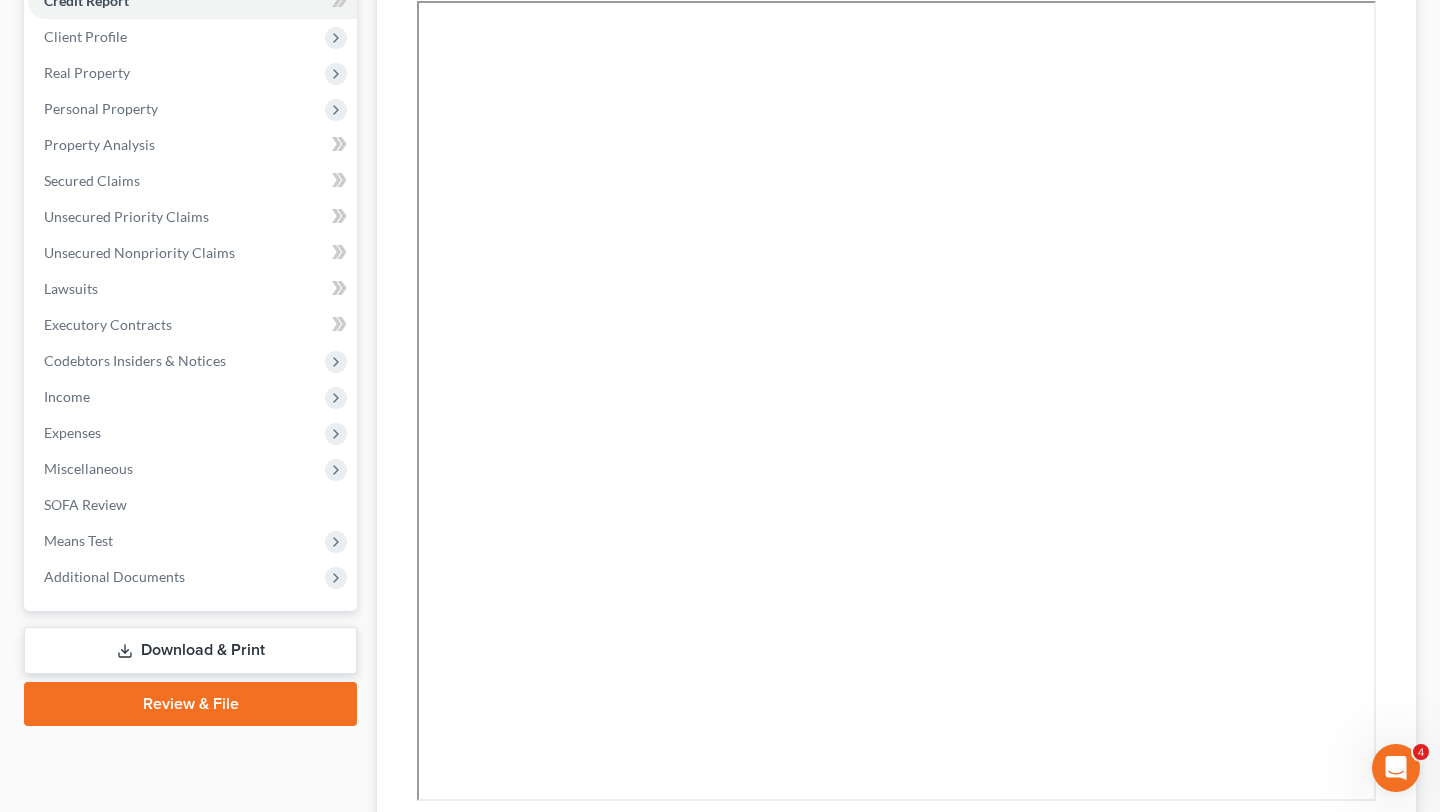 scroll, scrollTop: 258, scrollLeft: 0, axis: vertical 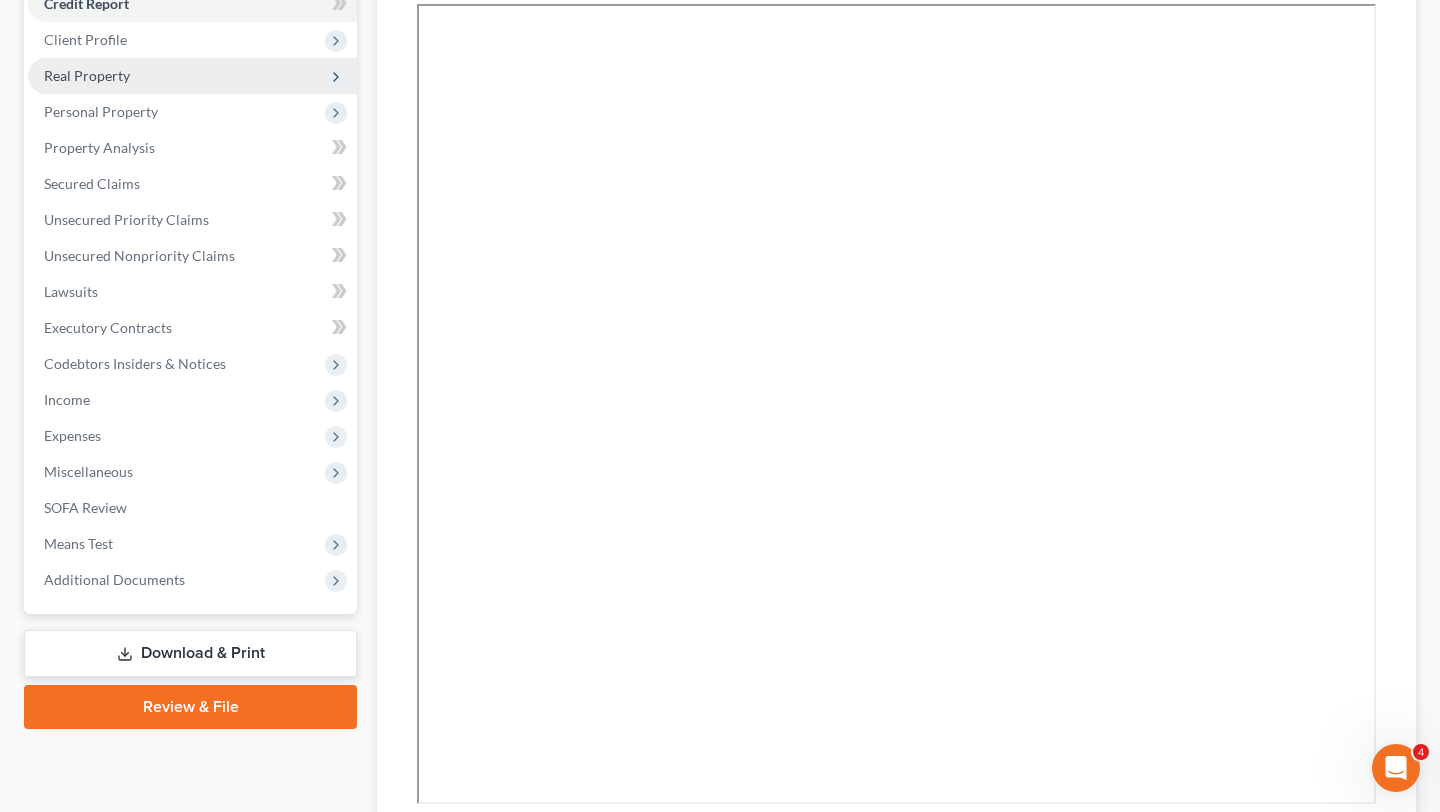click on "Real Property" at bounding box center [192, 76] 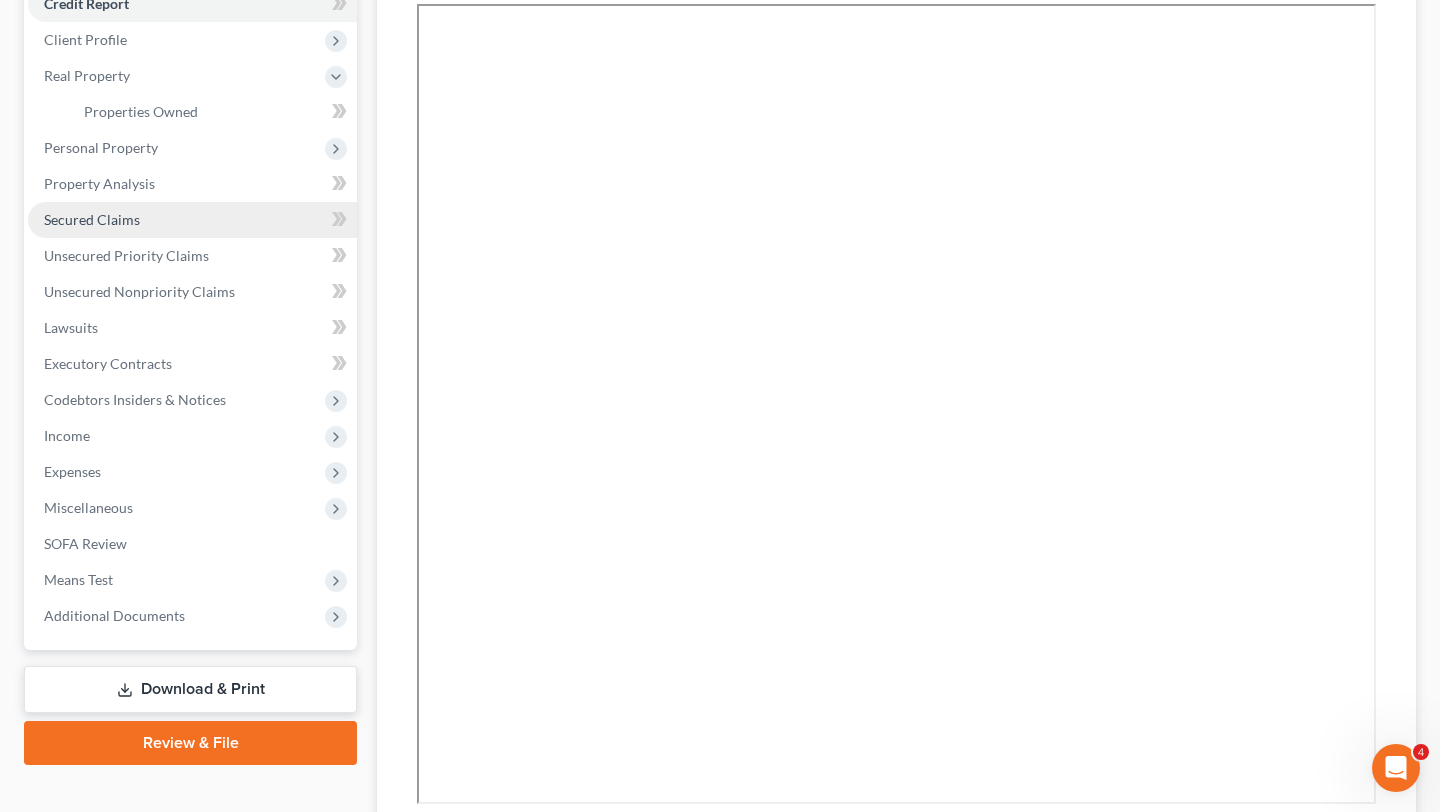 click on "Secured Claims" at bounding box center (192, 220) 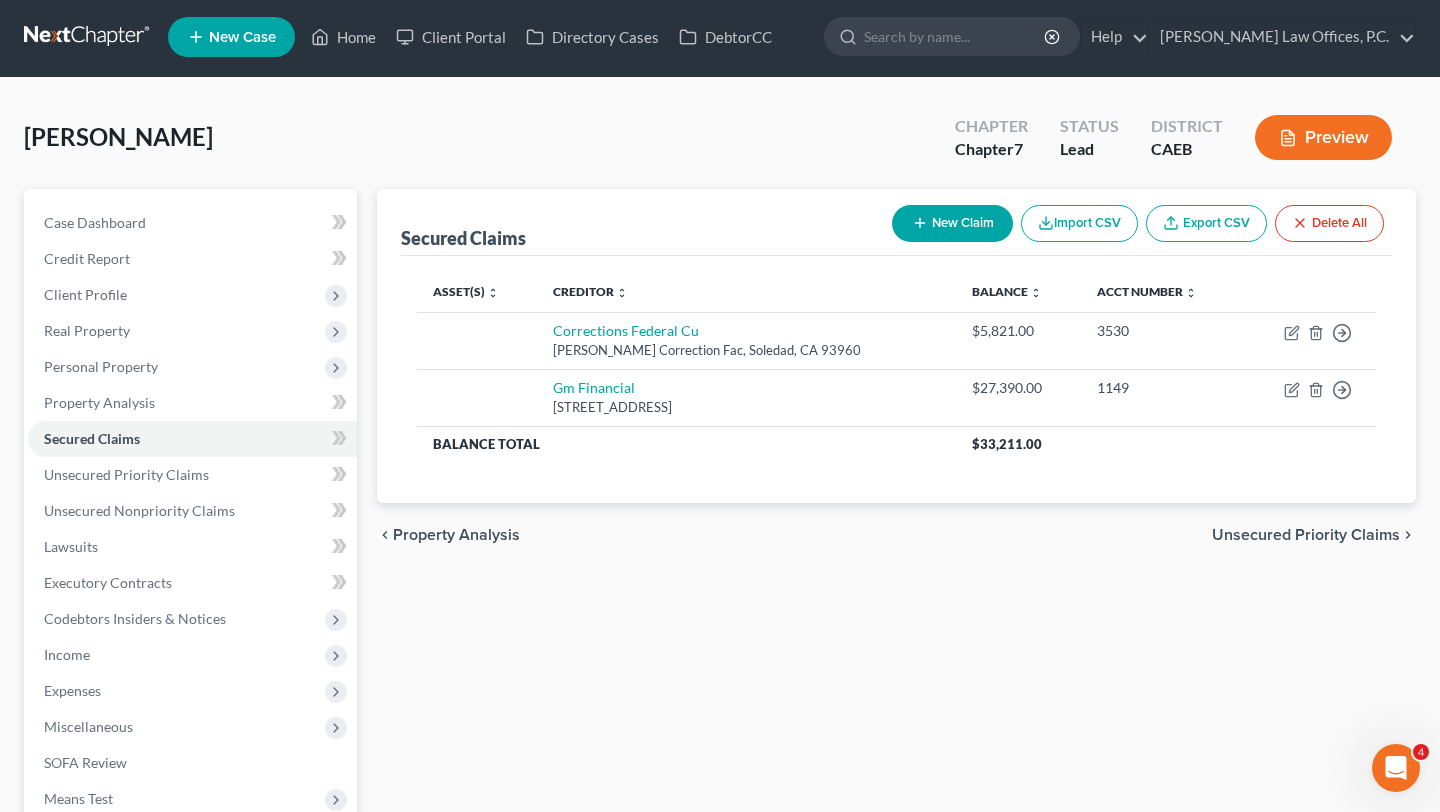 scroll, scrollTop: 0, scrollLeft: 0, axis: both 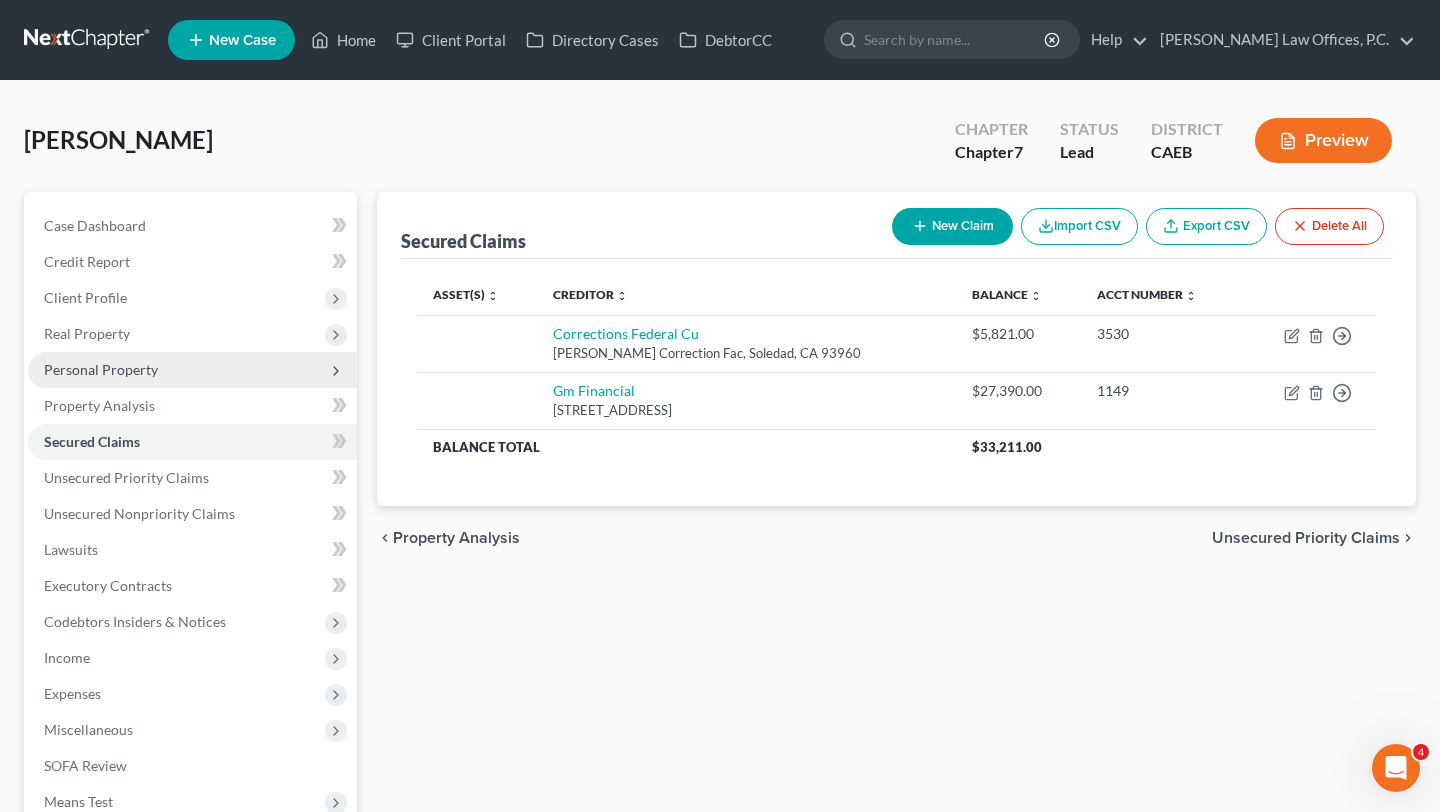 click on "Personal Property" at bounding box center (192, 370) 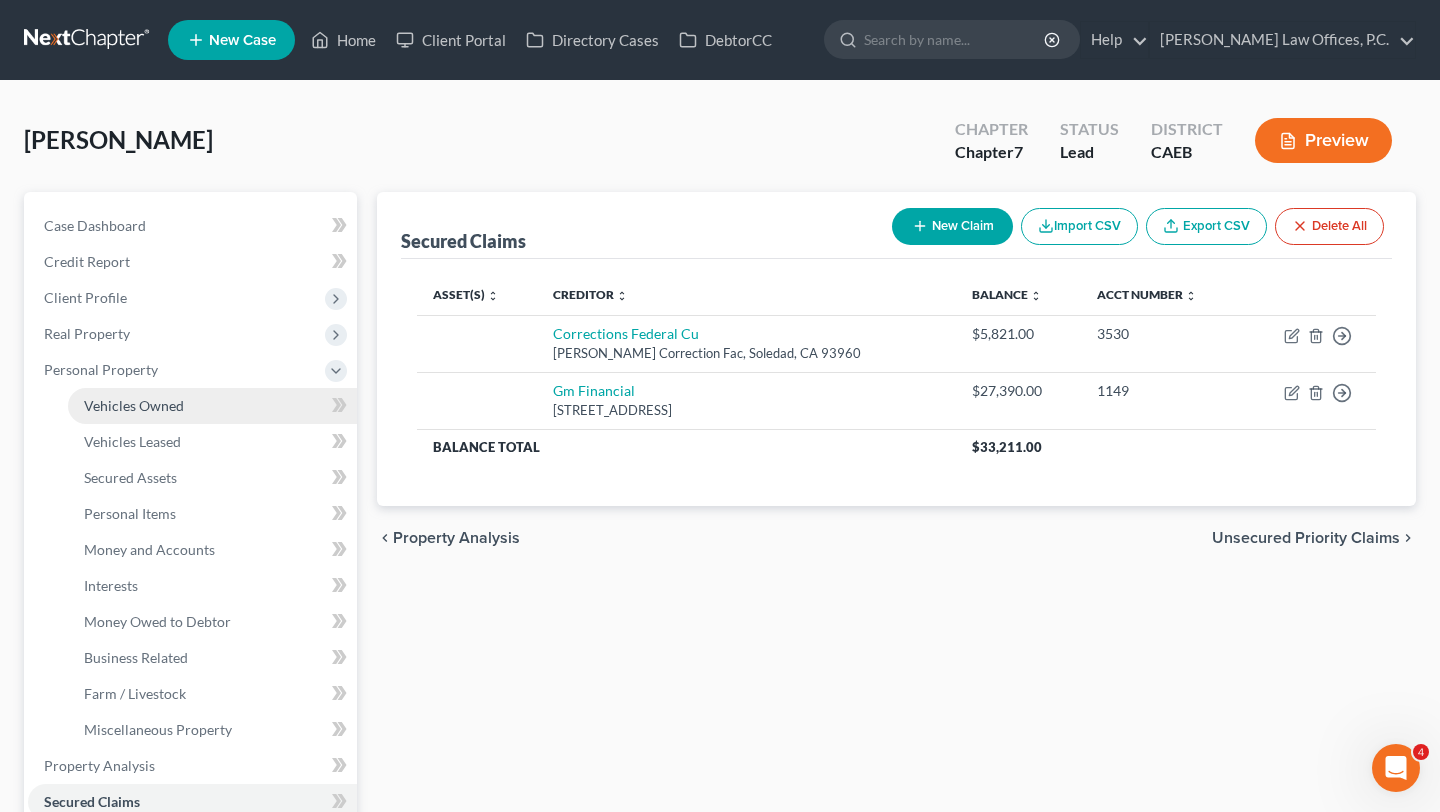 click on "Vehicles Owned" at bounding box center (134, 405) 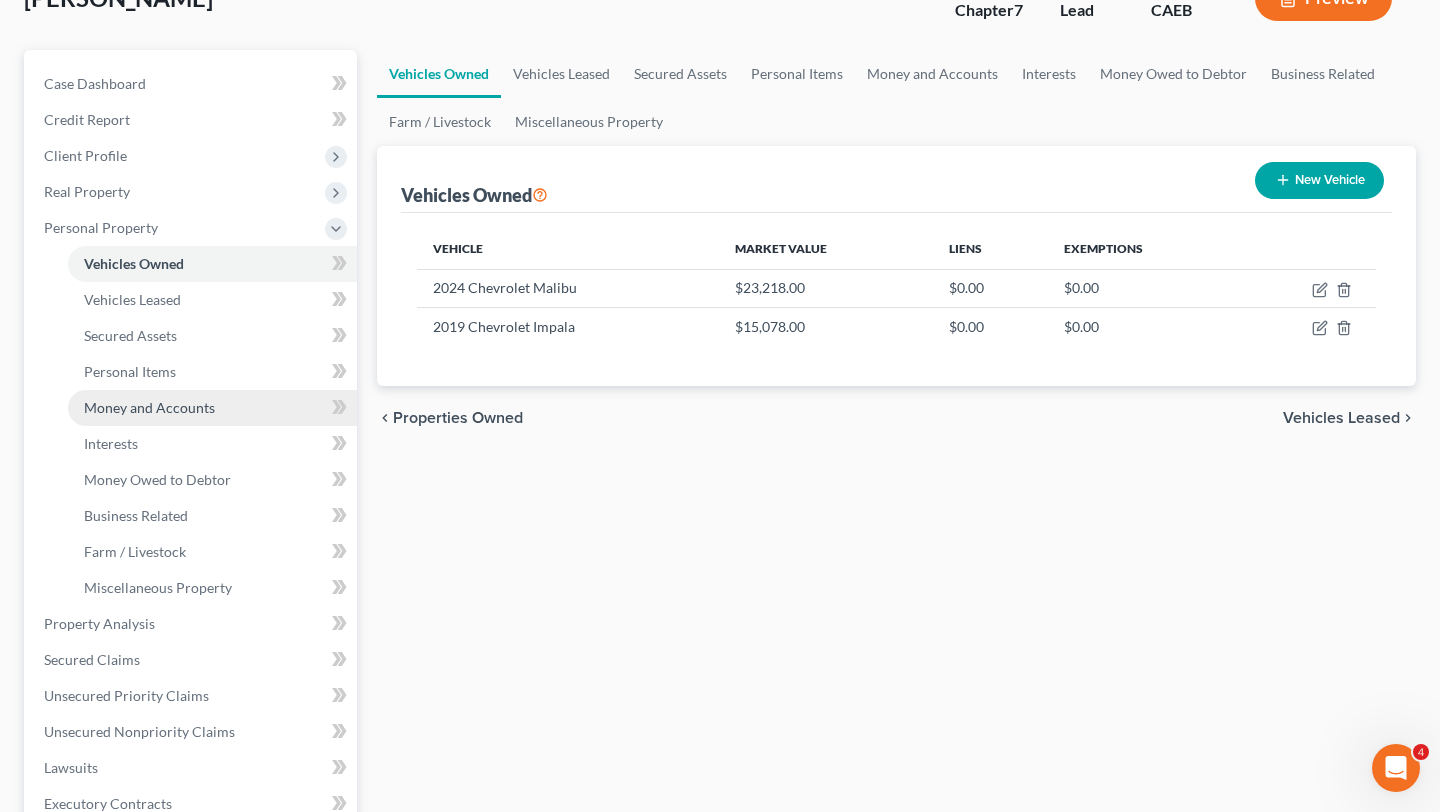 scroll, scrollTop: 195, scrollLeft: 0, axis: vertical 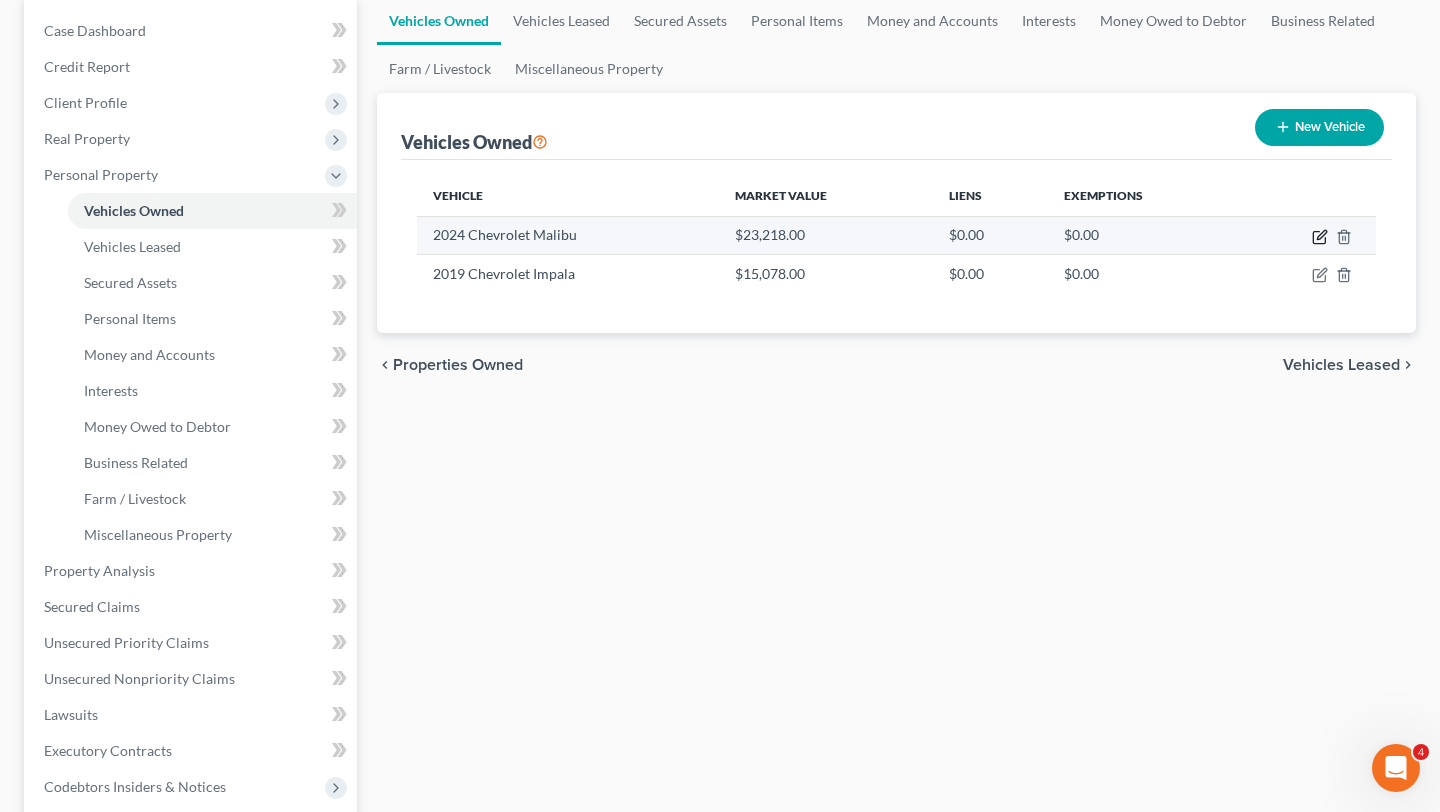 click 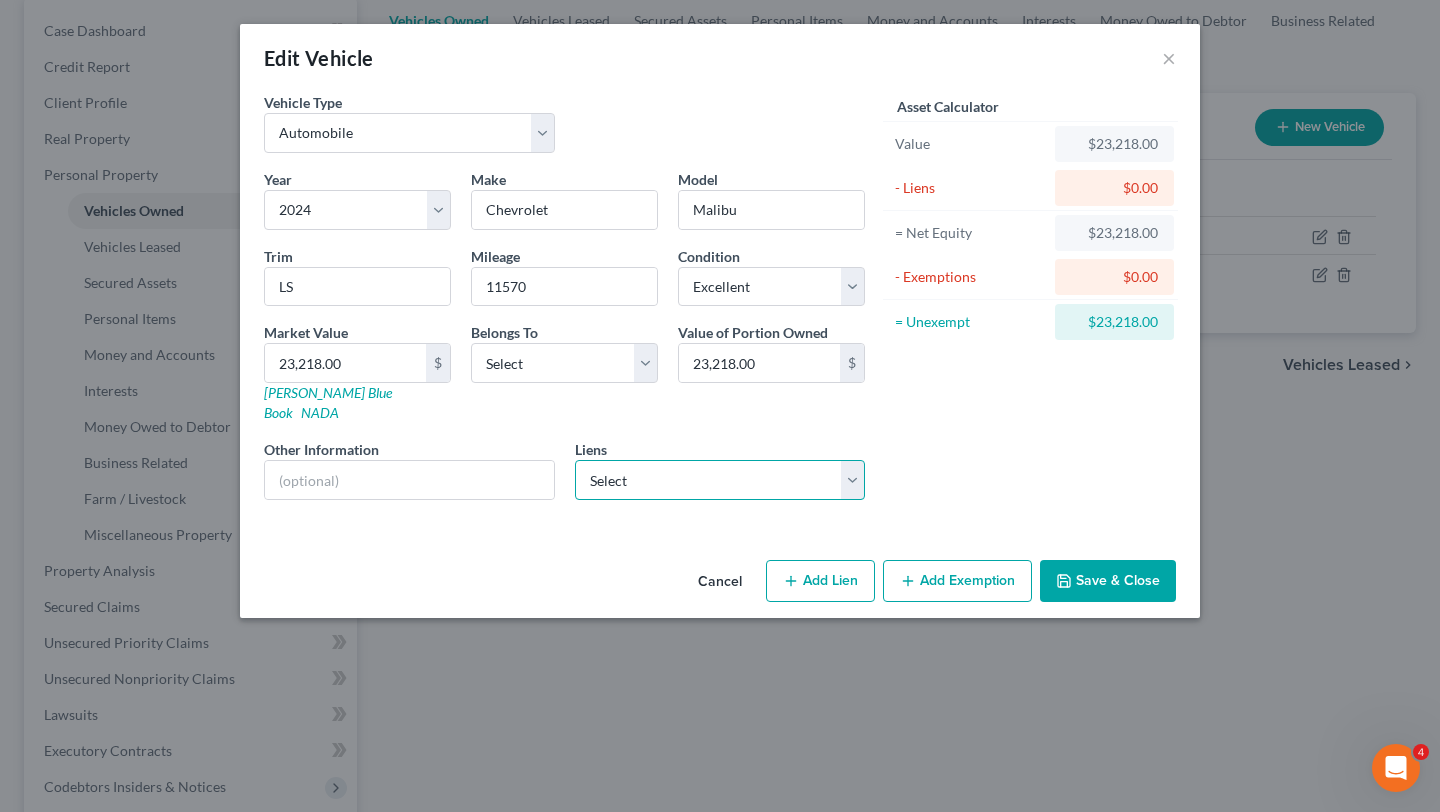 click on "Select Gm Financial - $27,390.00 Corrections Federal Cu - $5,821.00" at bounding box center (720, 480) 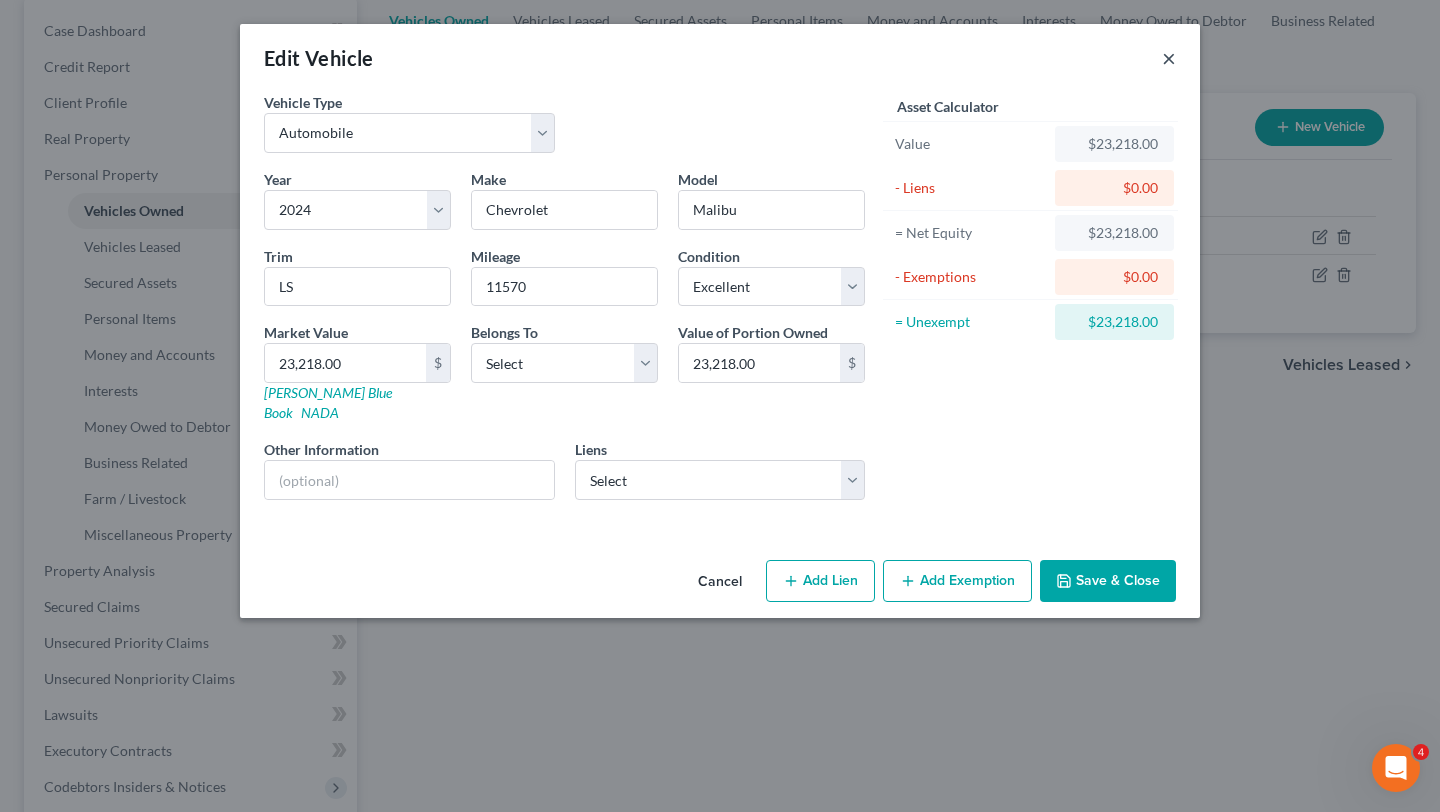 click on "×" at bounding box center (1169, 58) 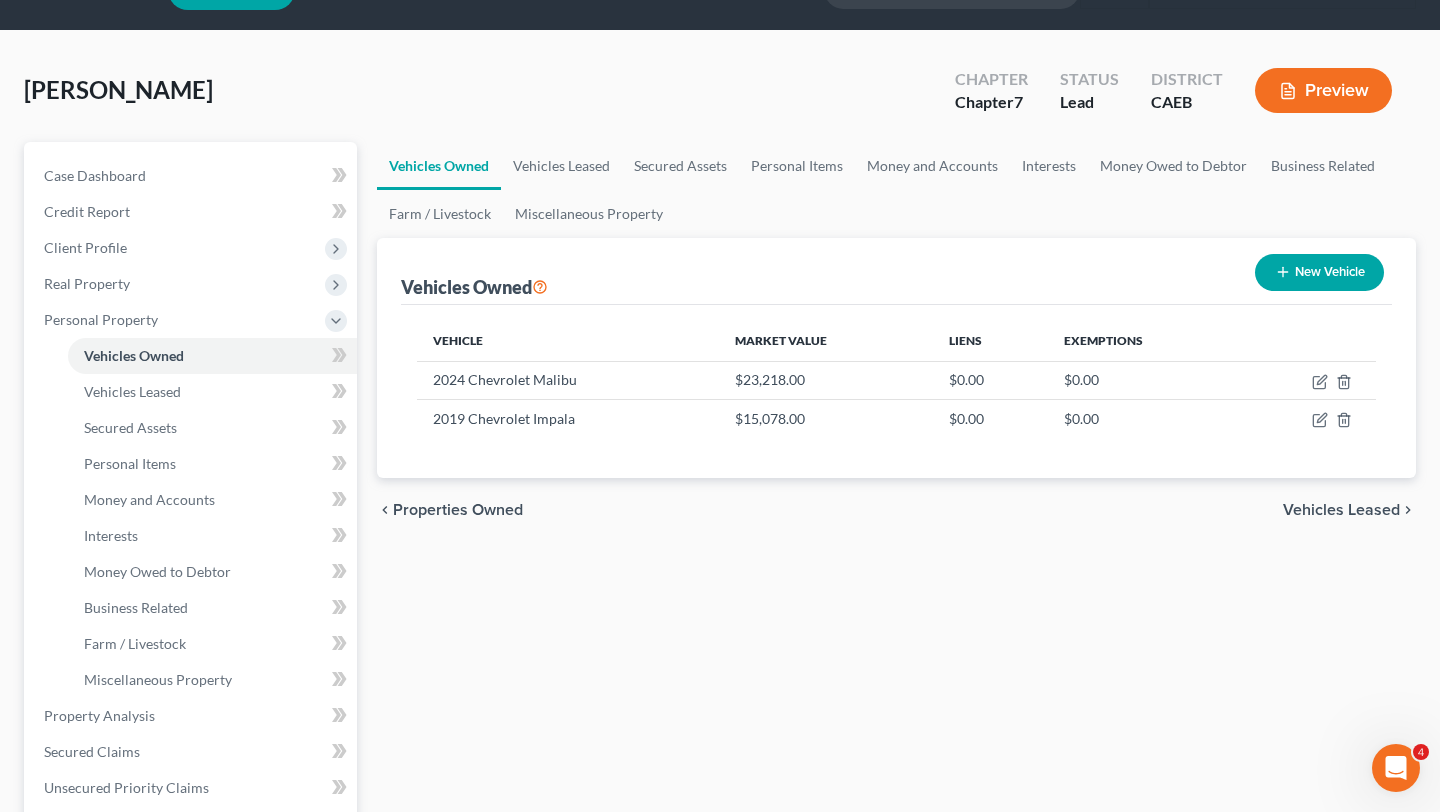 scroll, scrollTop: 49, scrollLeft: 0, axis: vertical 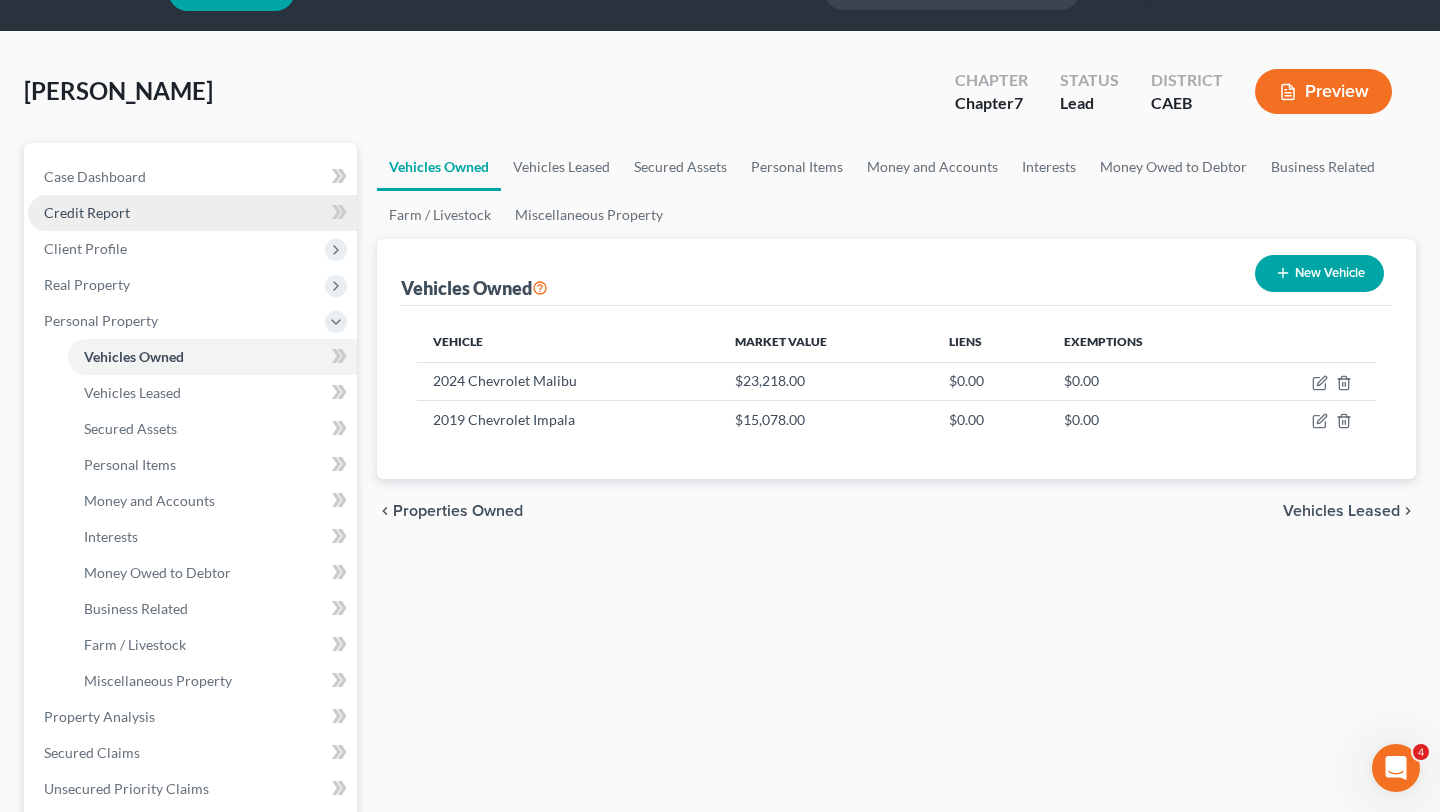 click on "Credit Report" at bounding box center [192, 213] 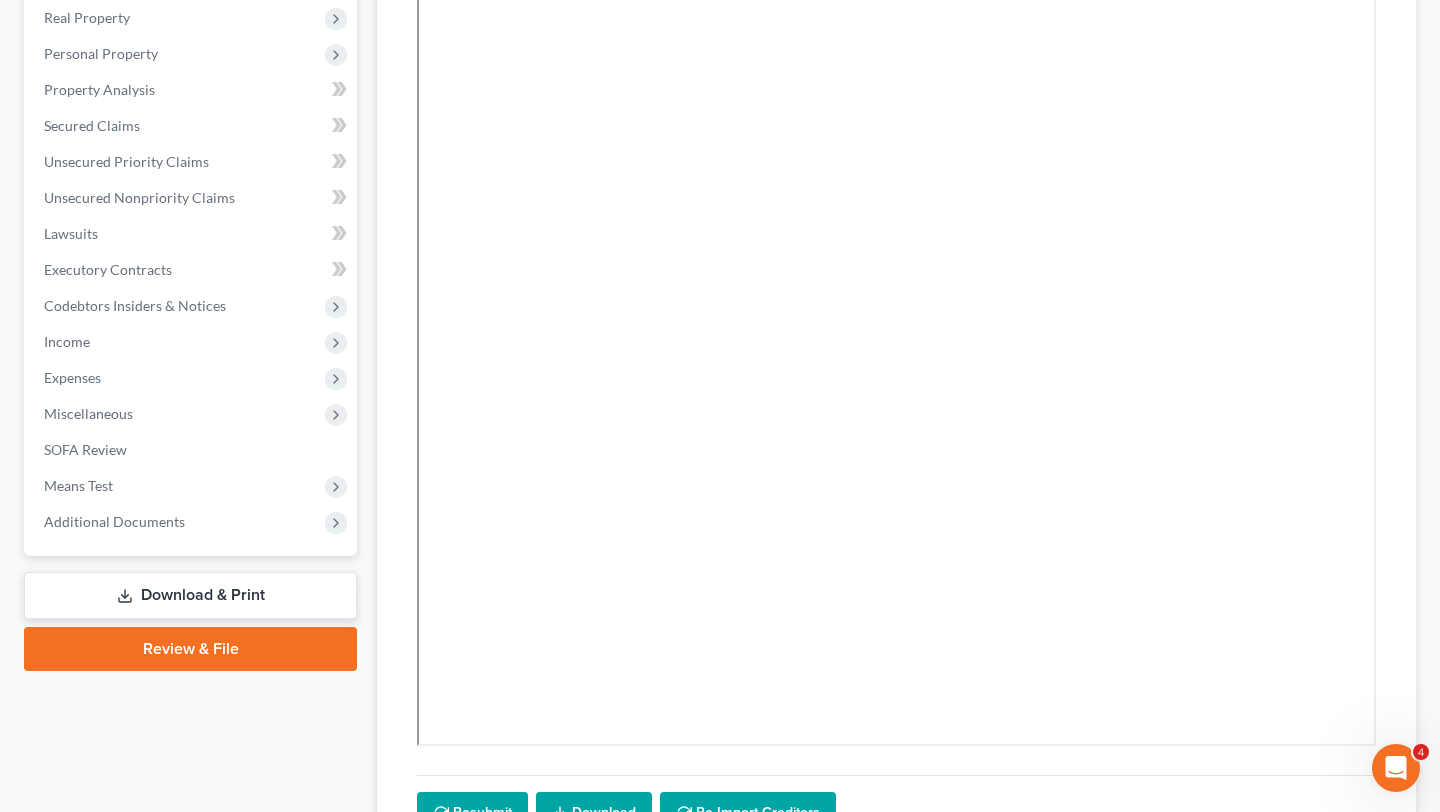 scroll, scrollTop: 317, scrollLeft: 0, axis: vertical 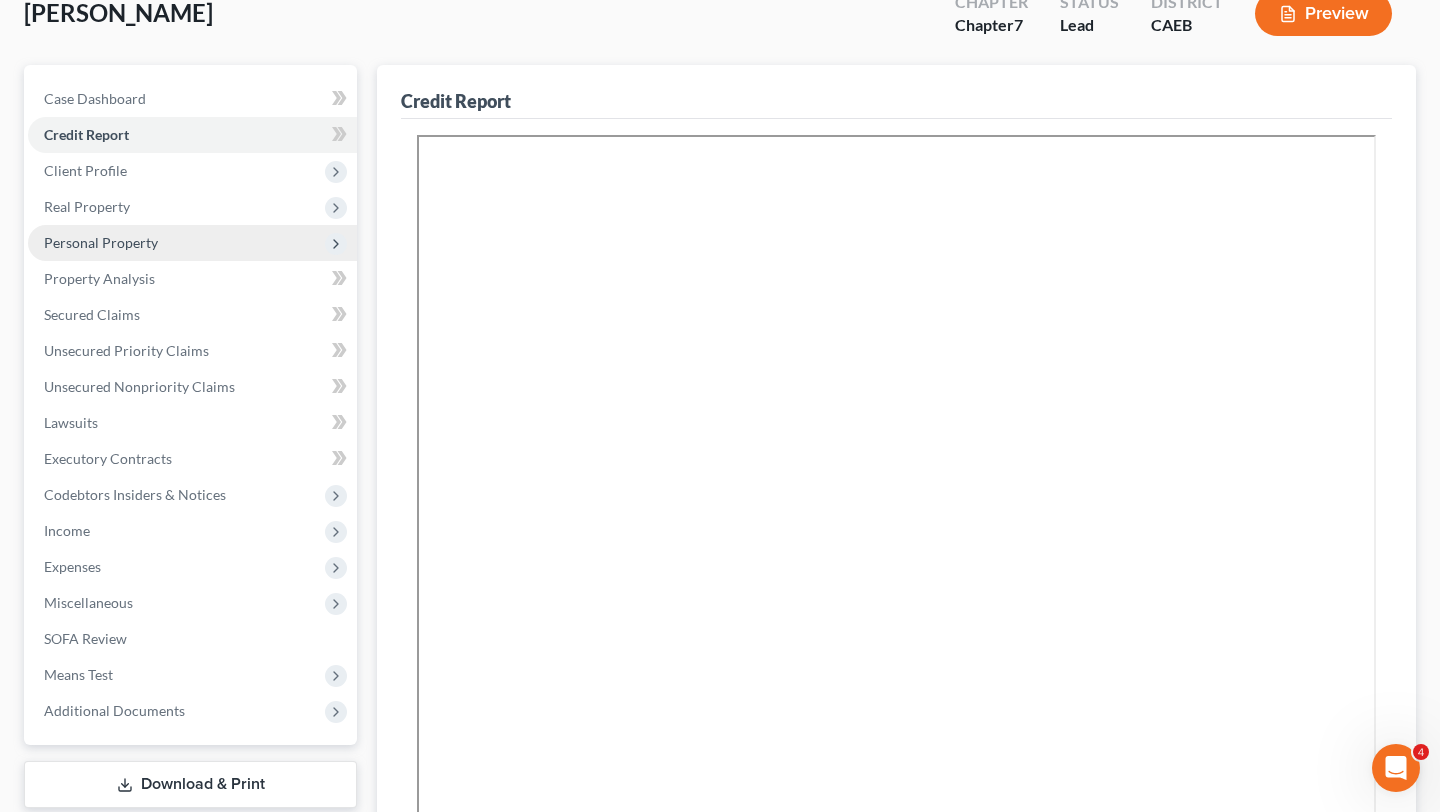 click on "Personal Property" at bounding box center [192, 243] 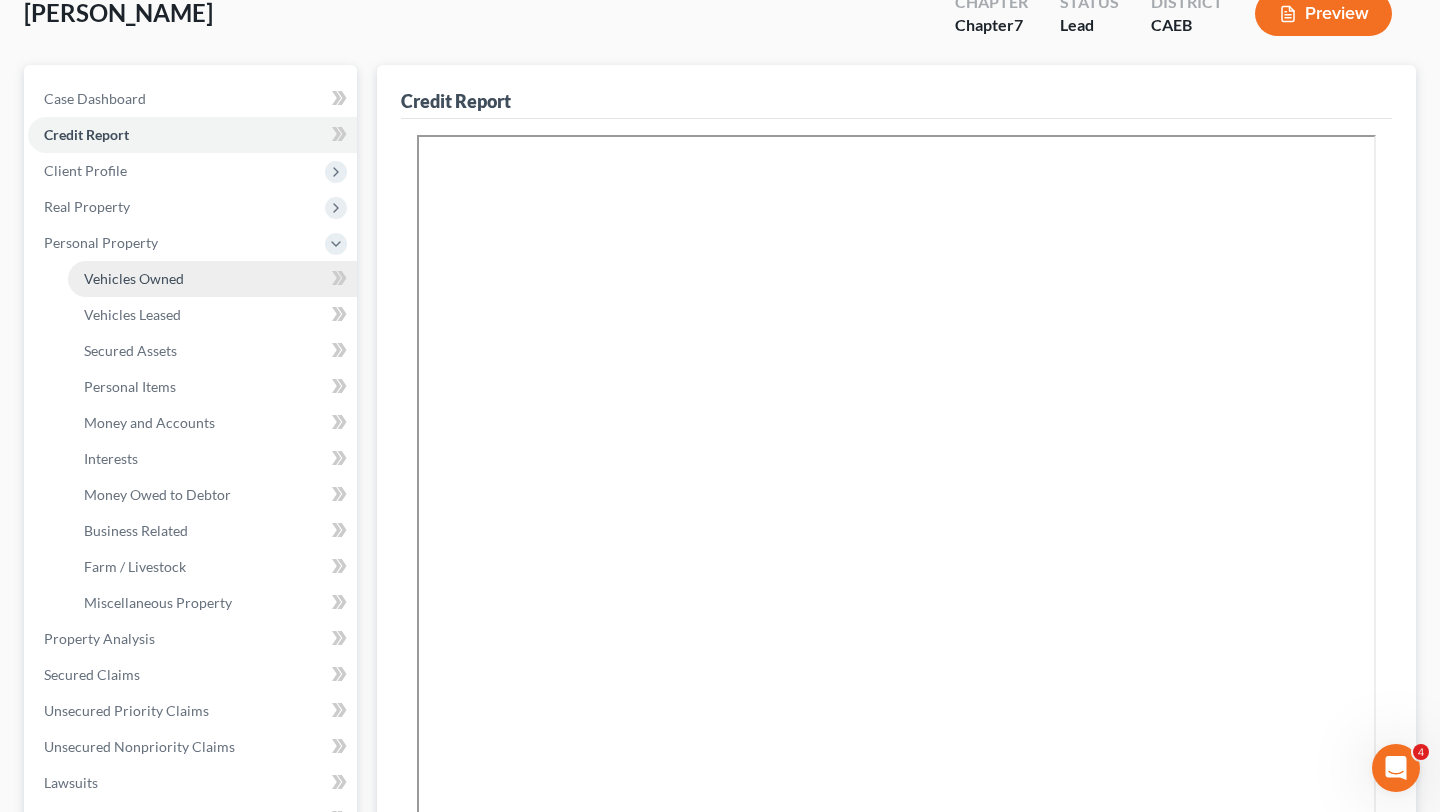 click on "Vehicles Owned" at bounding box center [134, 278] 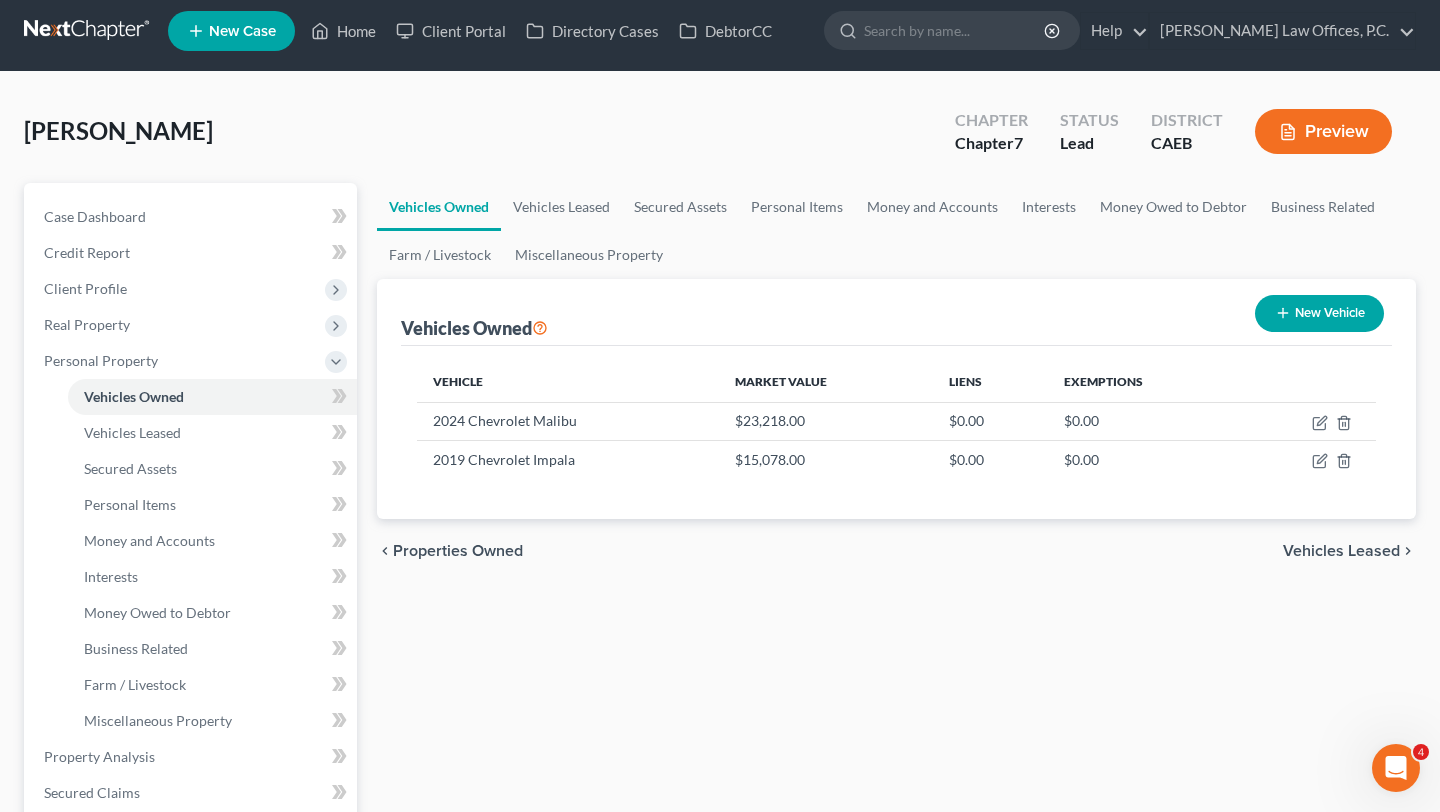 scroll, scrollTop: 0, scrollLeft: 0, axis: both 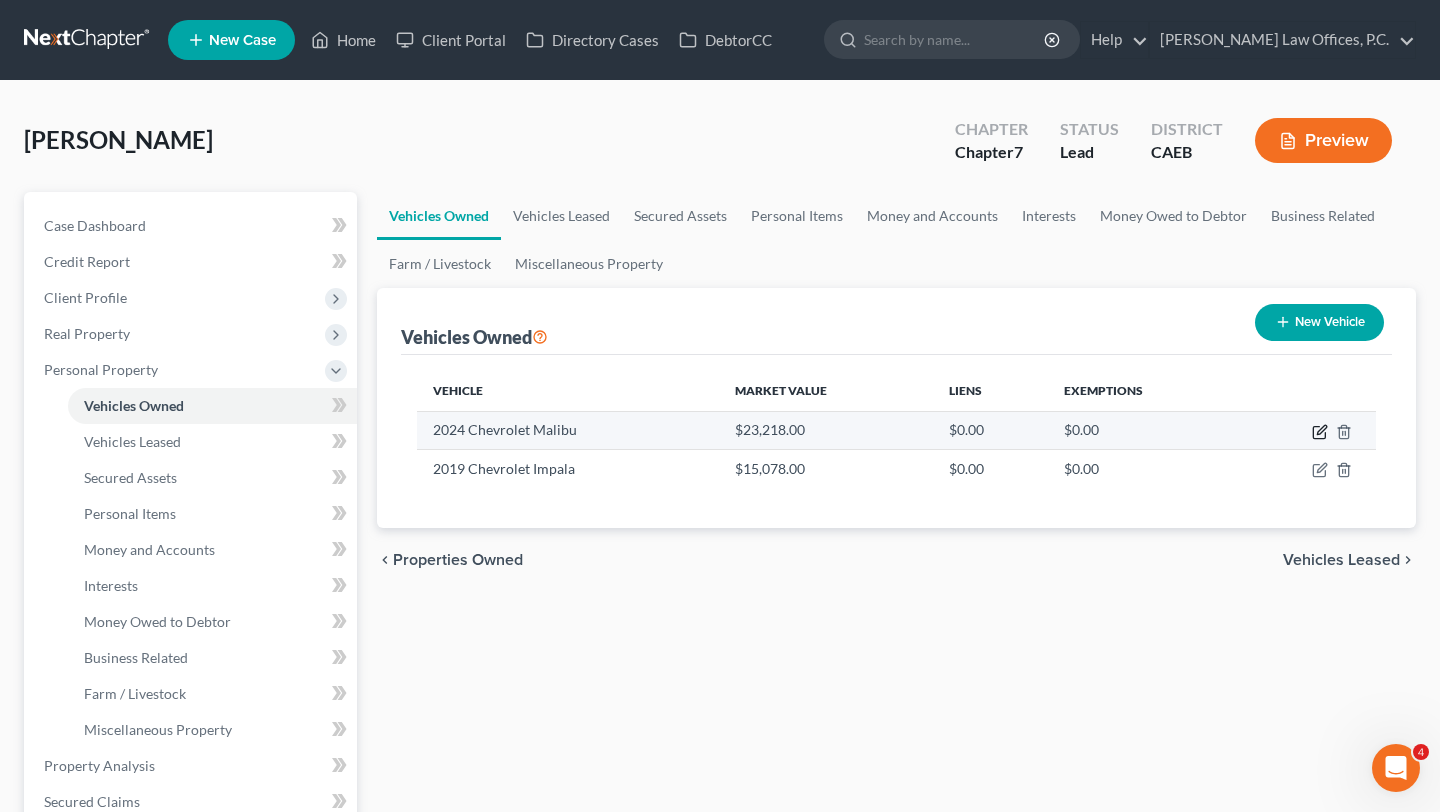 click 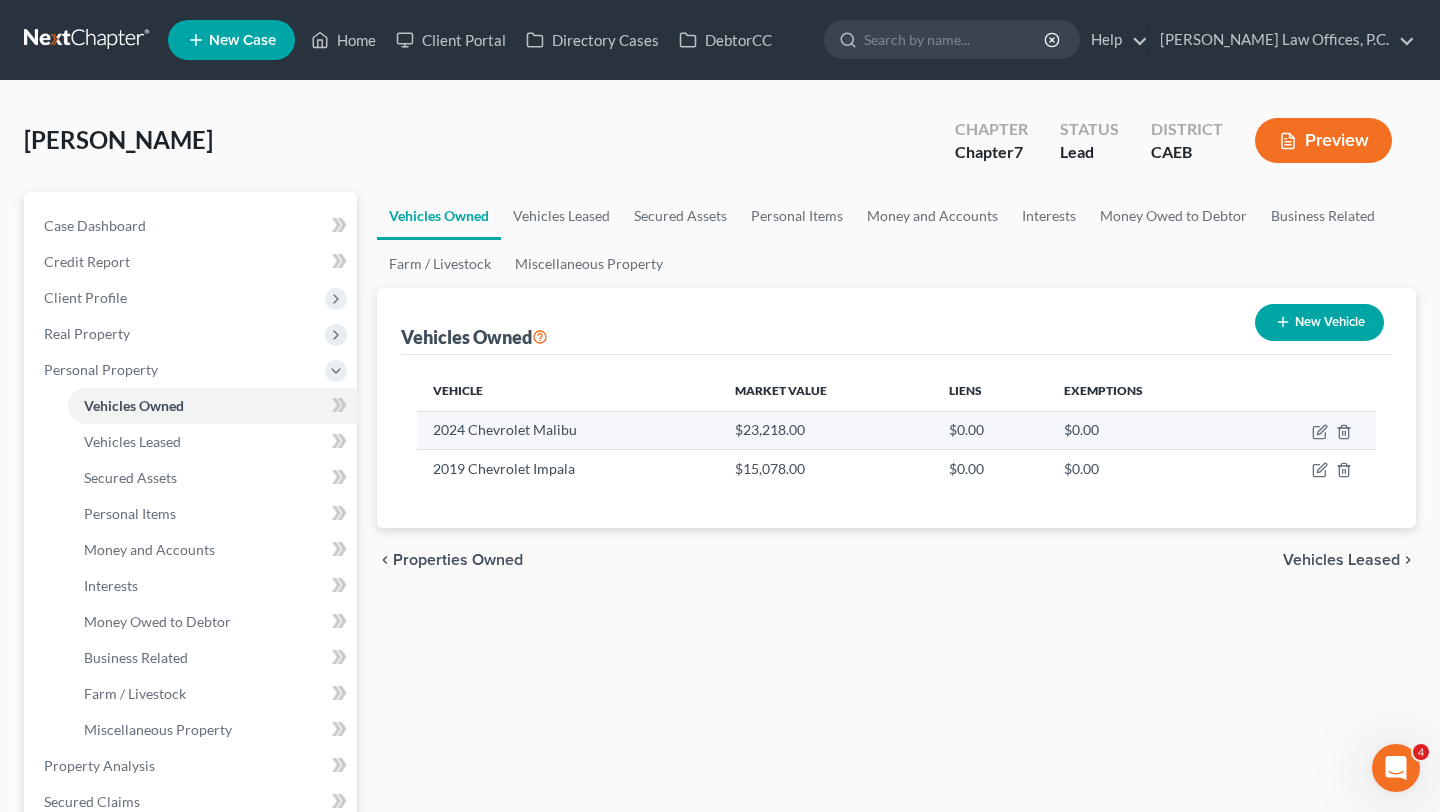 select on "0" 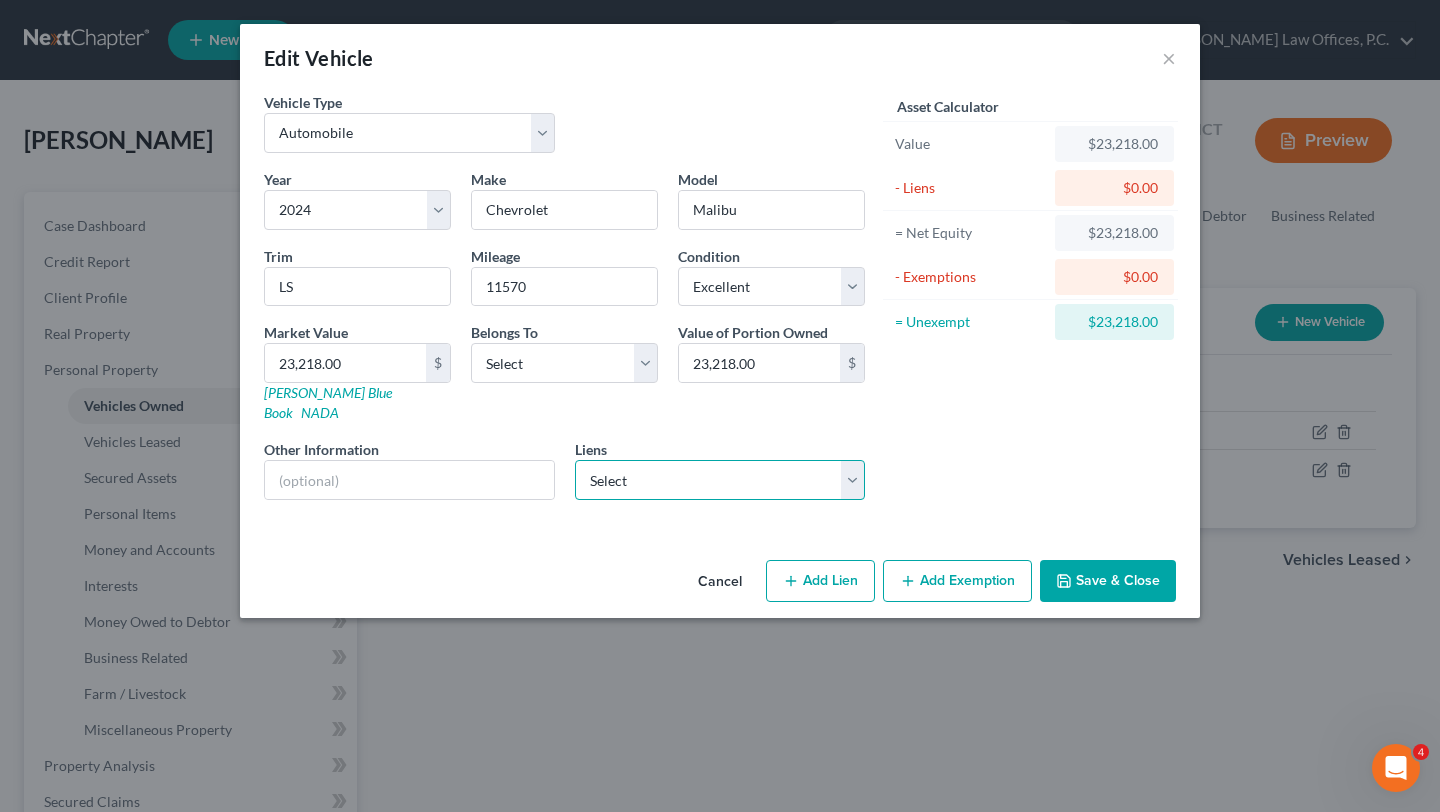 click on "Select Gm Financial - $27,390.00 Corrections Federal Cu - $5,821.00" at bounding box center [720, 480] 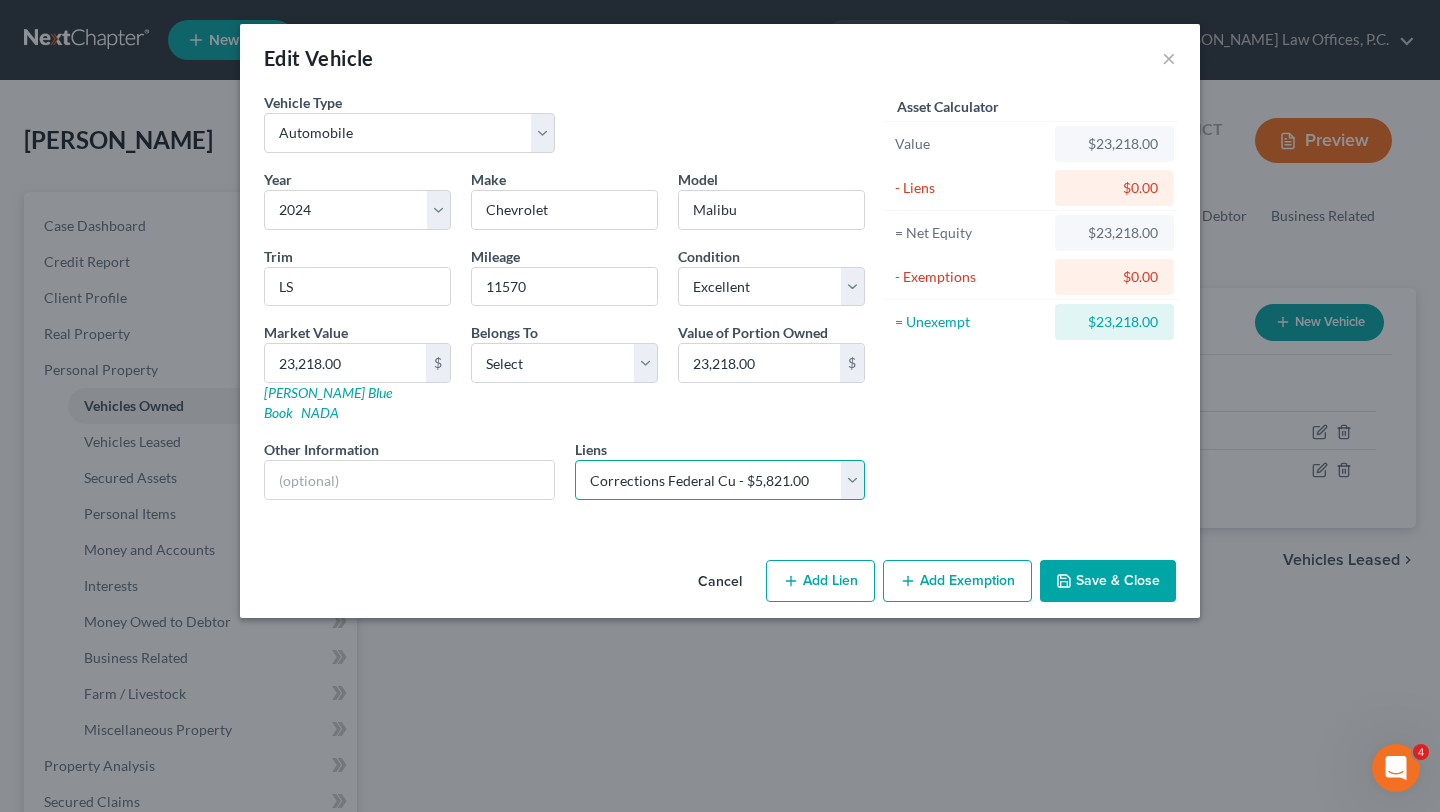 select 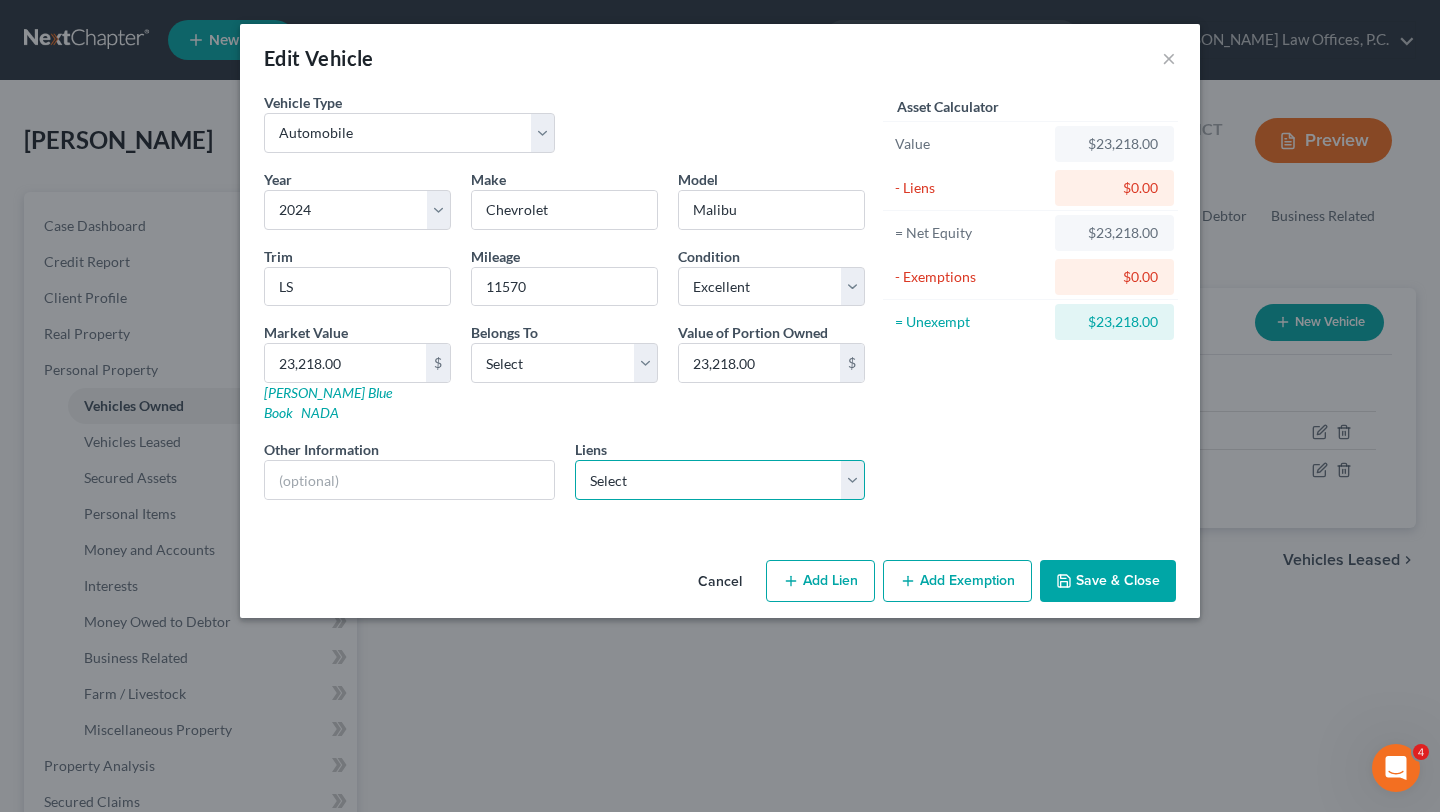 select on "4" 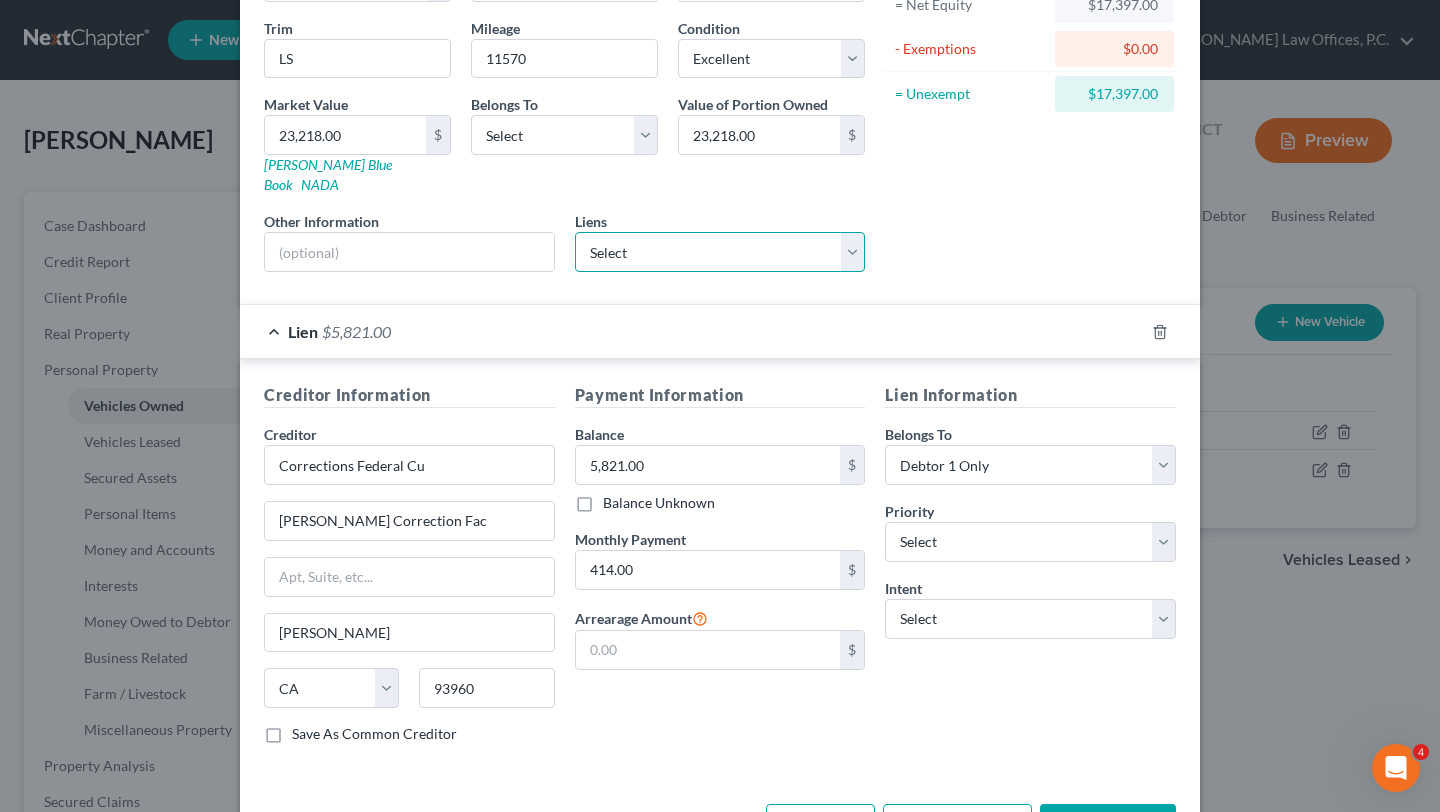scroll, scrollTop: 282, scrollLeft: 0, axis: vertical 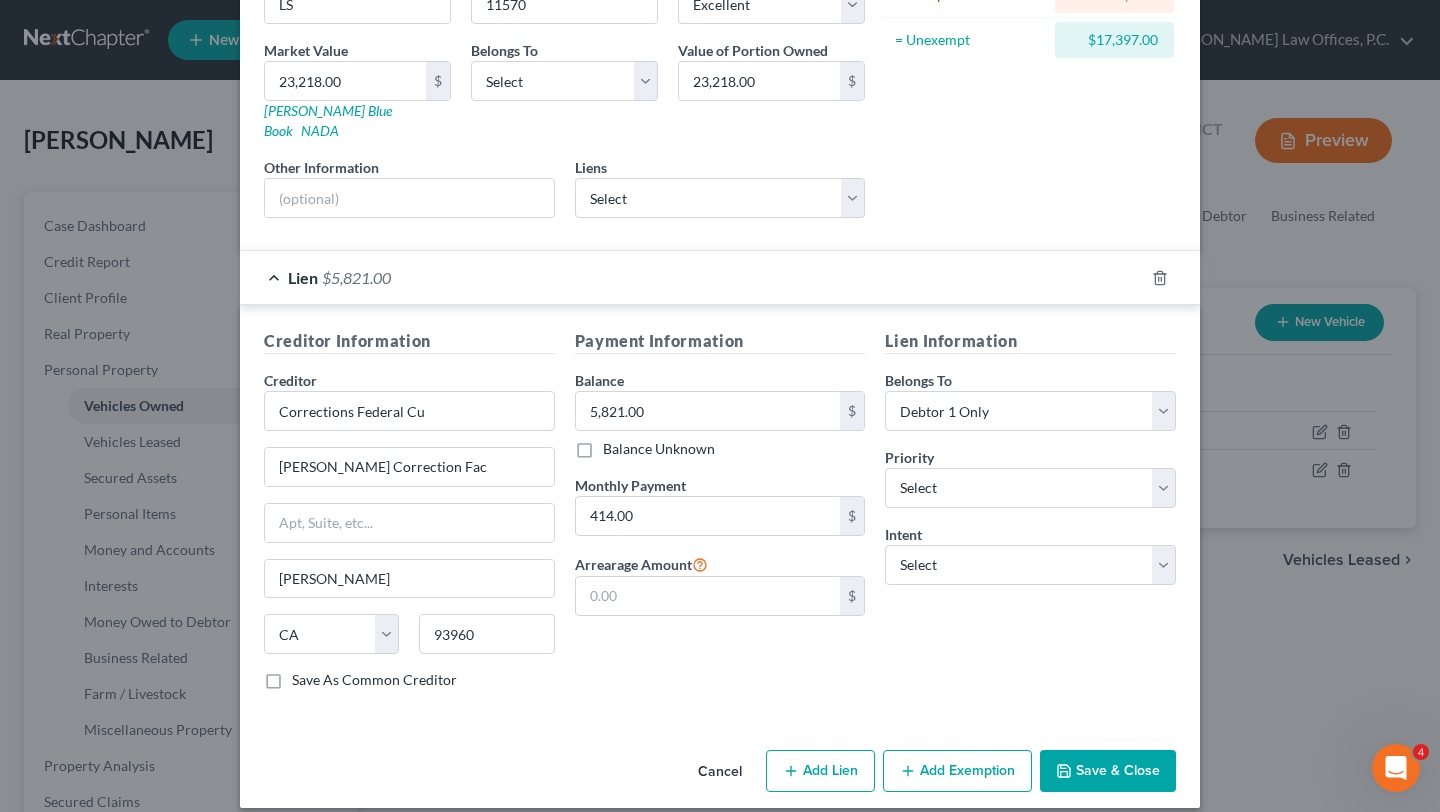 click on "Add Exemption" at bounding box center [957, 771] 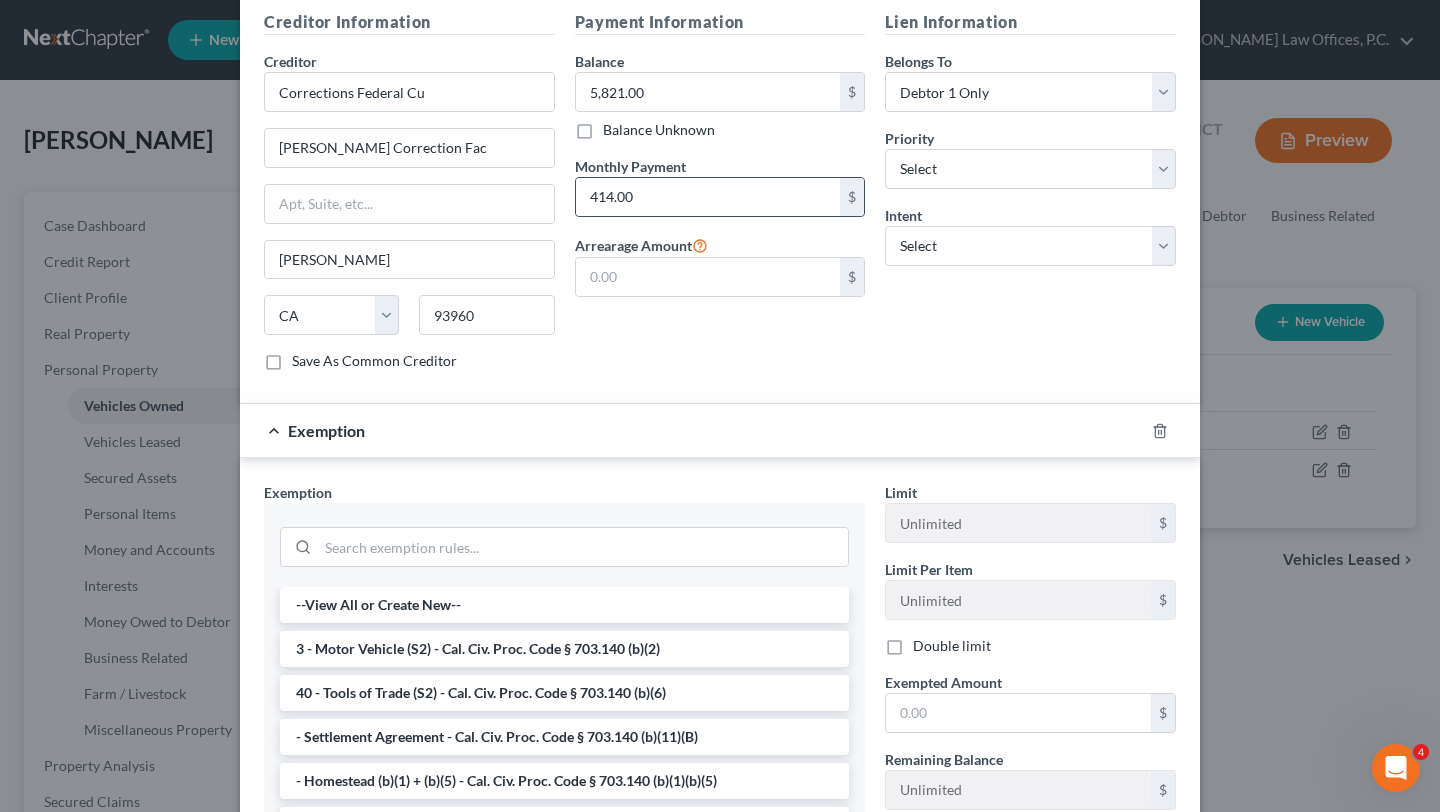 scroll, scrollTop: 819, scrollLeft: 0, axis: vertical 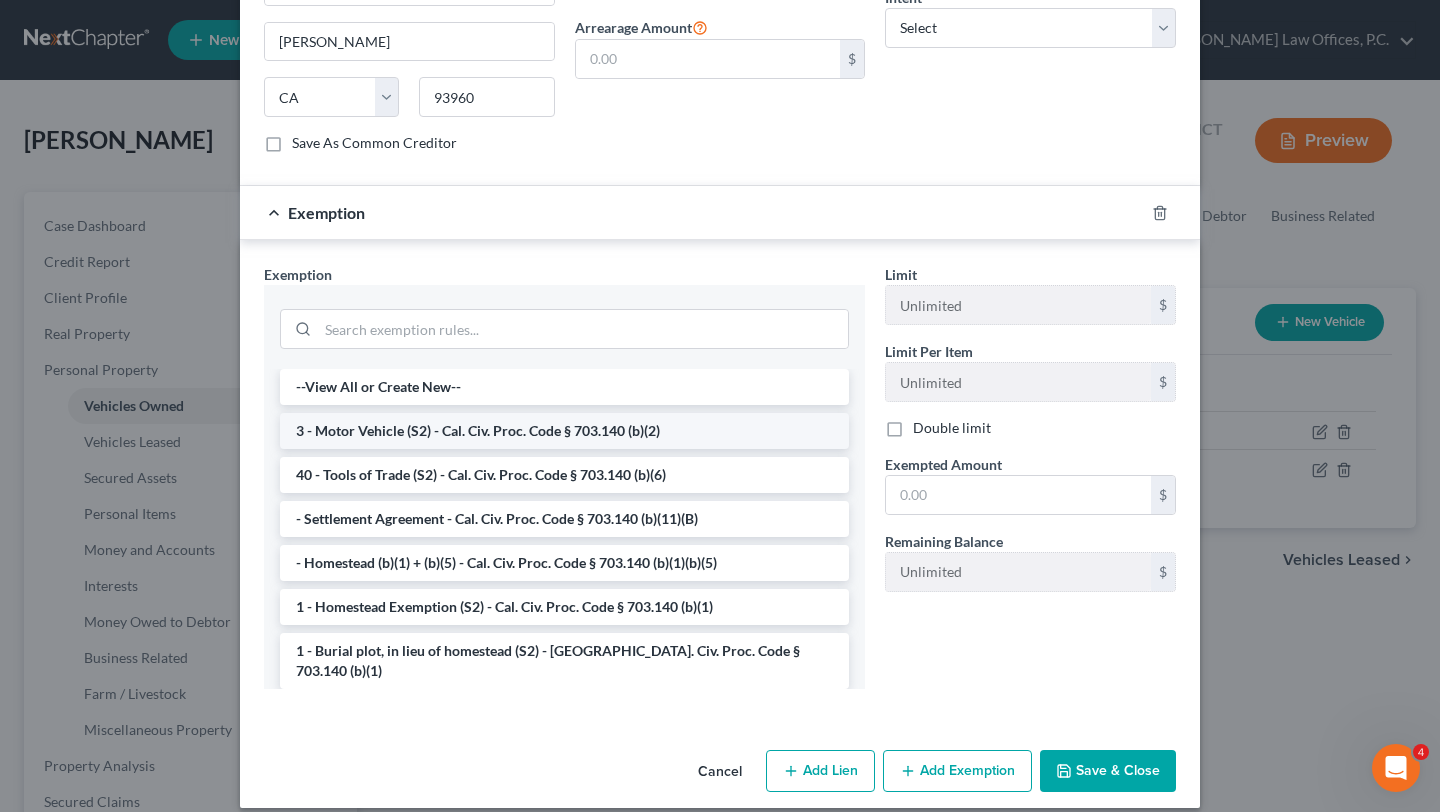 click on "3 - Motor Vehicle (S2) - Cal. Civ. Proc. Code § 703.140 (b)(2)" at bounding box center (564, 431) 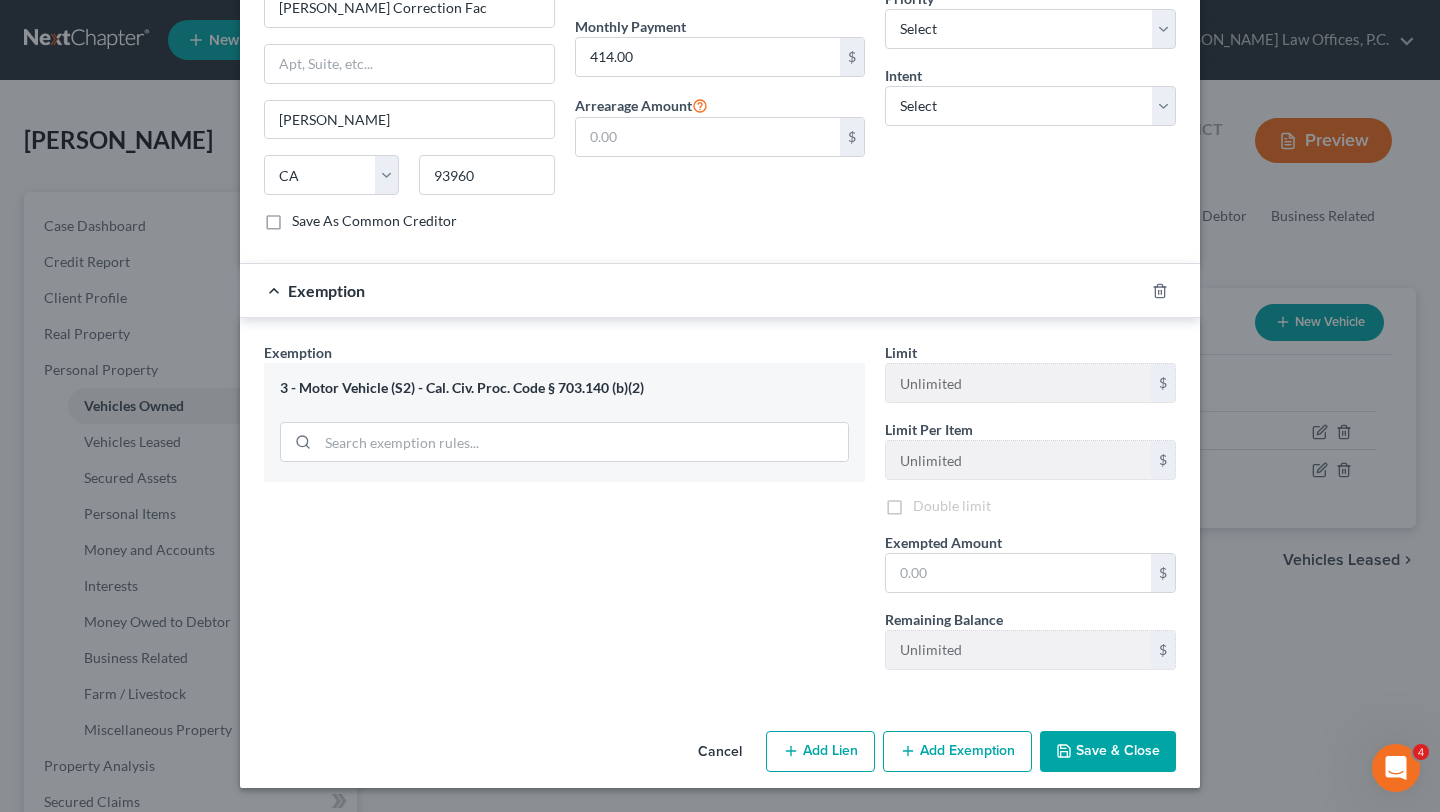 scroll, scrollTop: 724, scrollLeft: 0, axis: vertical 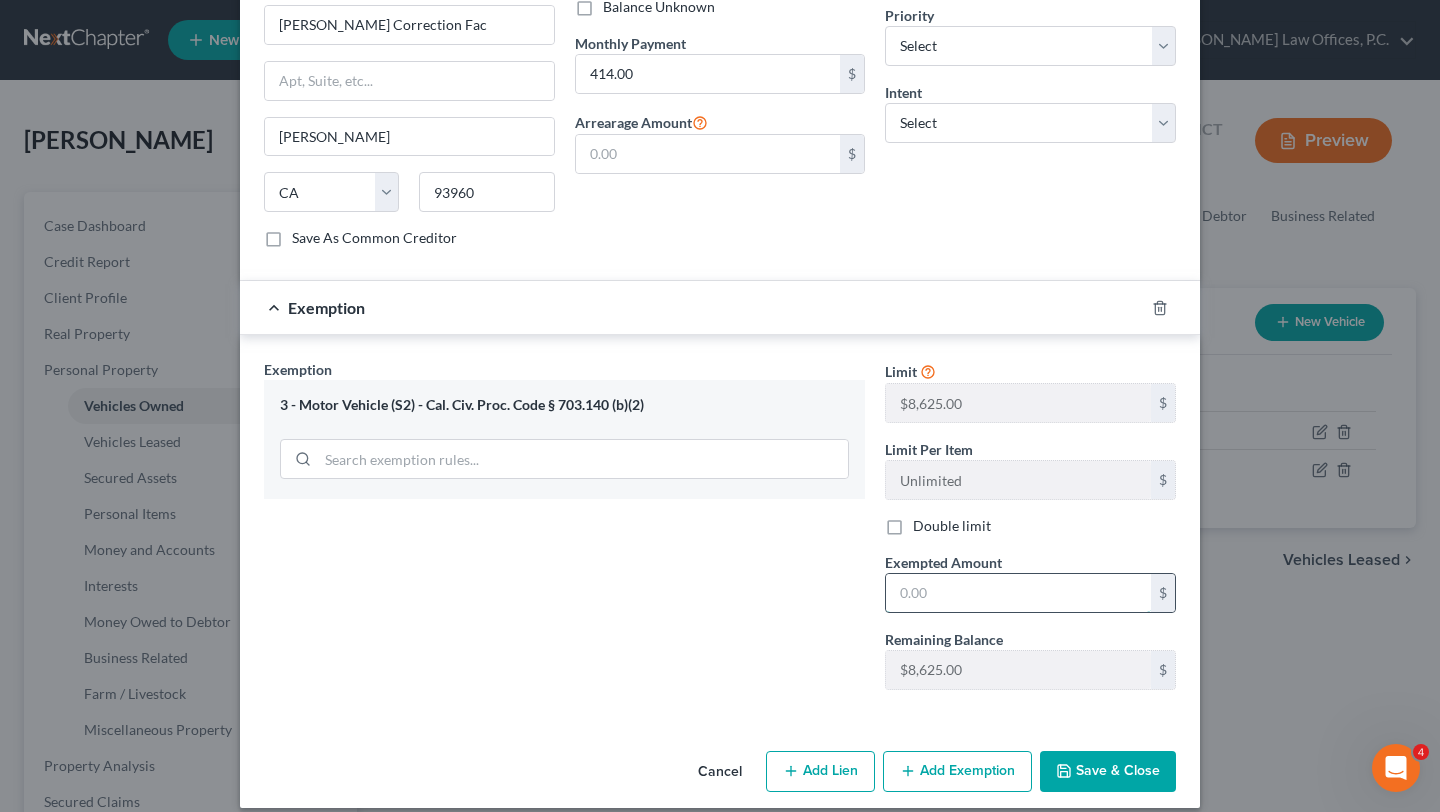 click at bounding box center [1018, 593] 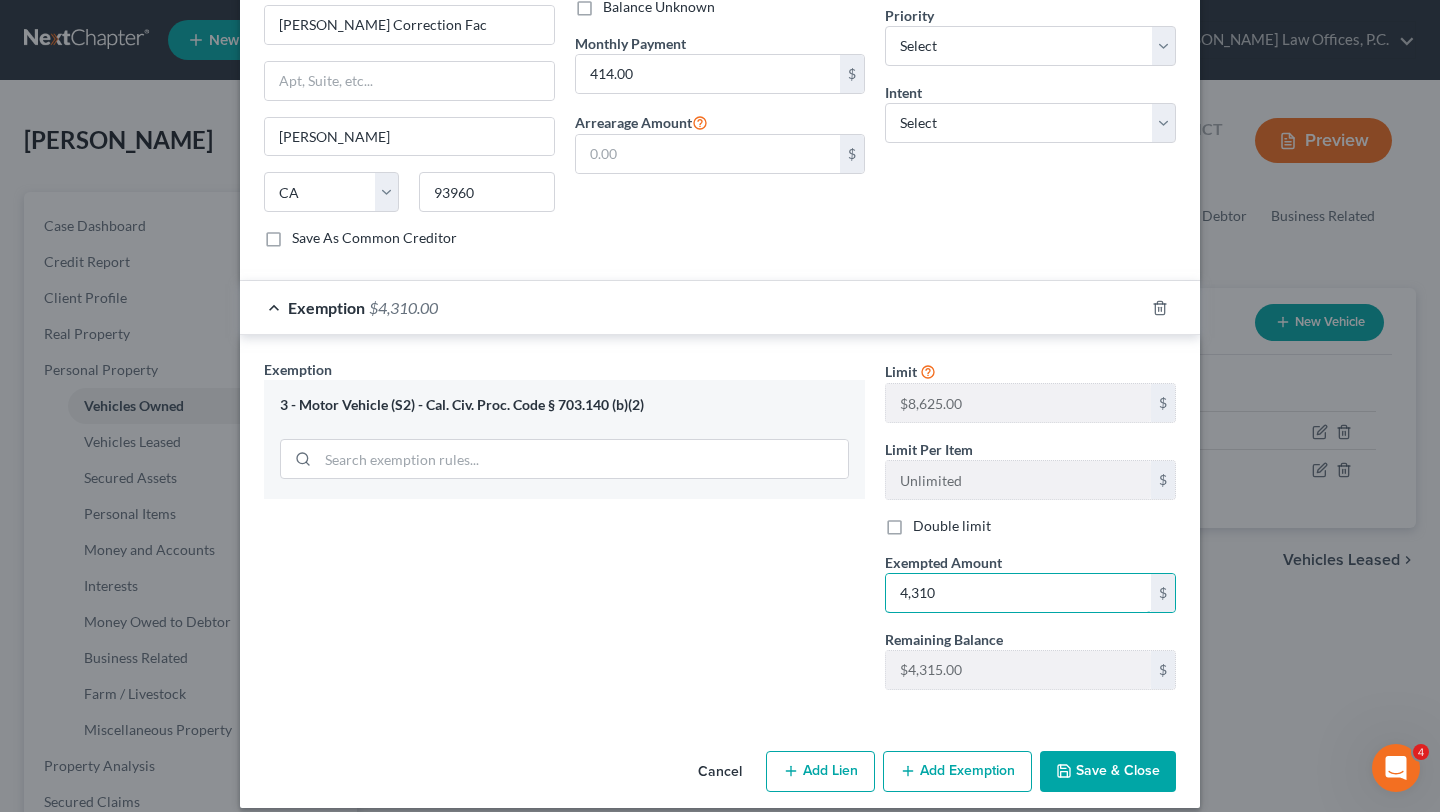 type on "4,310" 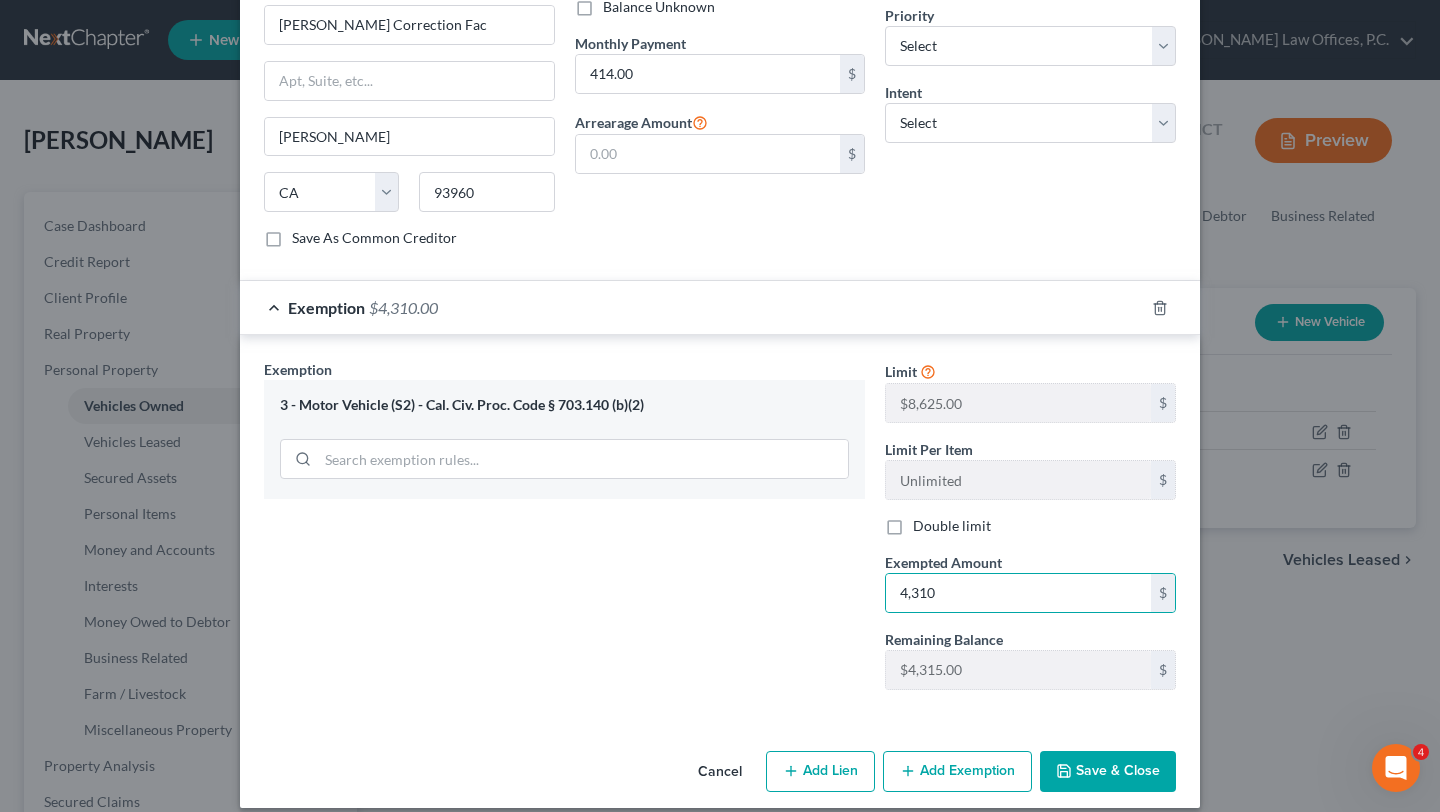 click on "Exemption Set must be selected for CA.
Exemption
*
3 - Motor Vehicle (S2) - Cal. Civ. Proc. Code § 703.140 (b)(2)" at bounding box center [564, 532] 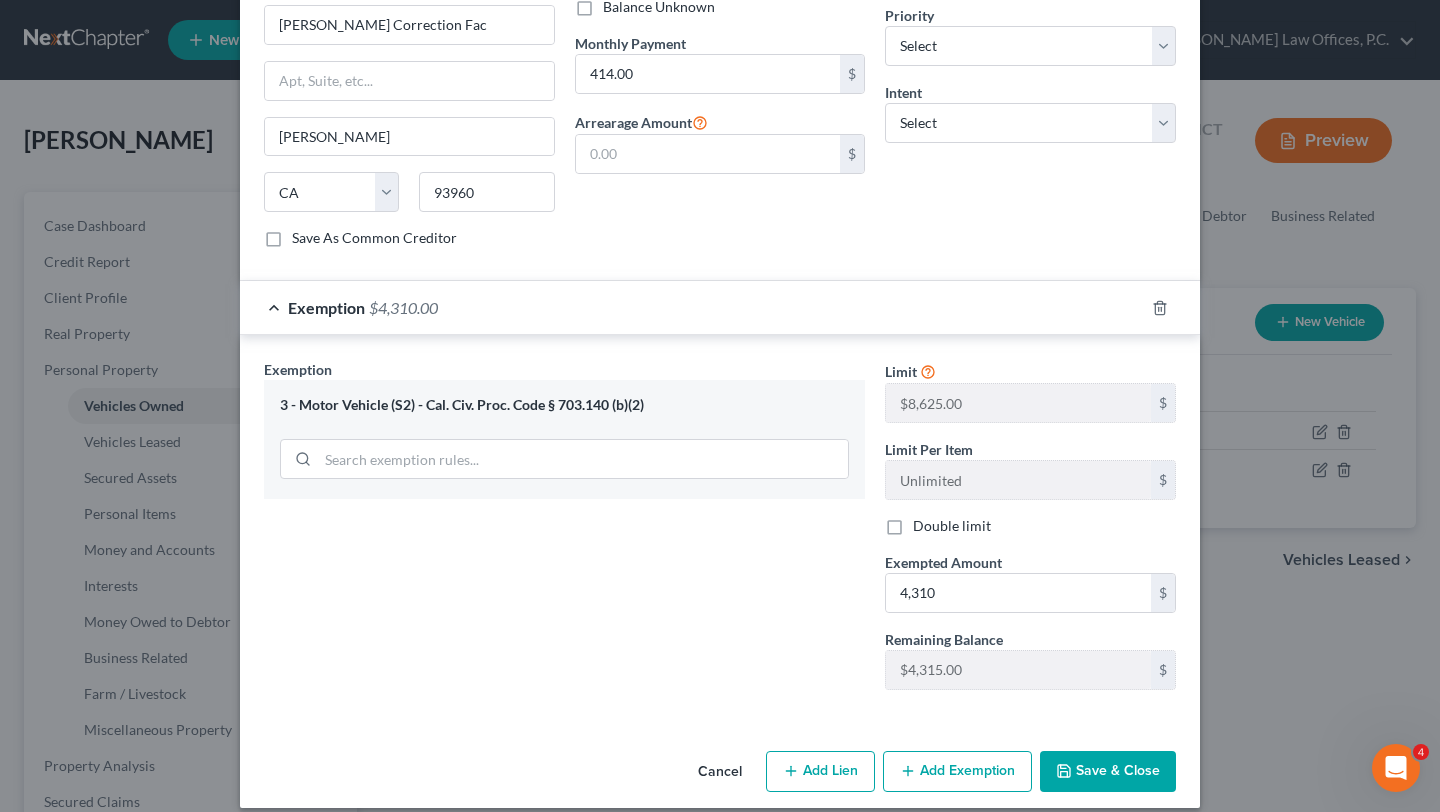click on "Save & Close" at bounding box center [1108, 772] 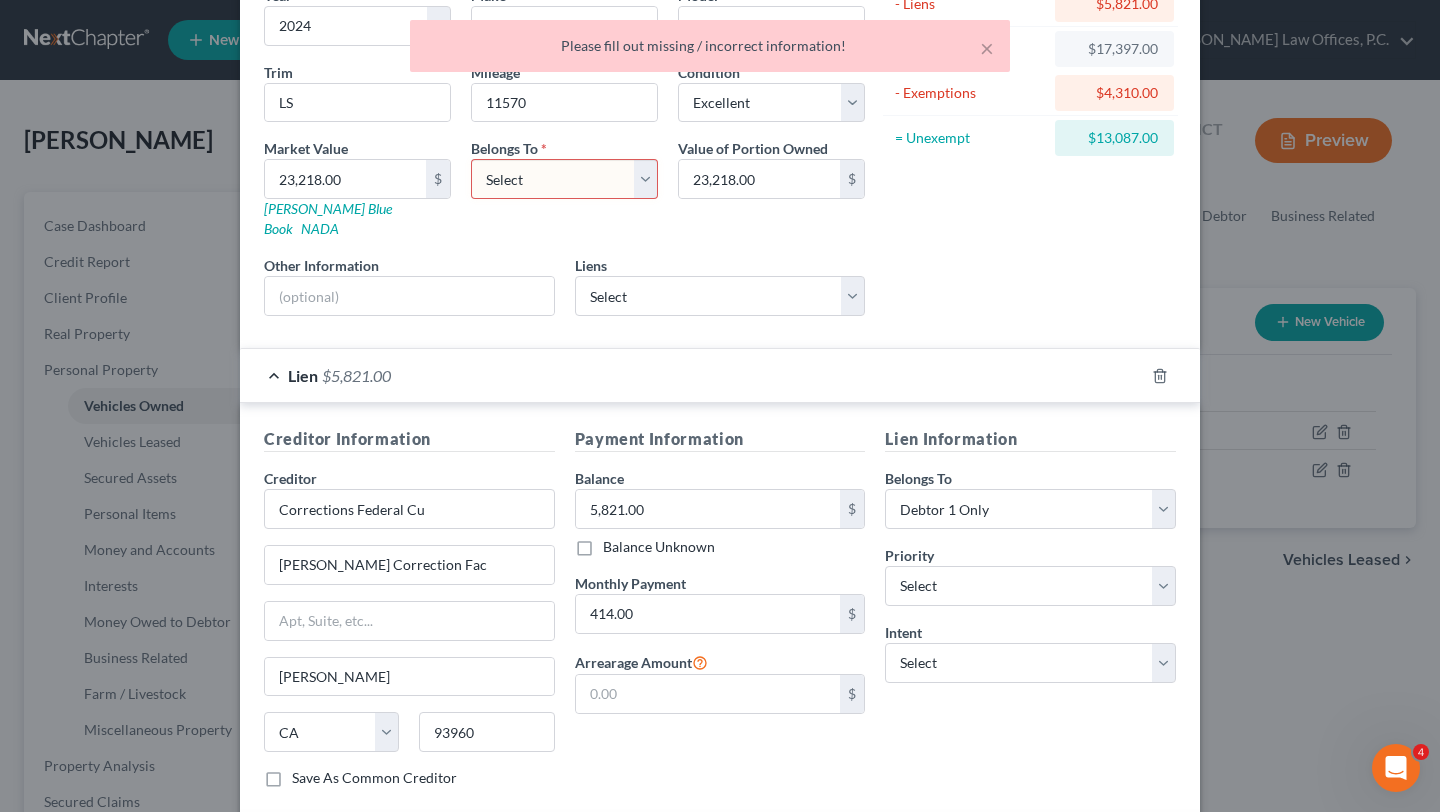 scroll, scrollTop: 138, scrollLeft: 0, axis: vertical 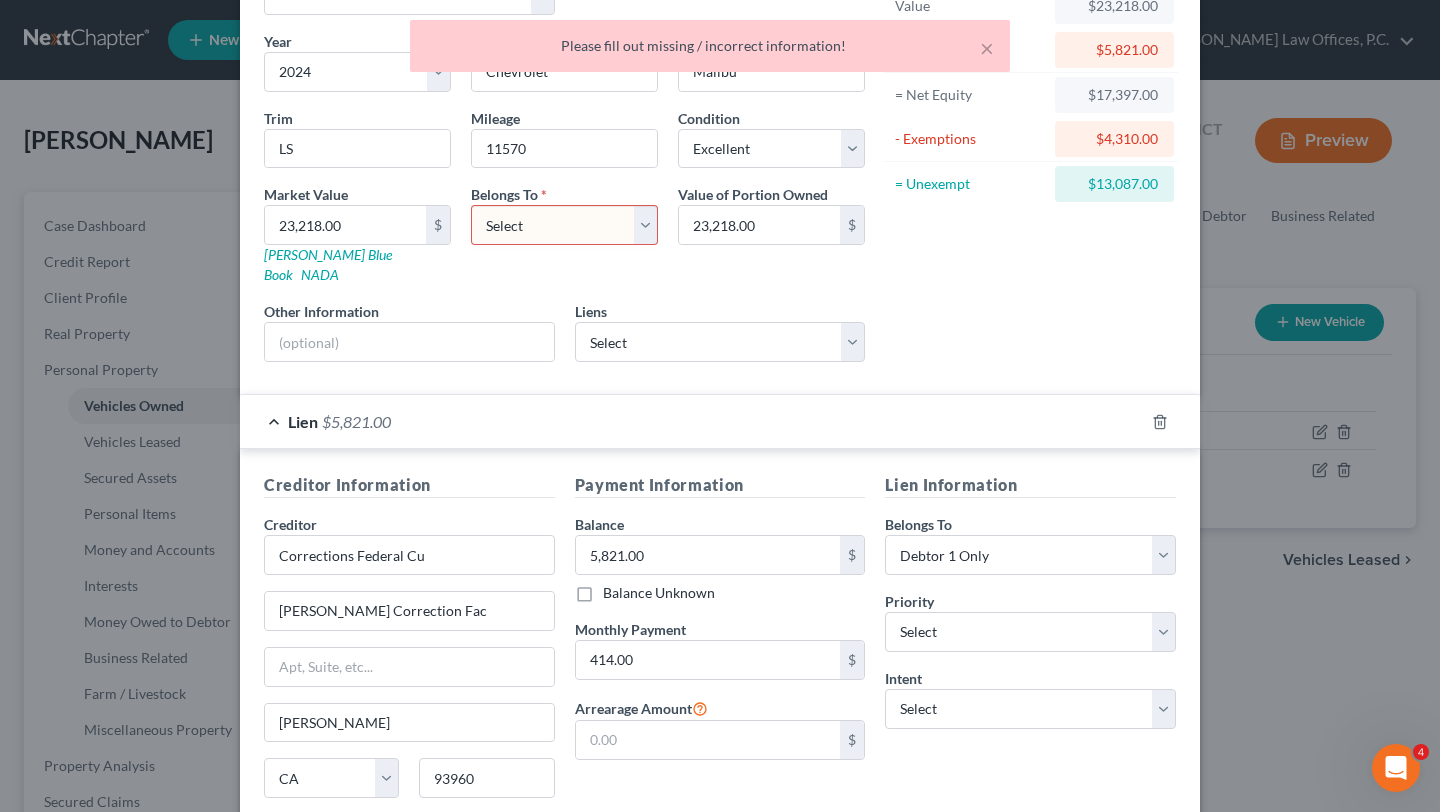 click on "Select Debtor 1 Only Debtor 2 Only Debtor 1 And Debtor 2 Only At Least One Of The Debtors And Another Community Property" at bounding box center (564, 225) 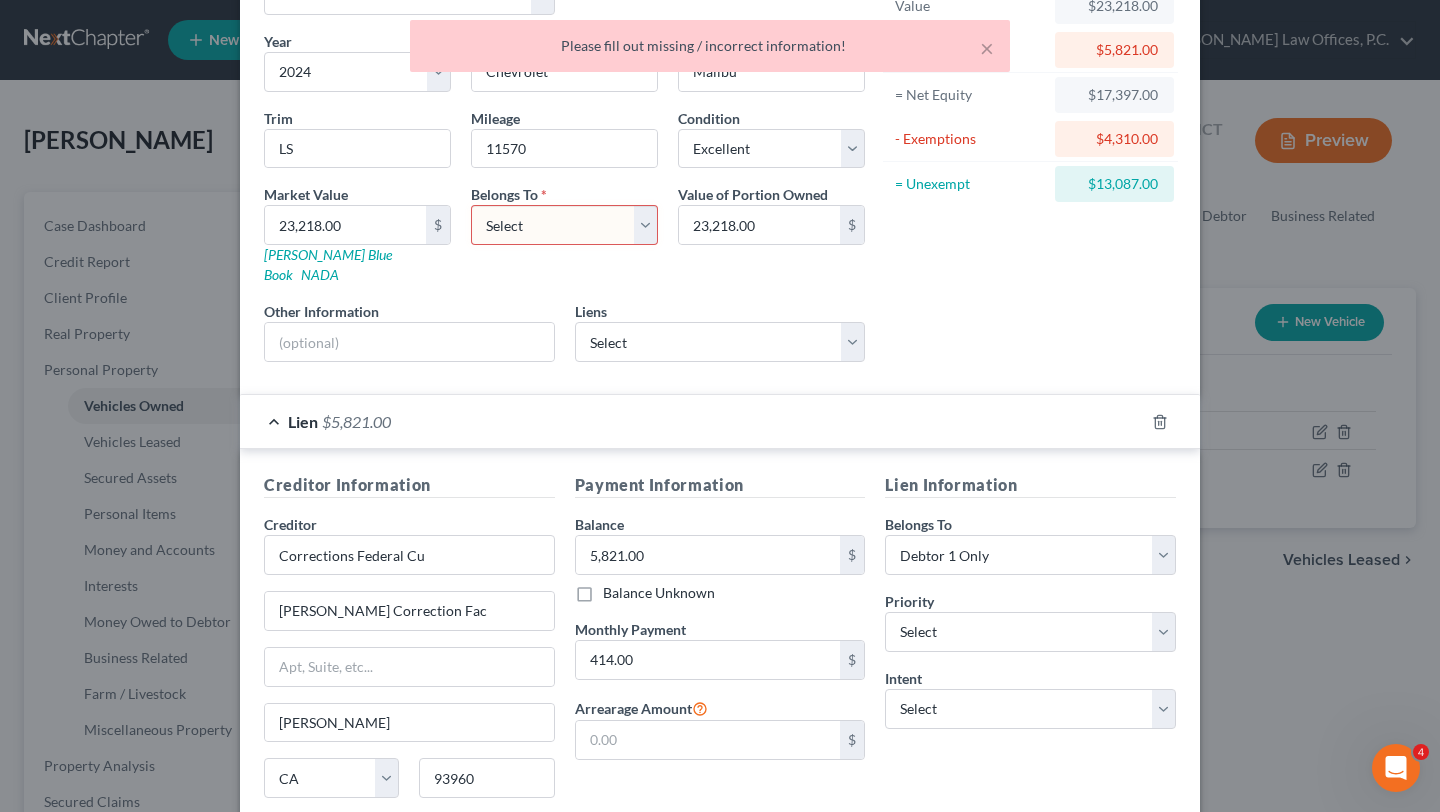 select on "0" 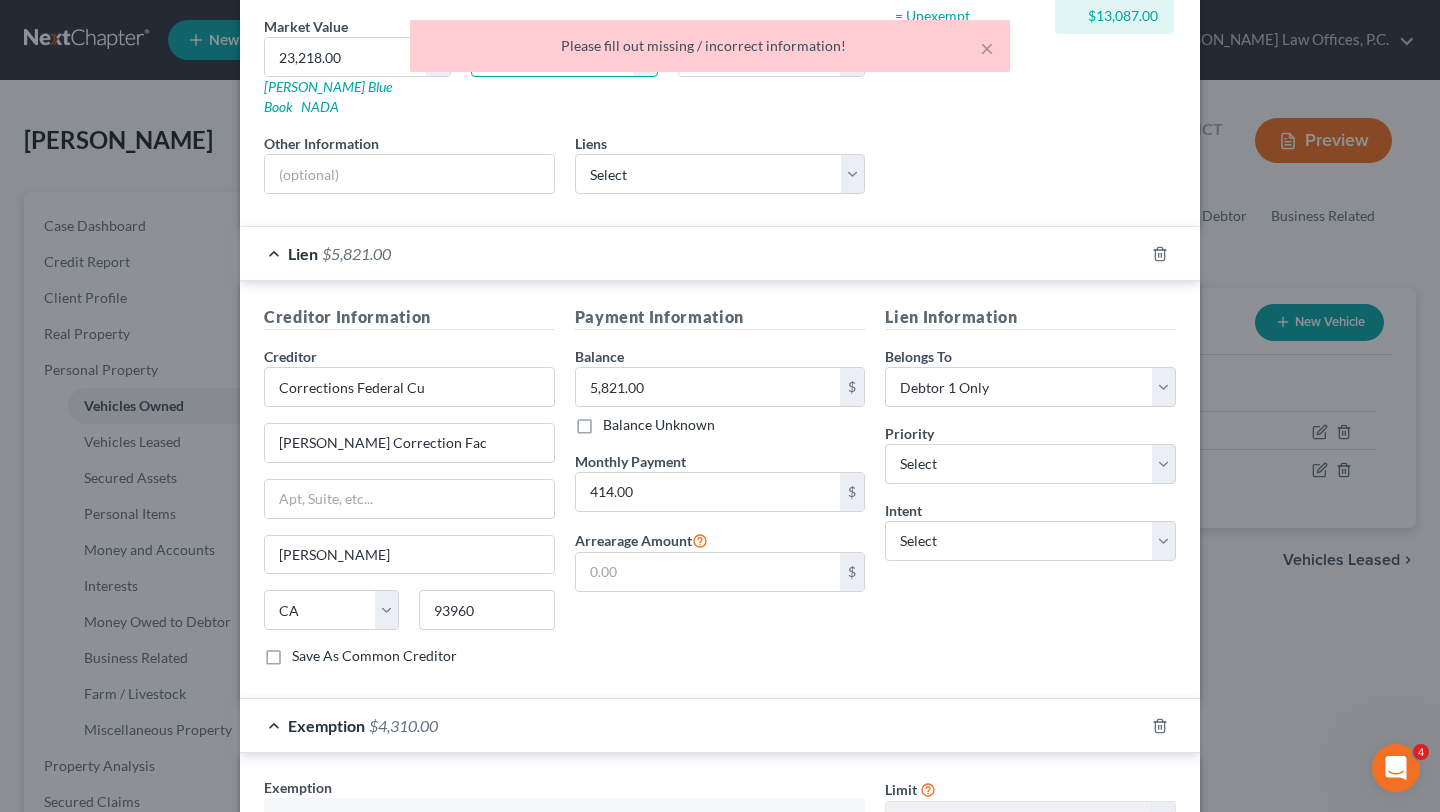 scroll, scrollTop: 369, scrollLeft: 0, axis: vertical 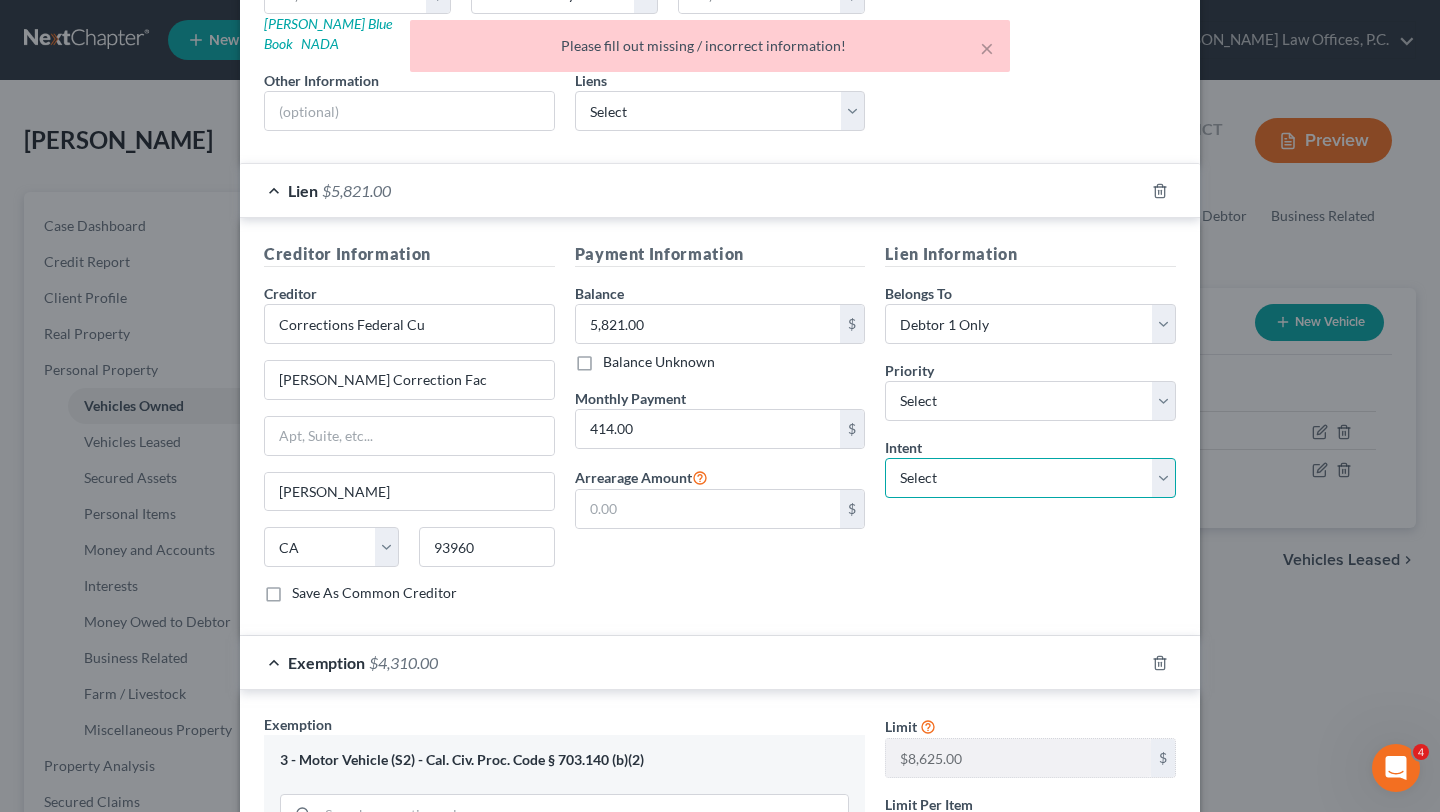 click on "Select Surrender Redeem Reaffirm Avoid Other" at bounding box center [1030, 478] 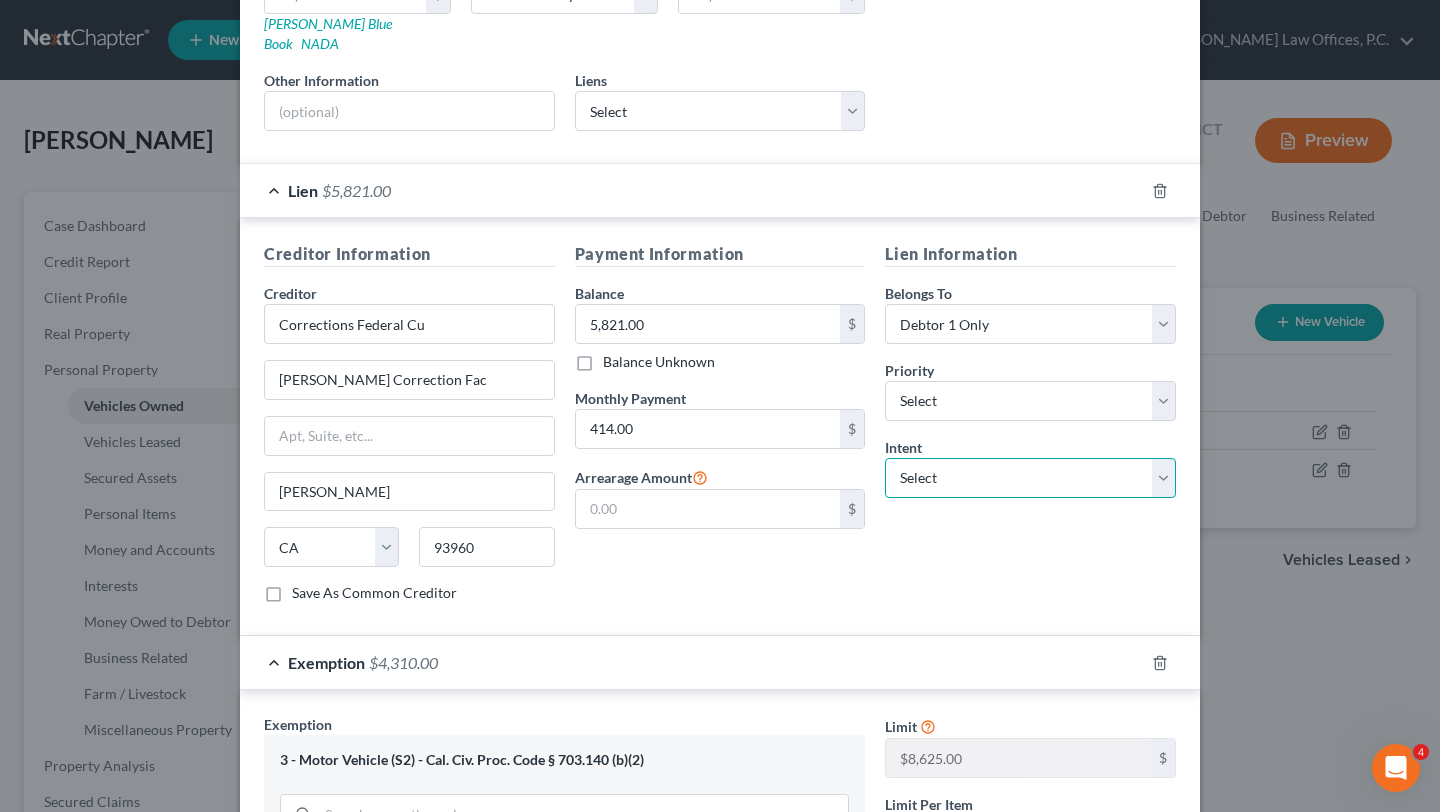 select on "2" 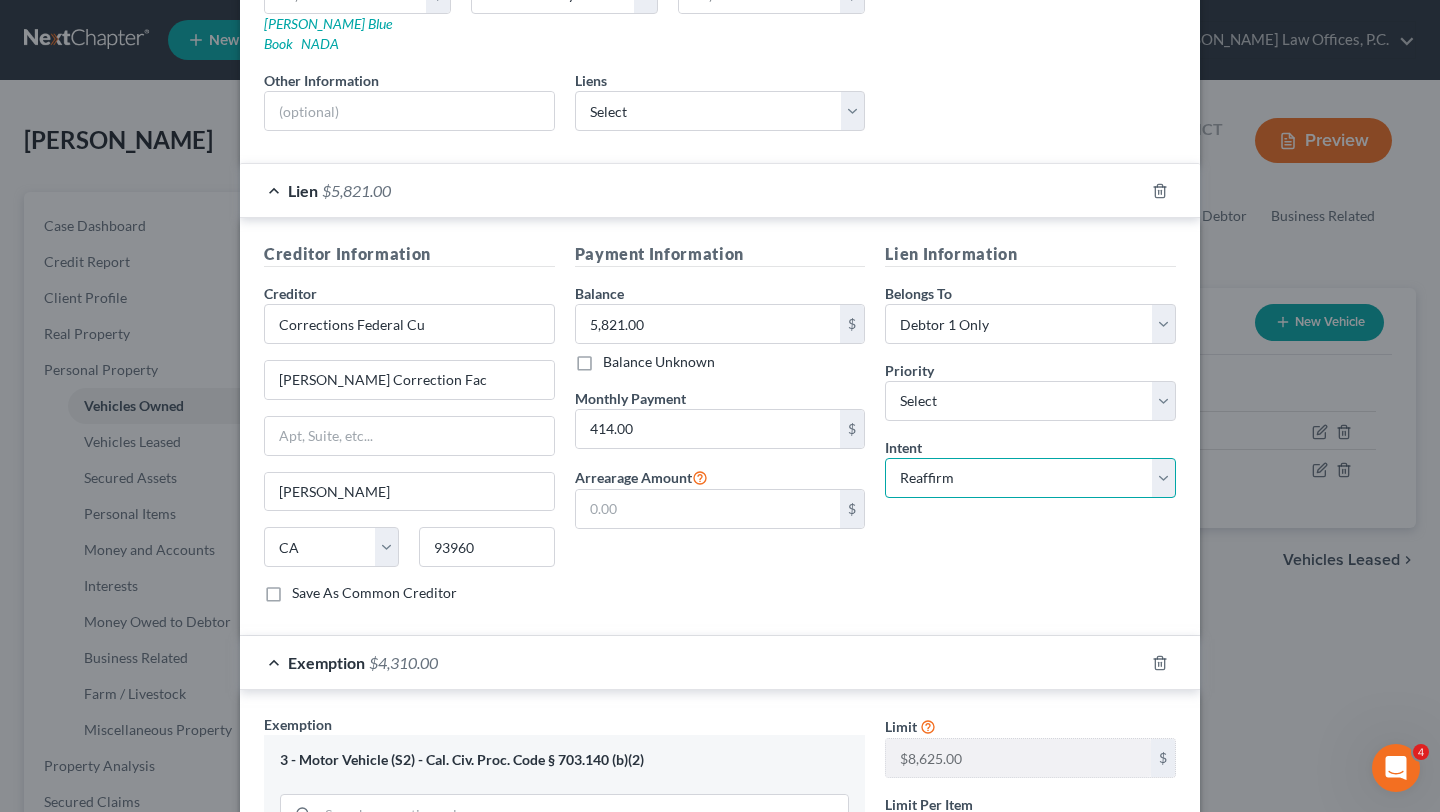 scroll, scrollTop: 724, scrollLeft: 0, axis: vertical 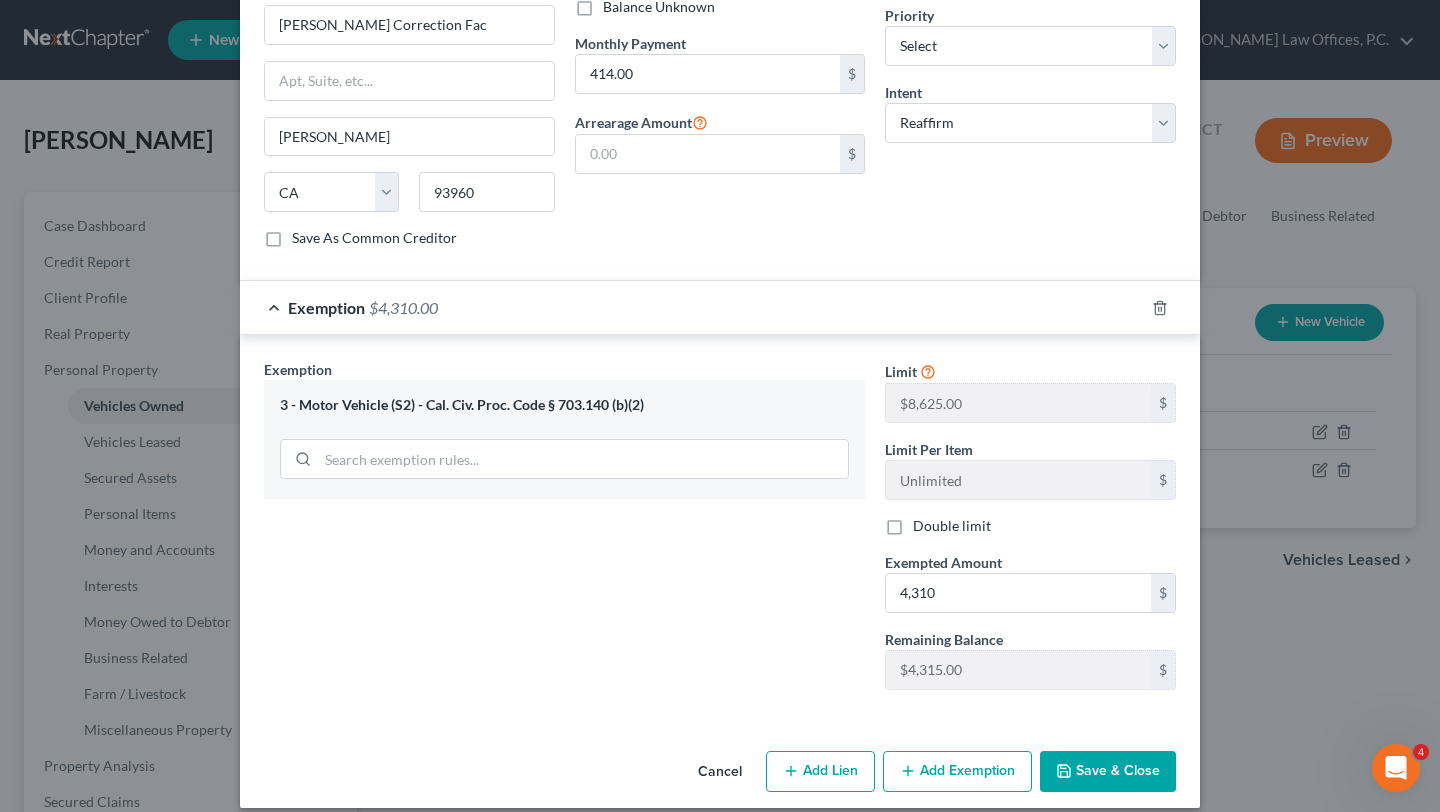 click on "Save & Close" at bounding box center (1108, 772) 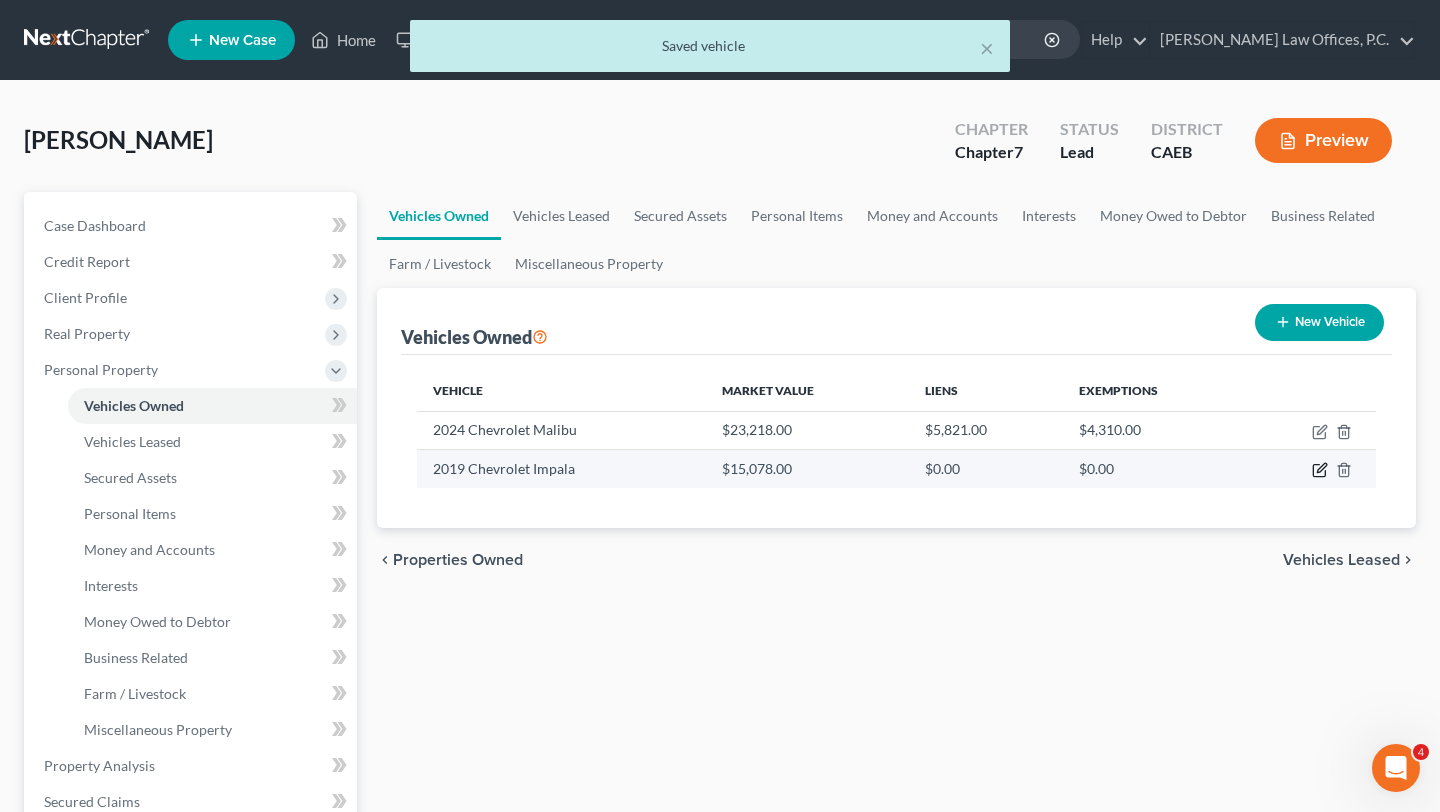 click 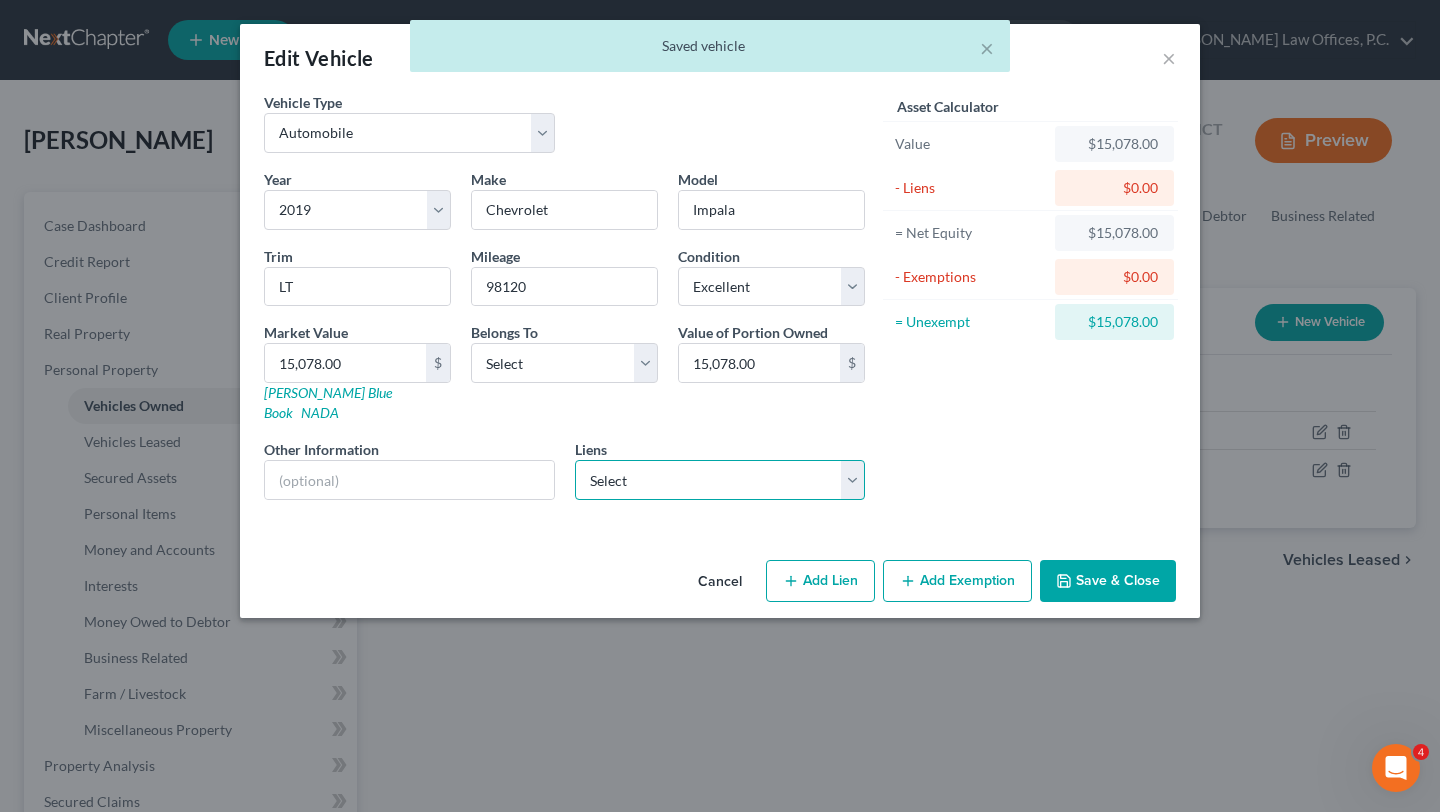 click on "Select Gm Financial - $27,390.00" at bounding box center [720, 480] 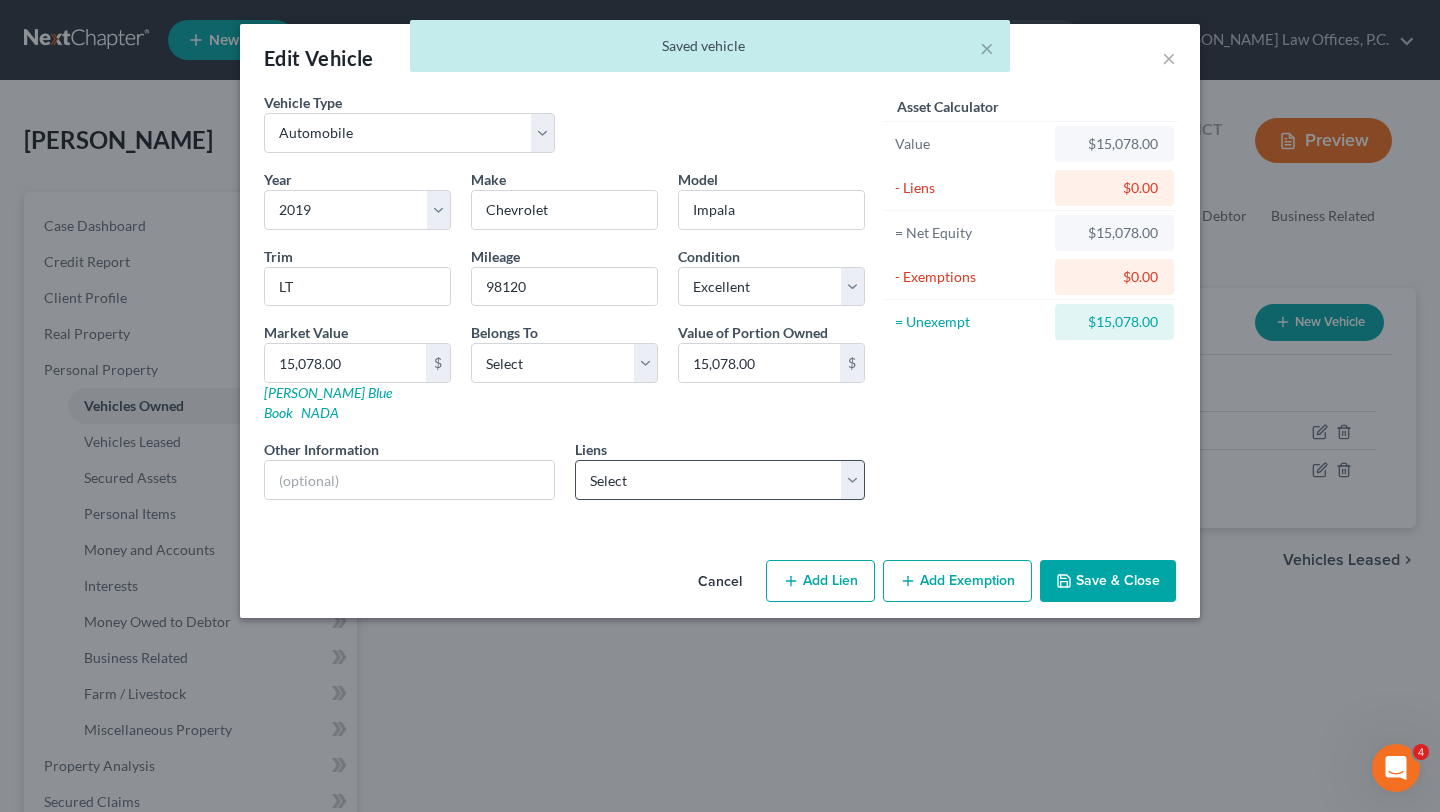 select on "45" 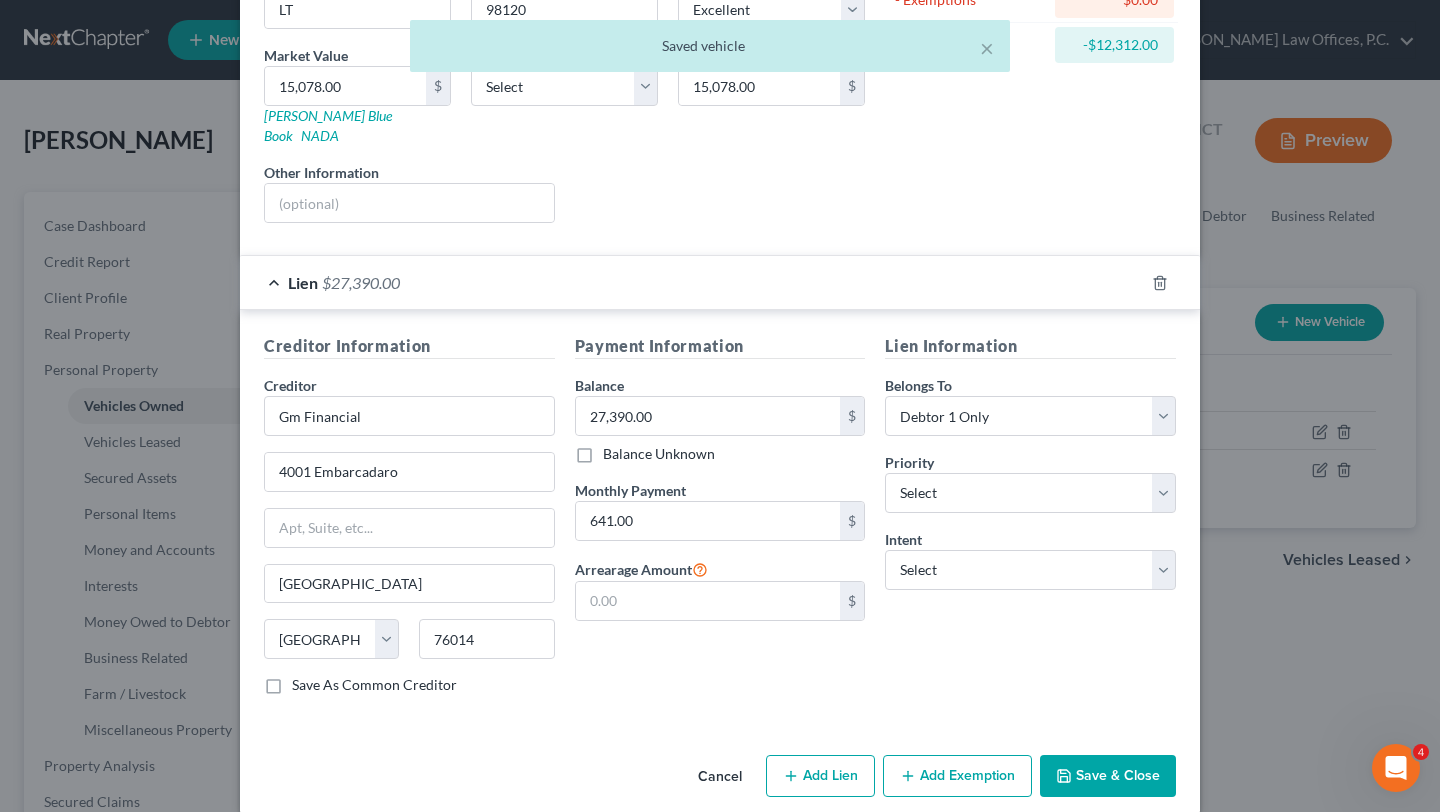 scroll, scrollTop: 282, scrollLeft: 0, axis: vertical 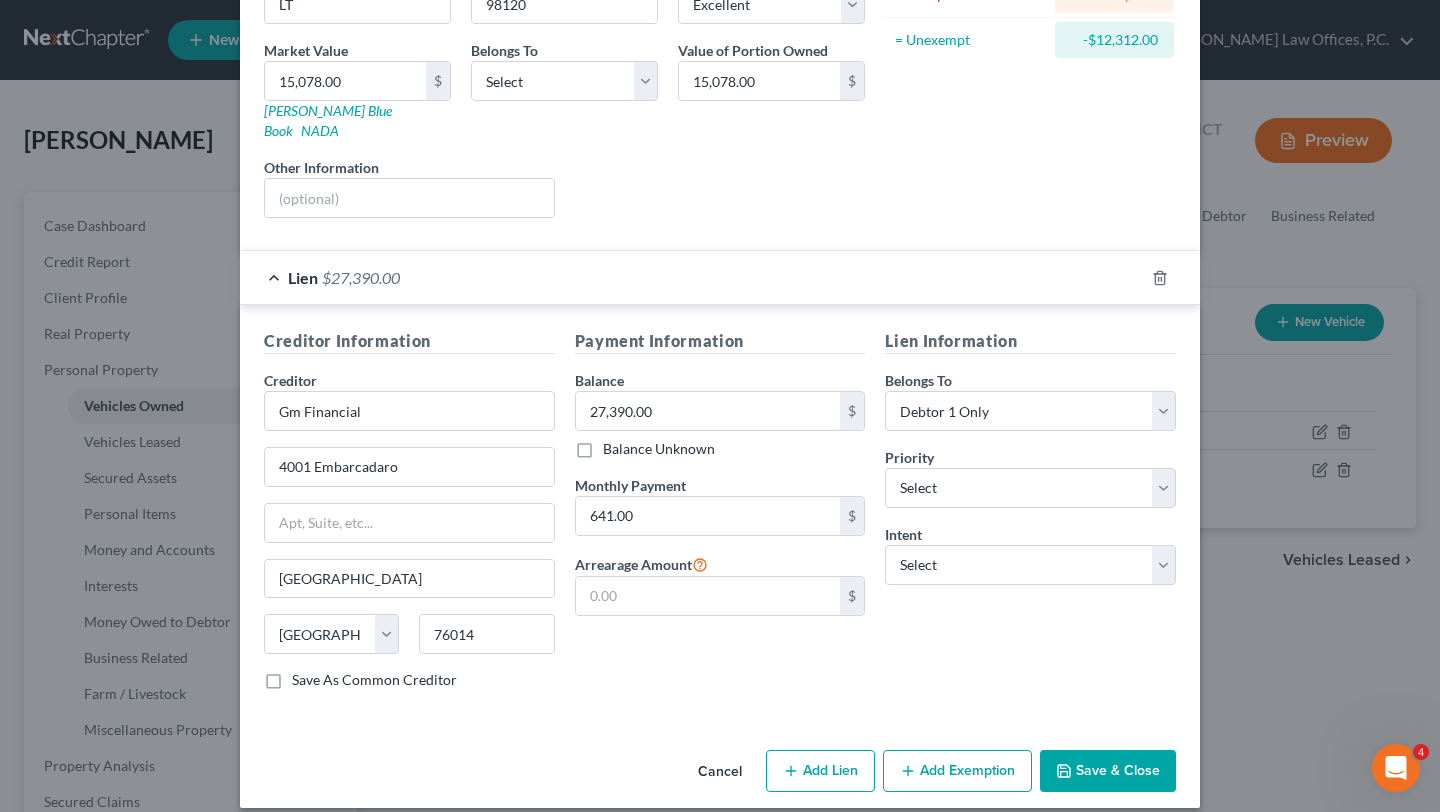 click on "Add Exemption" at bounding box center [957, 771] 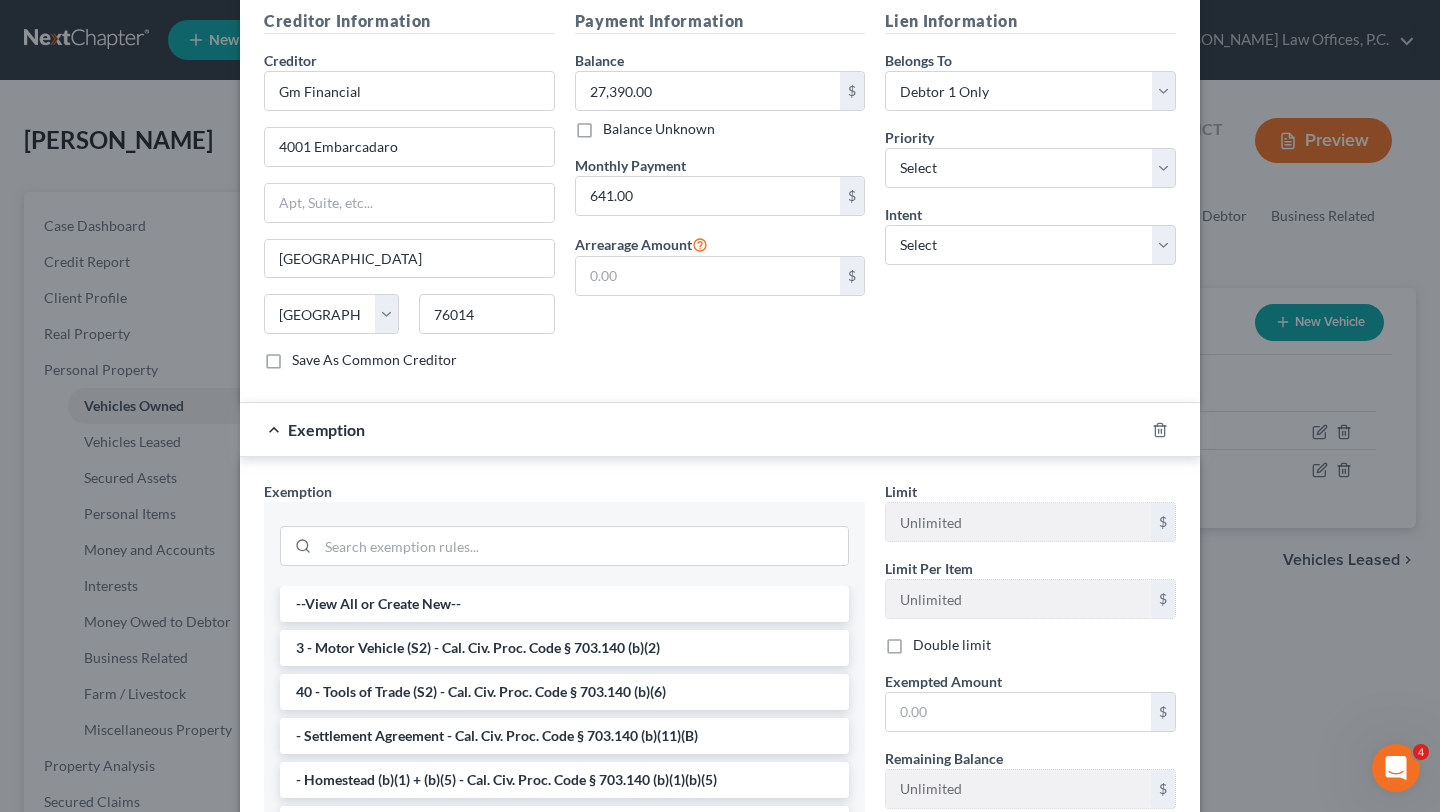 scroll, scrollTop: 611, scrollLeft: 0, axis: vertical 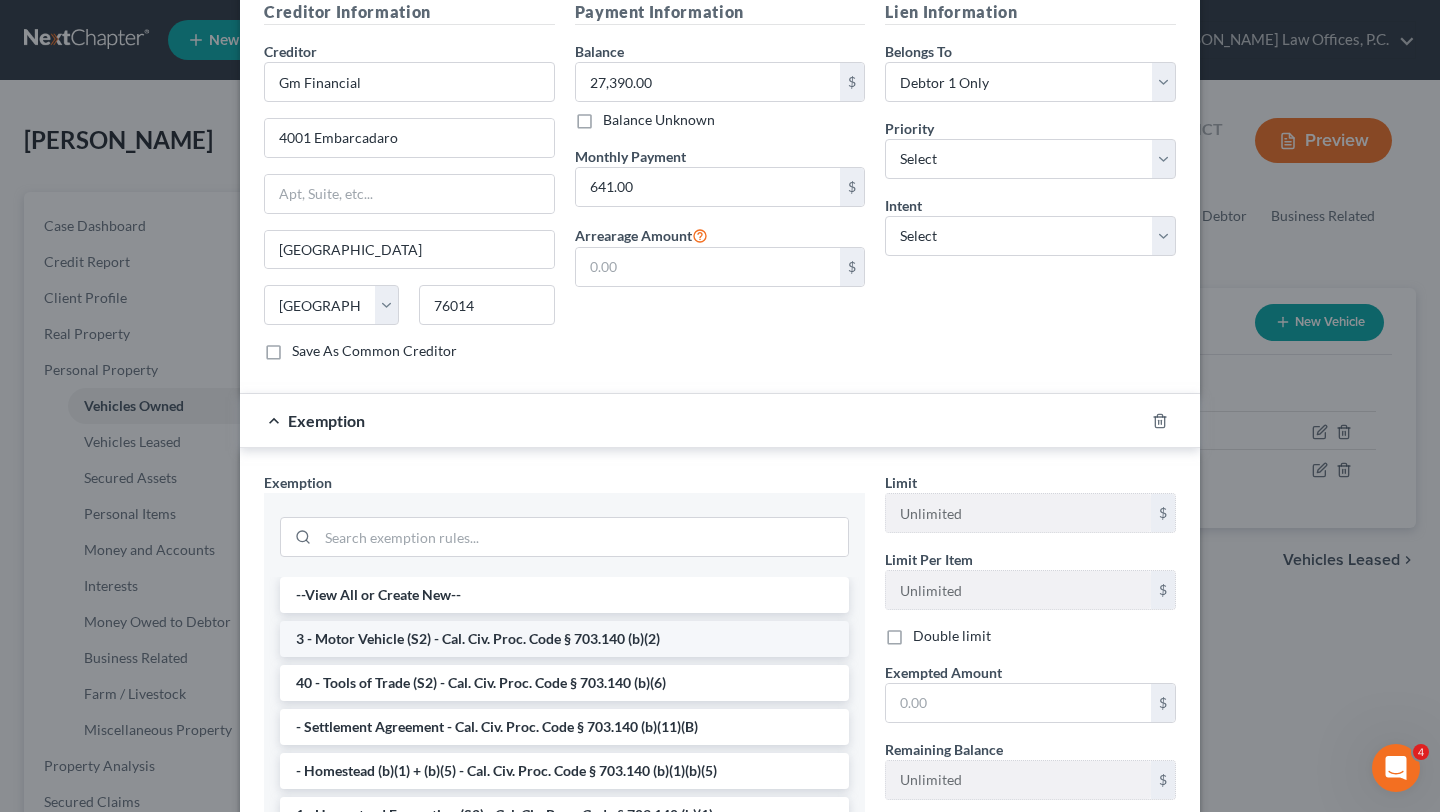 click on "3 - Motor Vehicle (S2) - Cal. Civ. Proc. Code § 703.140 (b)(2)" at bounding box center (564, 639) 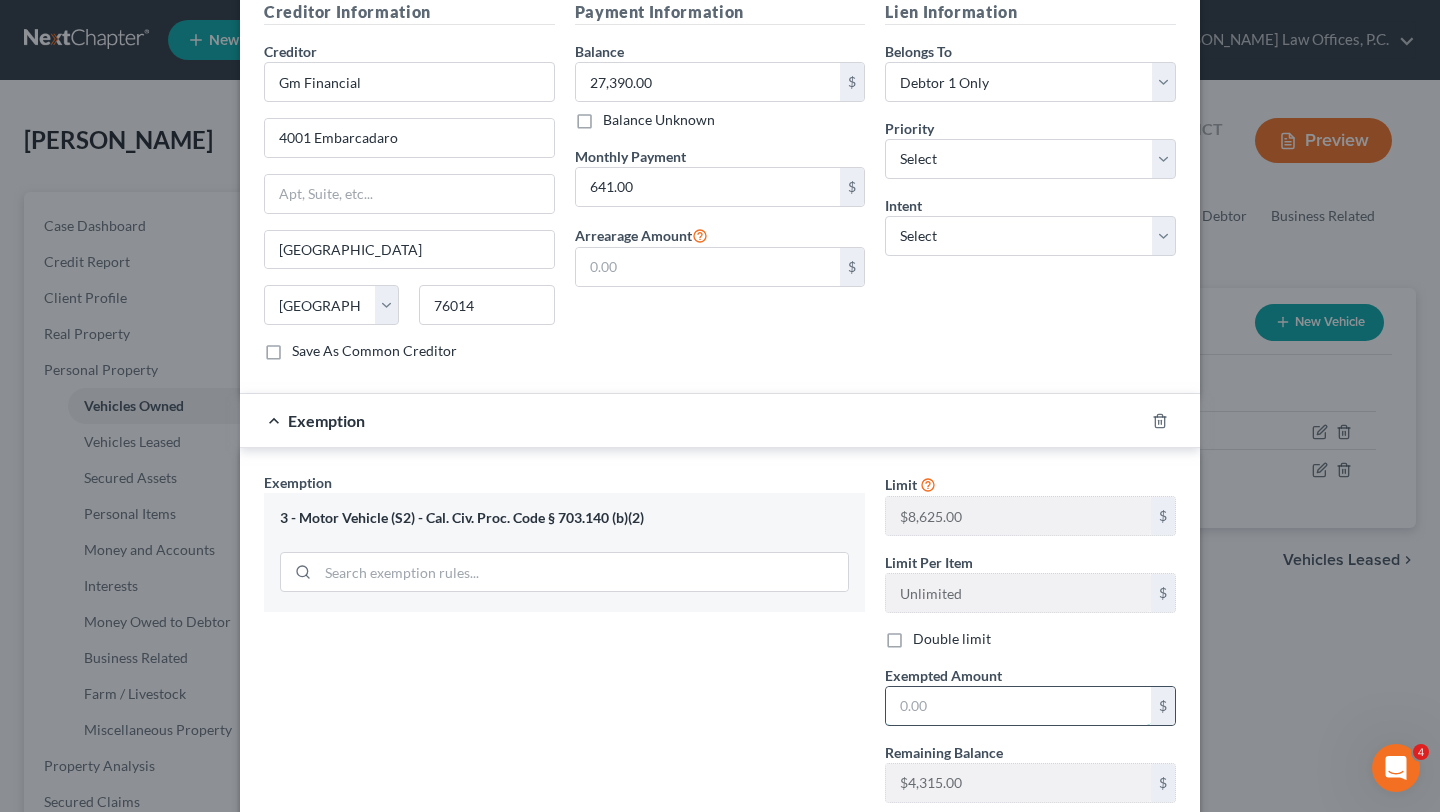 click at bounding box center (1018, 706) 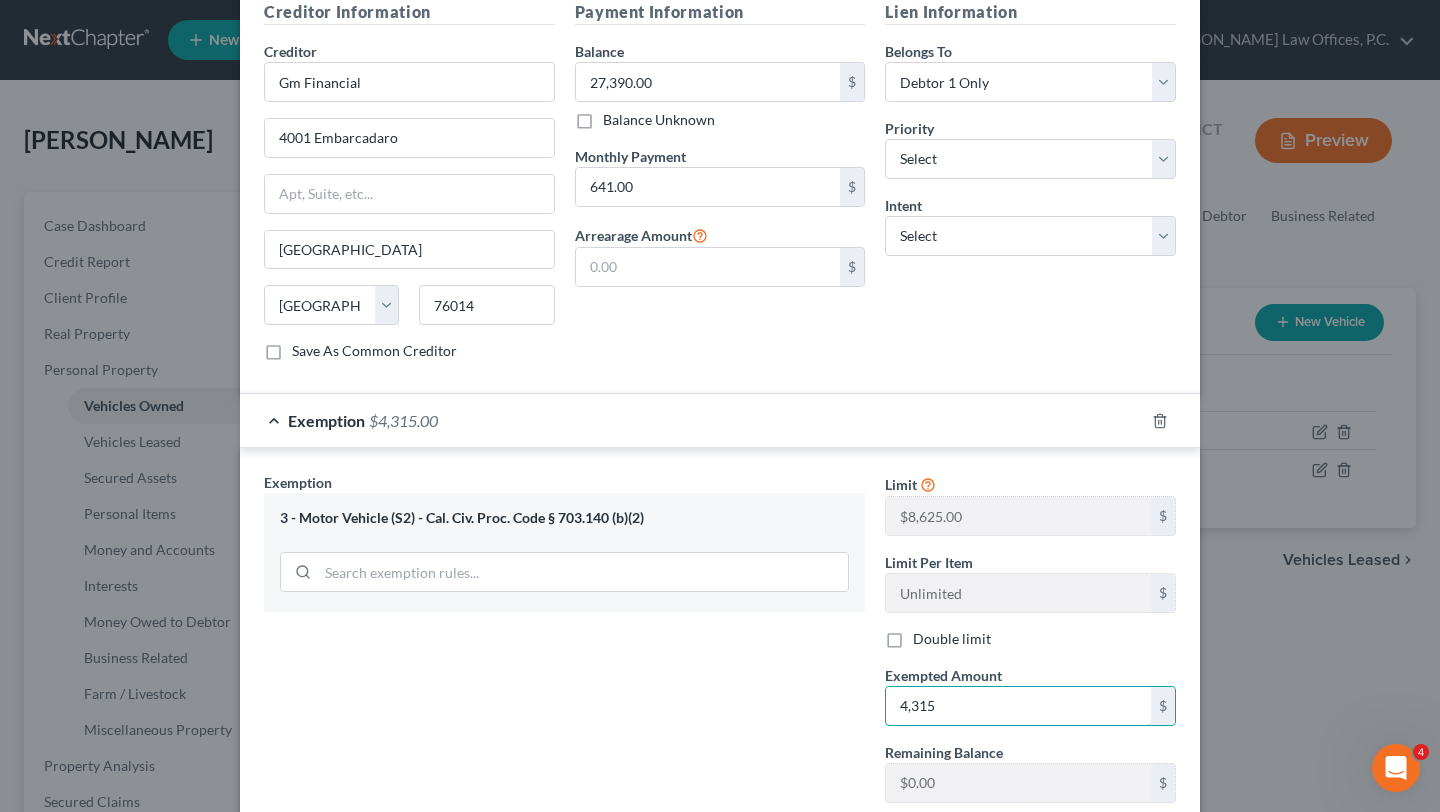 type on "4,315" 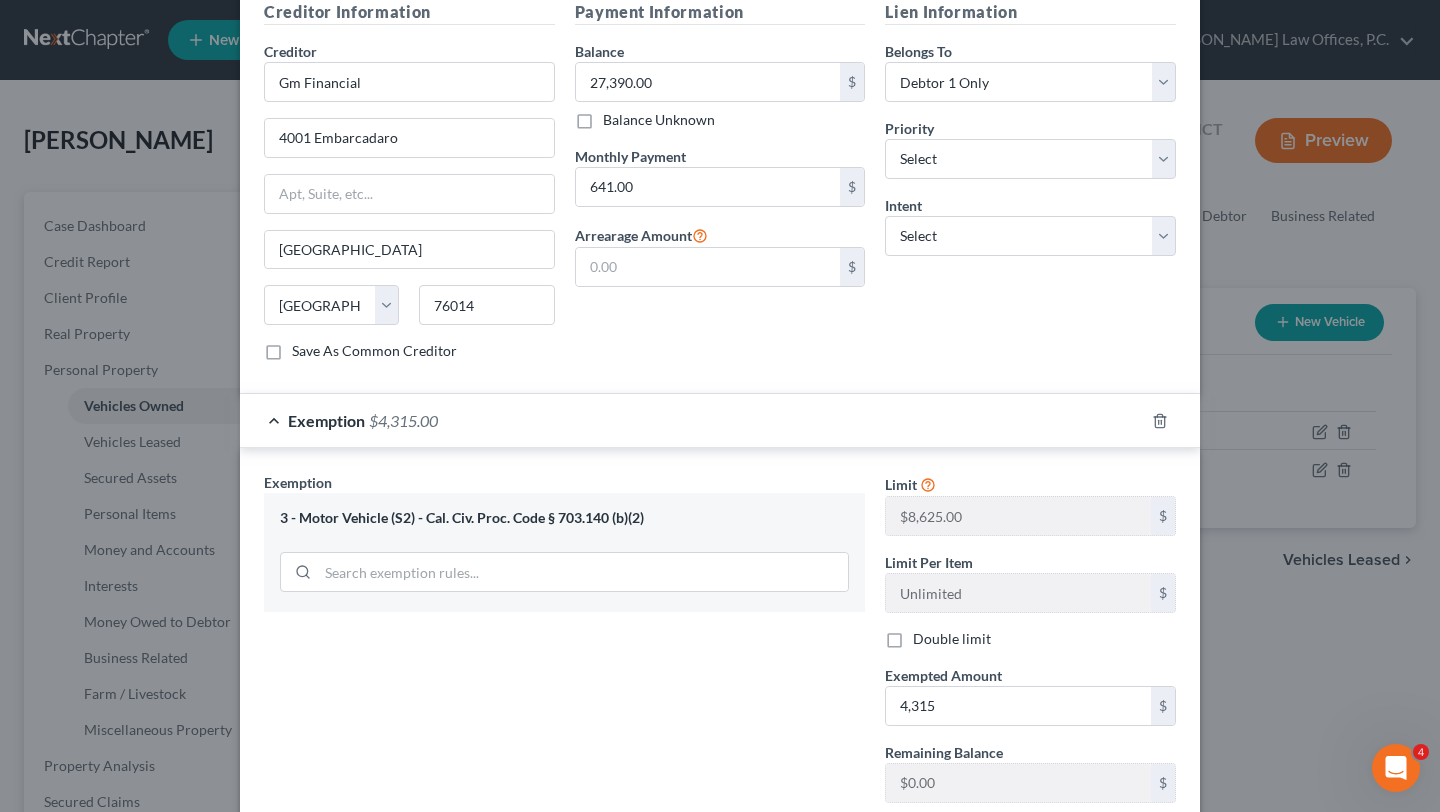 click on "Exemption Set must be selected for CA.
Exemption
*
3 - Motor Vehicle (S2) - Cal. Civ. Proc. Code § 703.140 (b)(2)" at bounding box center (564, 645) 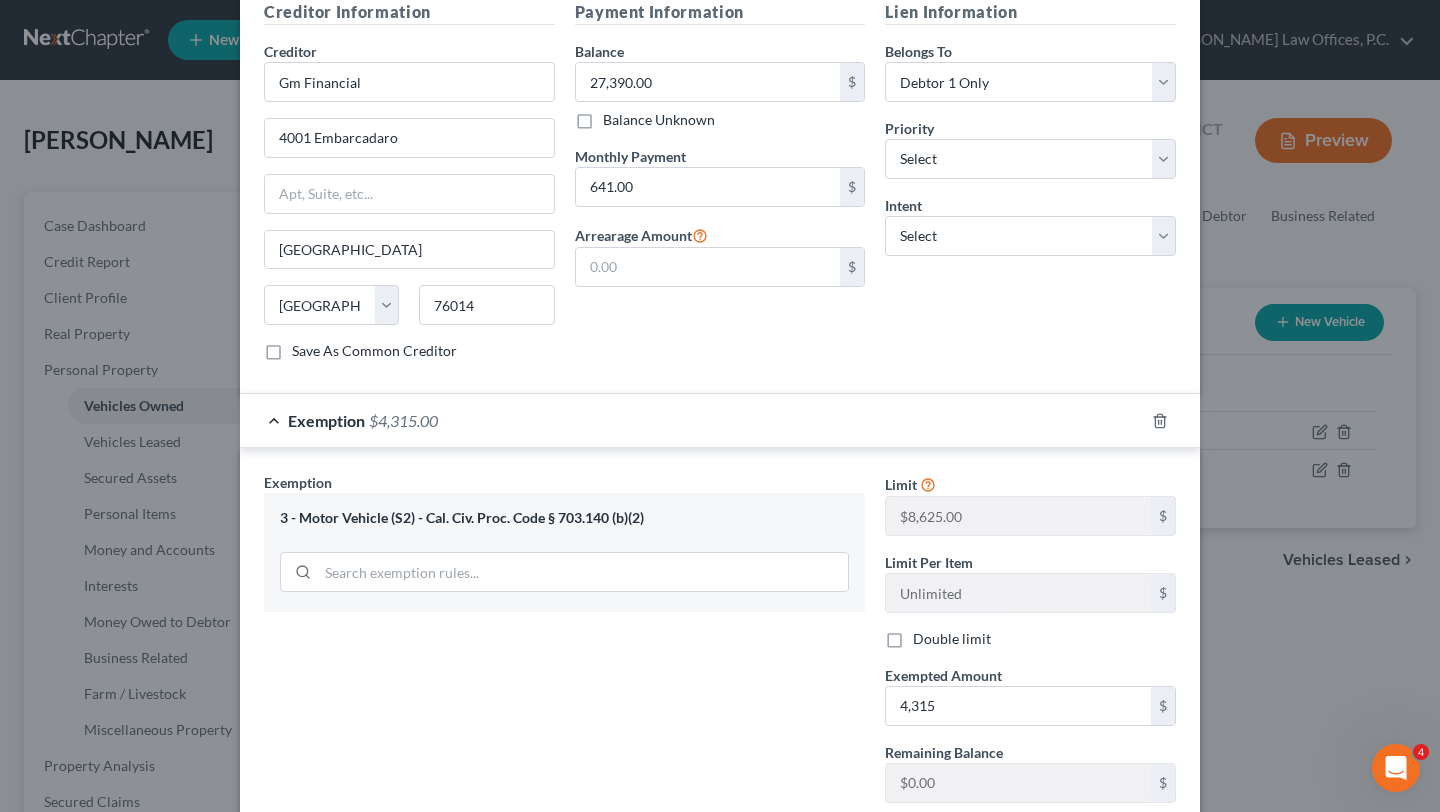 scroll, scrollTop: 724, scrollLeft: 0, axis: vertical 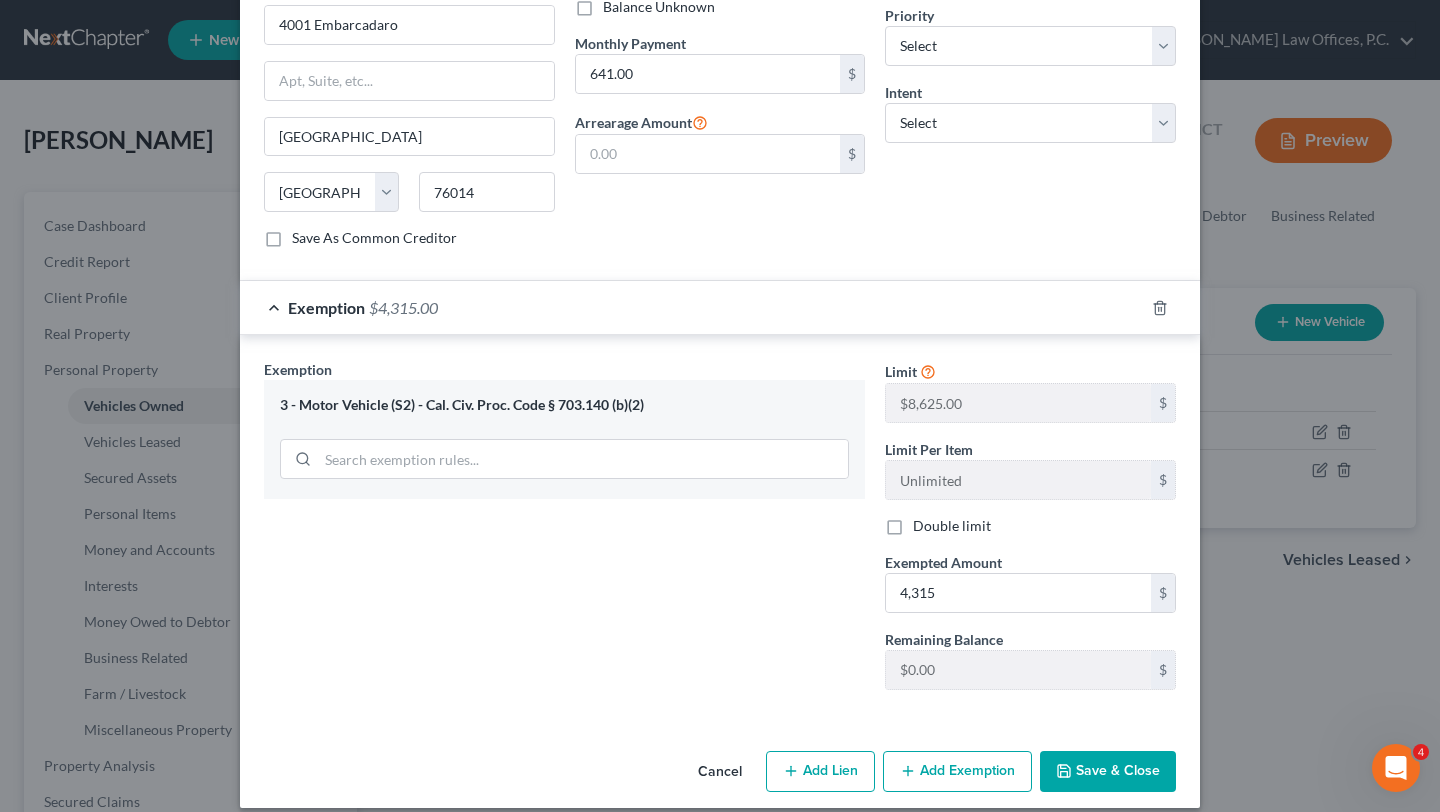 click on "Save & Close" at bounding box center (1108, 772) 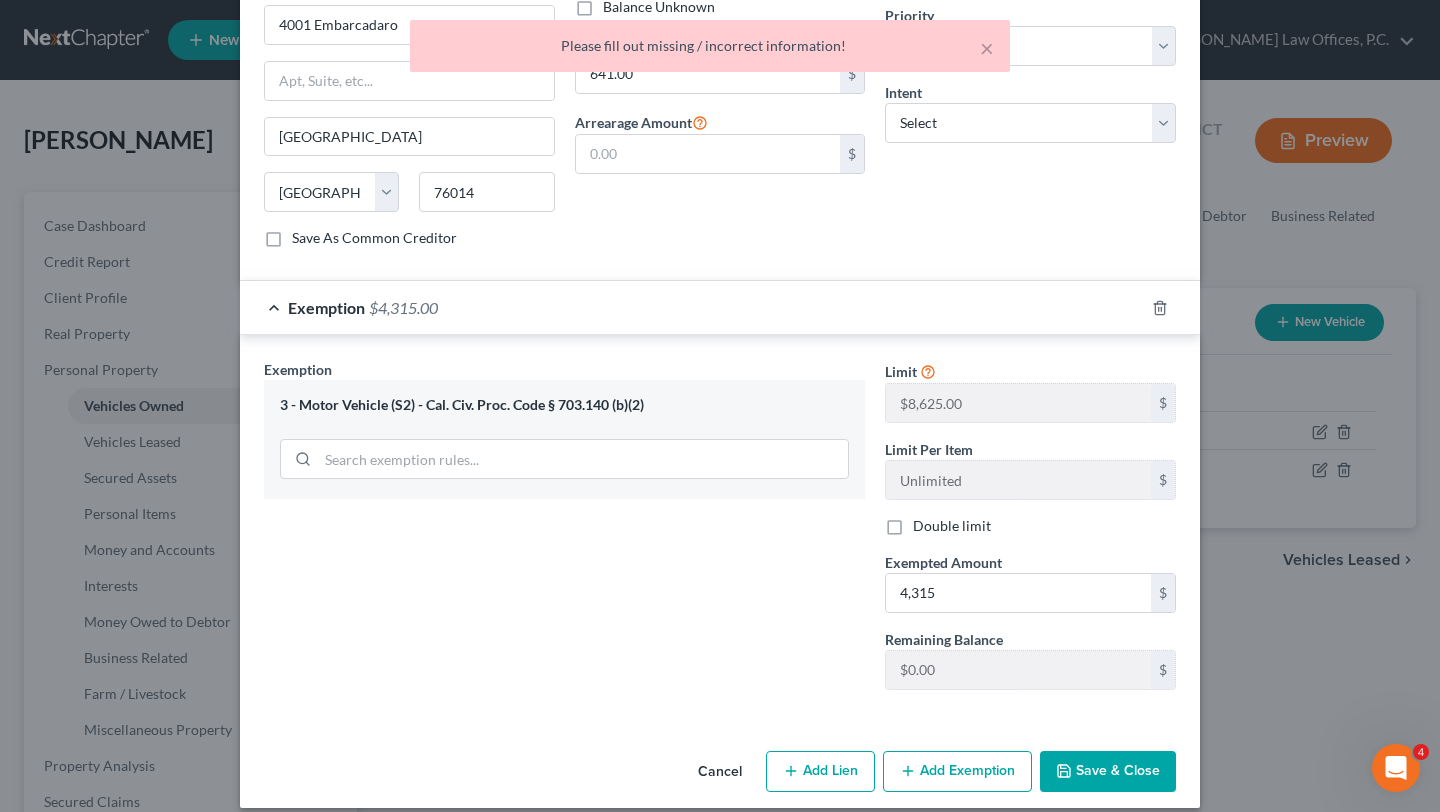 scroll, scrollTop: 0, scrollLeft: 0, axis: both 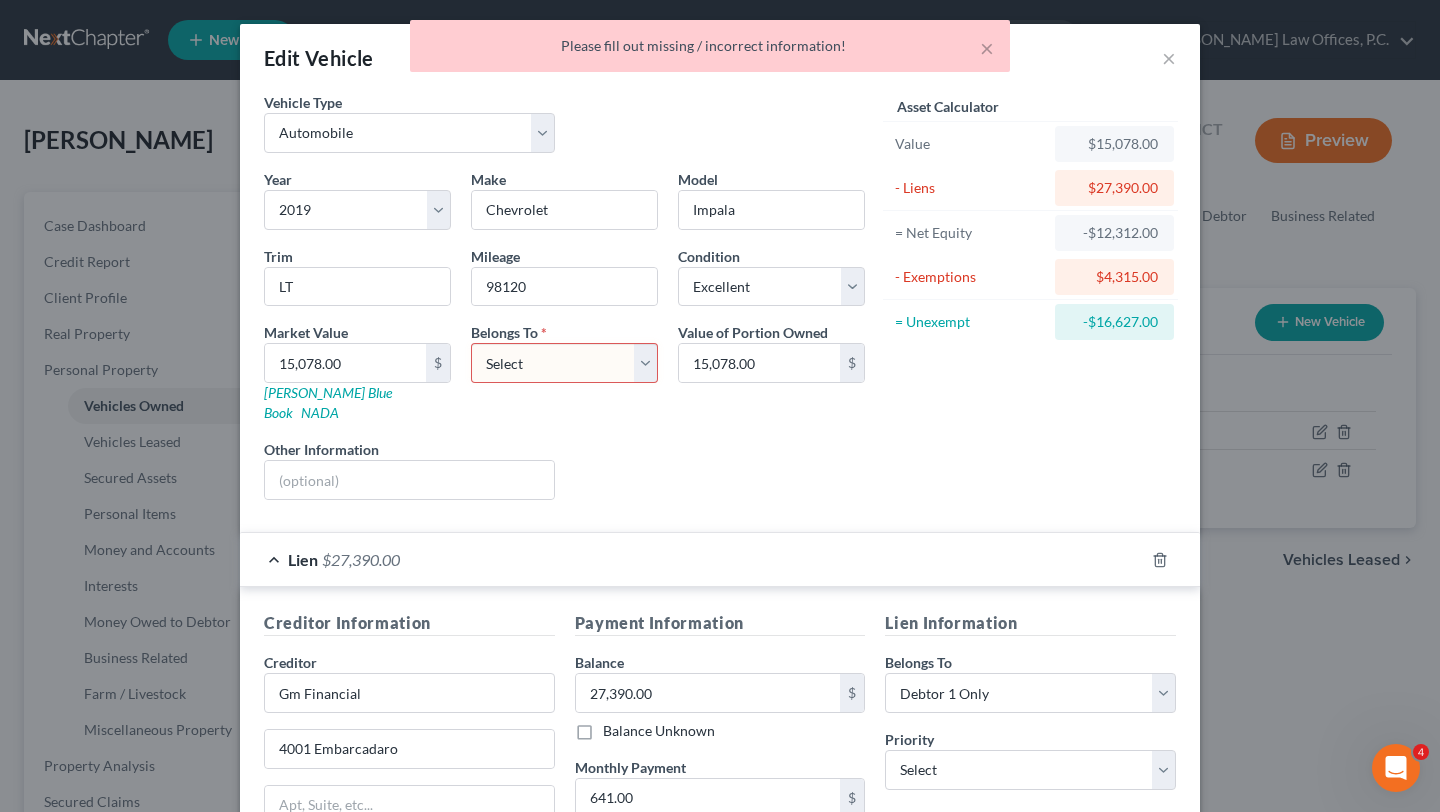 click on "Select Debtor 1 Only Debtor 2 Only Debtor 1 And Debtor 2 Only At Least One Of The Debtors And Another Community Property" at bounding box center [564, 363] 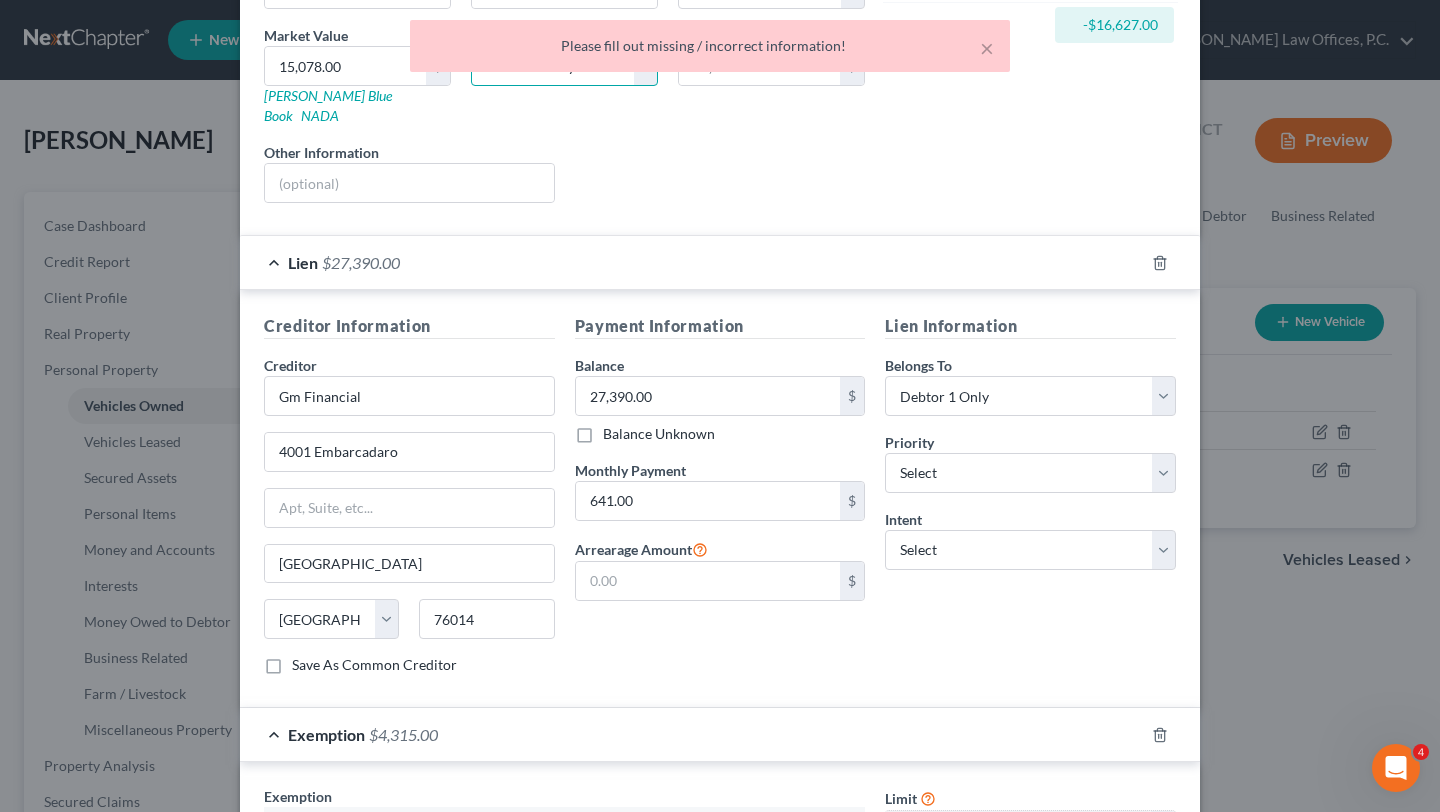 scroll, scrollTop: 492, scrollLeft: 0, axis: vertical 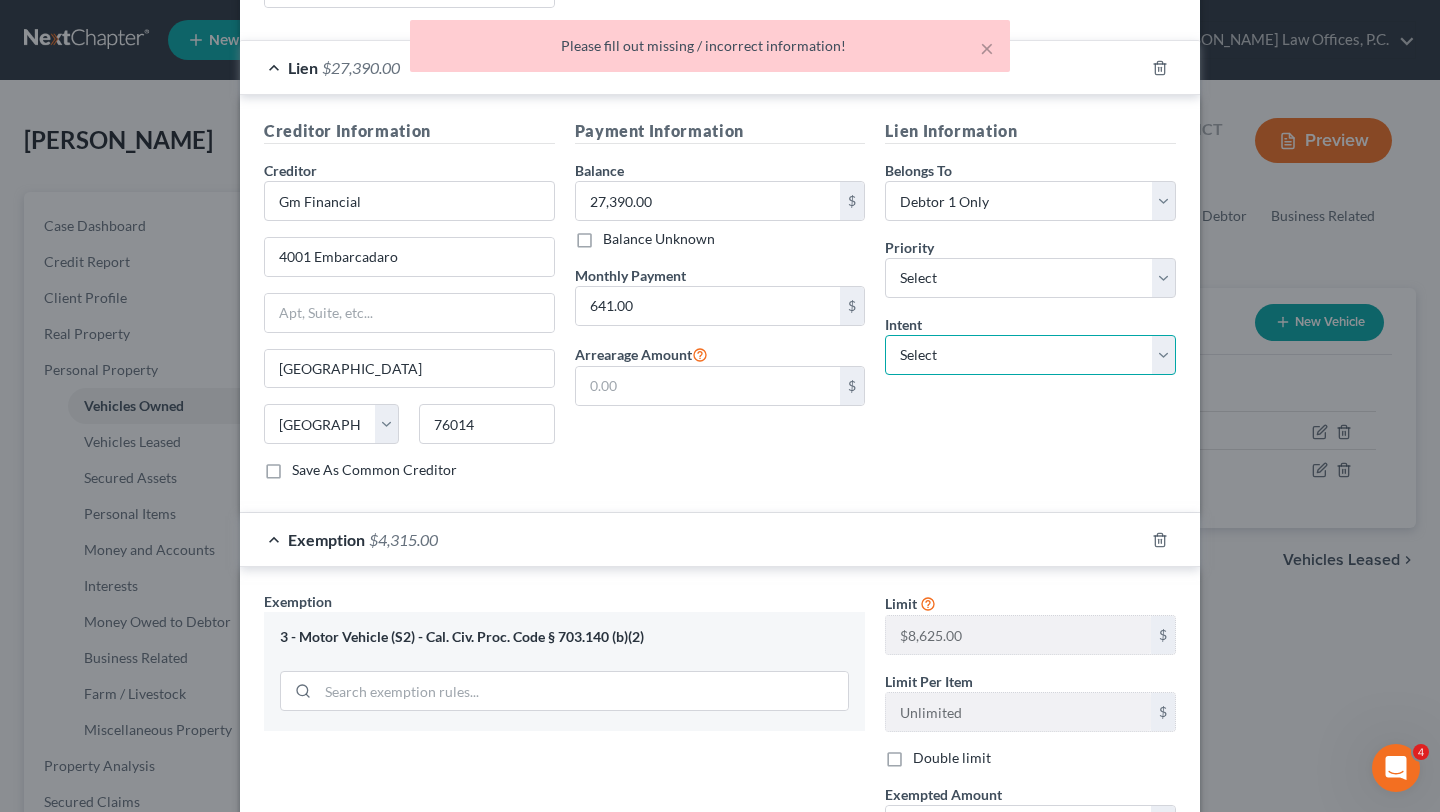 click on "Select Surrender Redeem Reaffirm Avoid Other" at bounding box center (1030, 355) 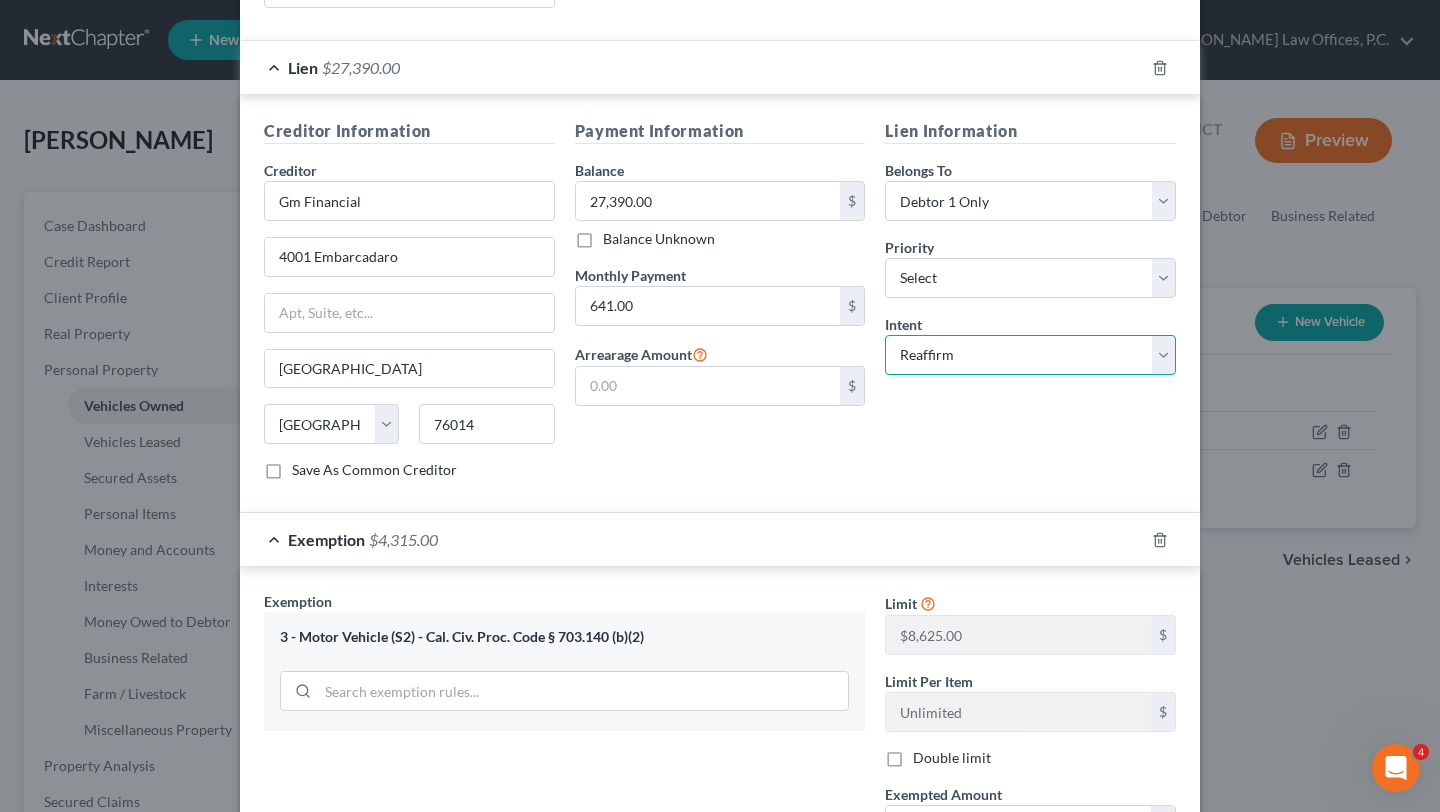 scroll, scrollTop: 724, scrollLeft: 0, axis: vertical 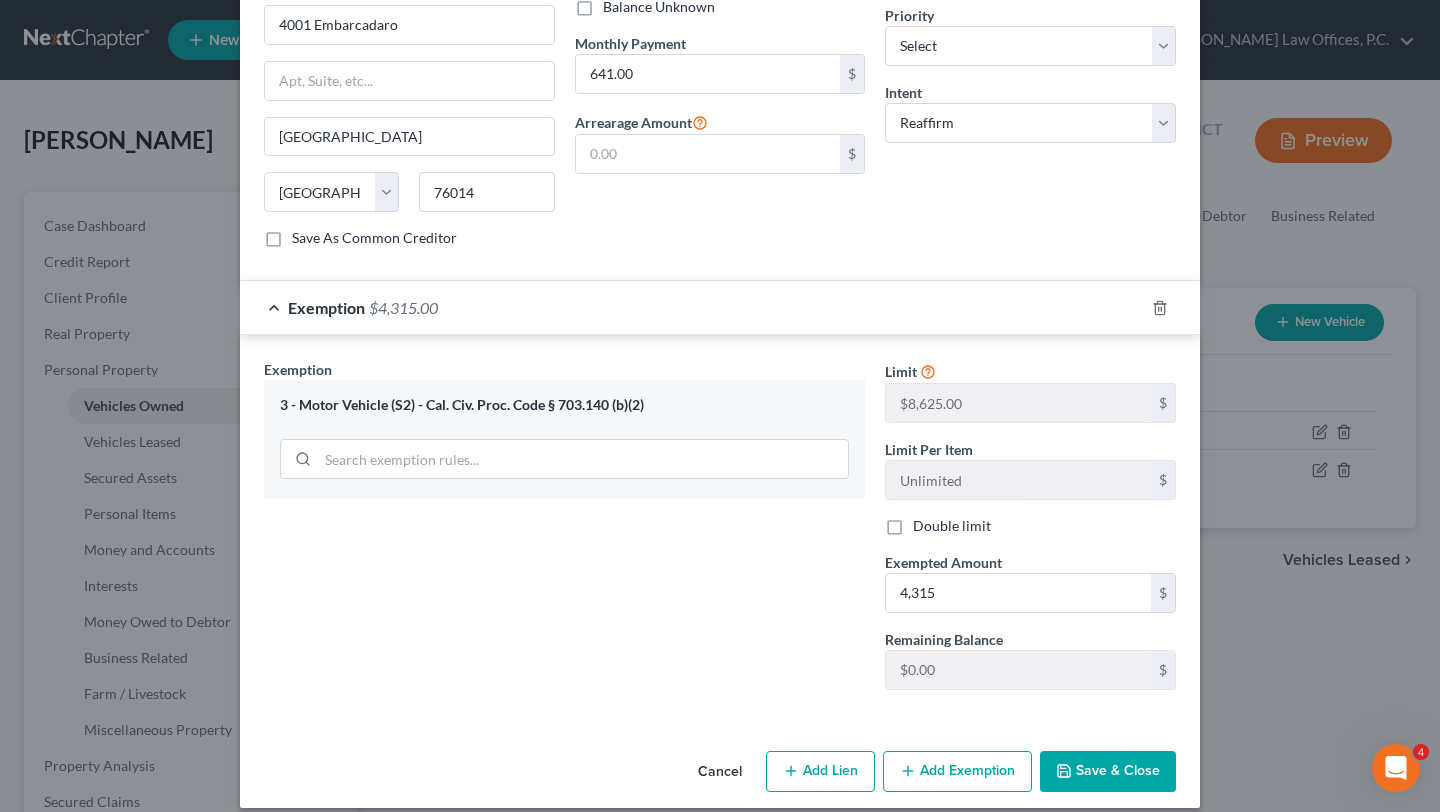 click on "Save & Close" at bounding box center [1108, 772] 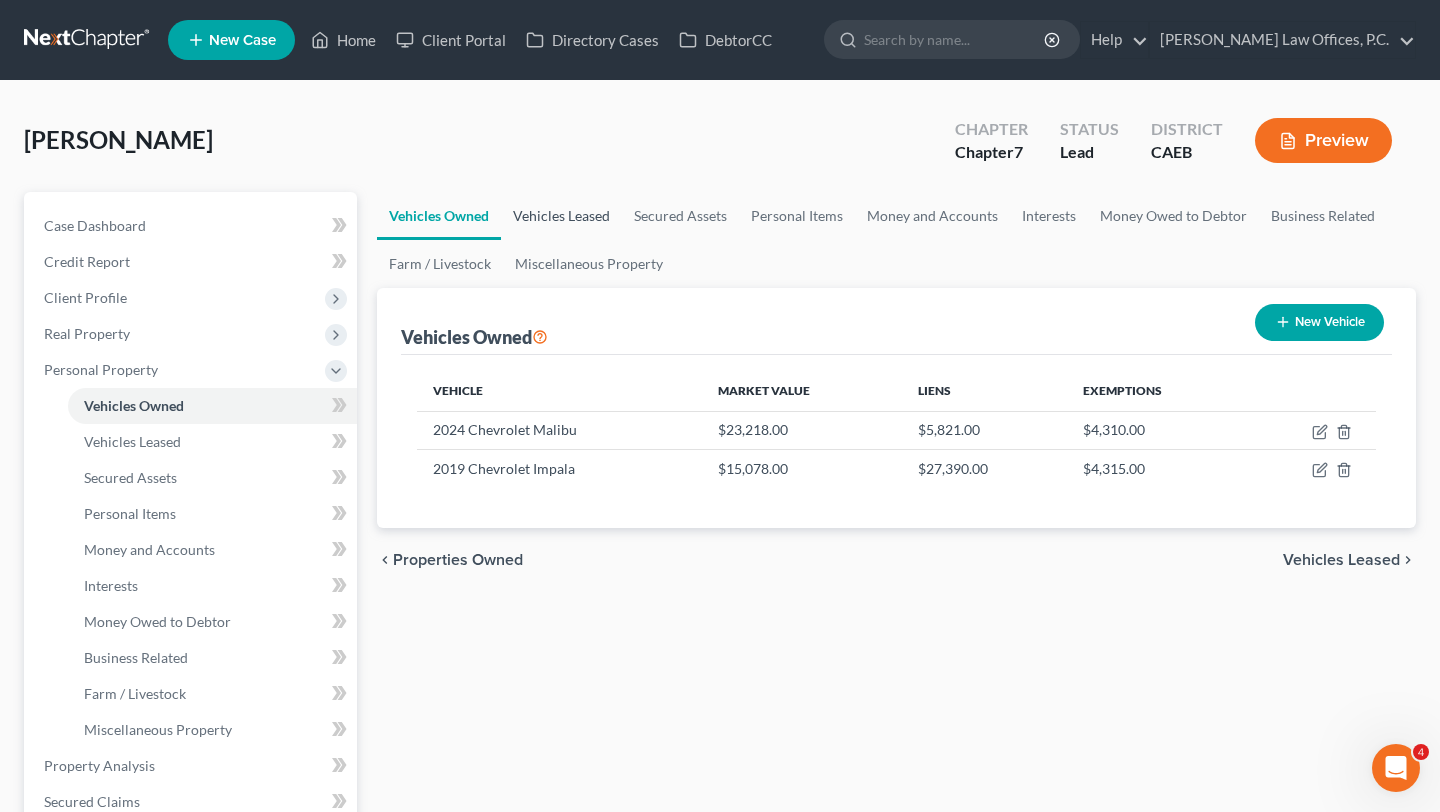 click on "Vehicles Leased" at bounding box center [561, 216] 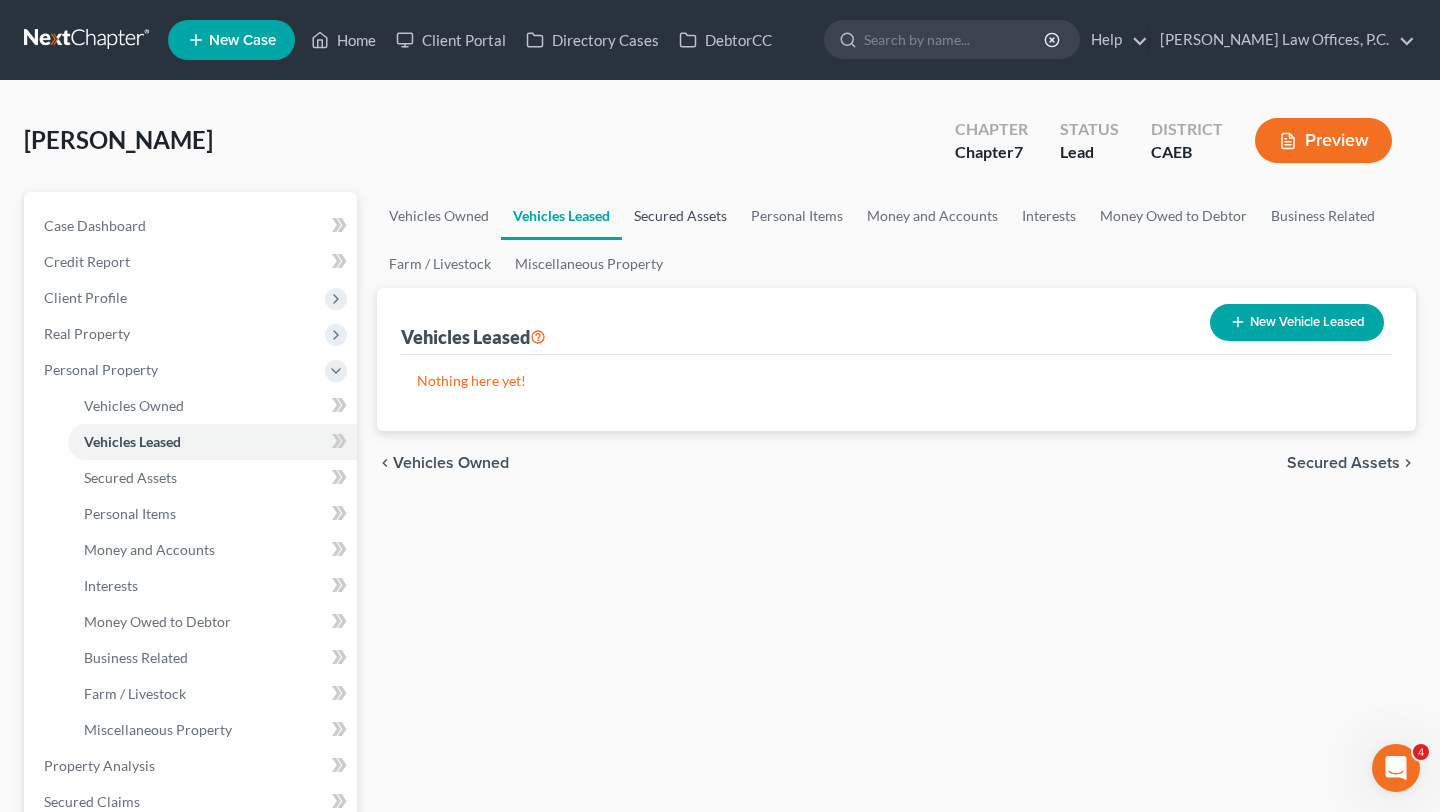 click on "Secured Assets" at bounding box center [680, 216] 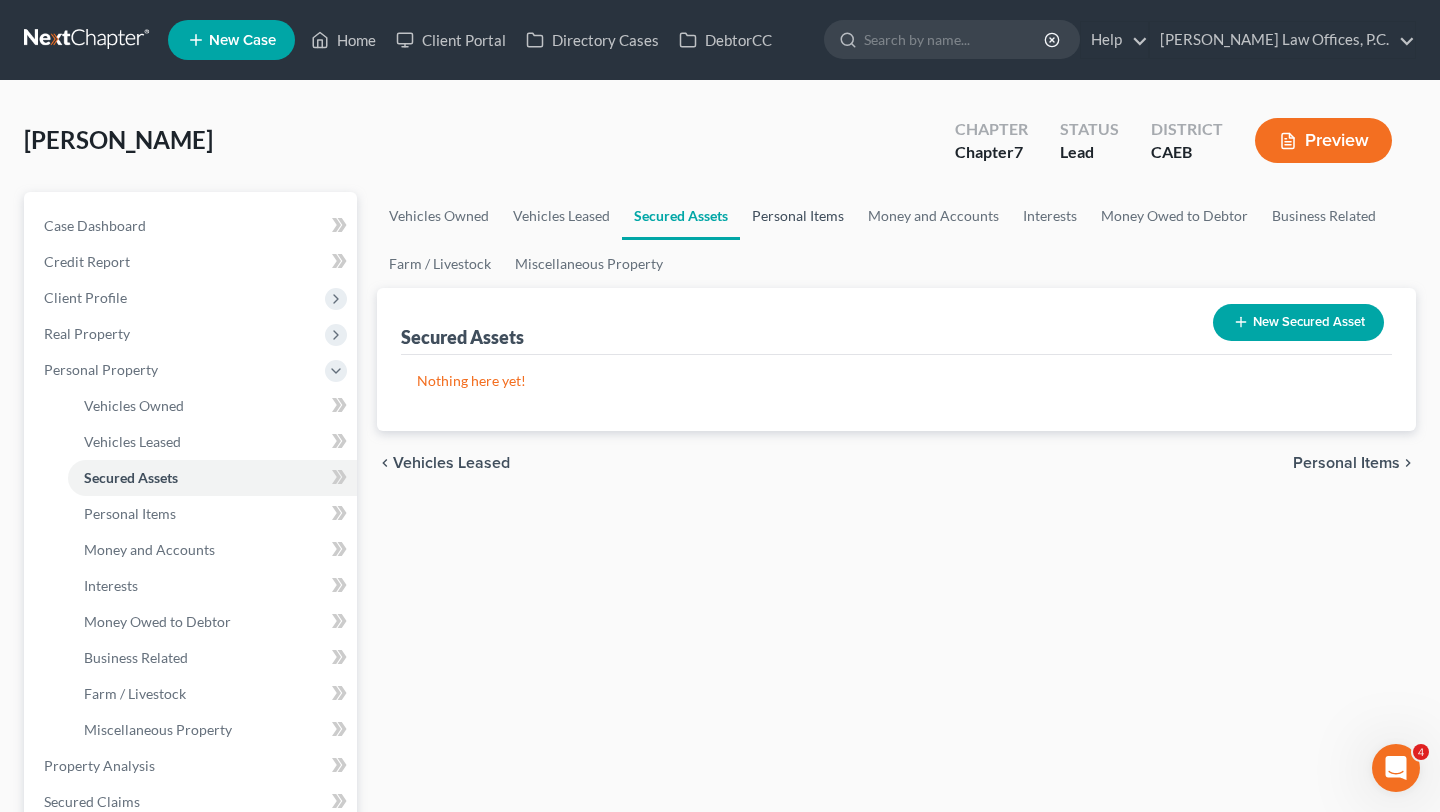 click on "Personal Items" at bounding box center [798, 216] 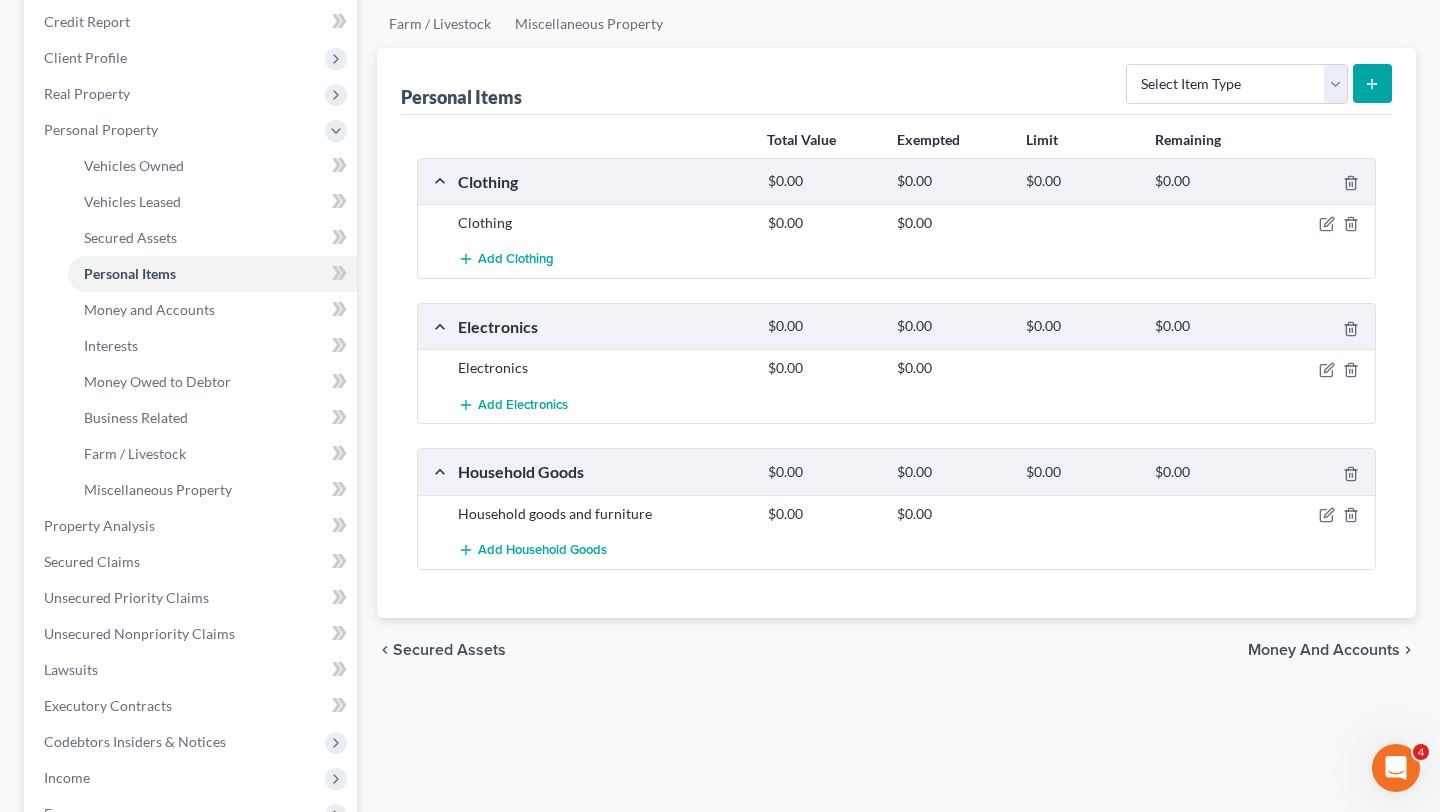 scroll, scrollTop: 258, scrollLeft: 0, axis: vertical 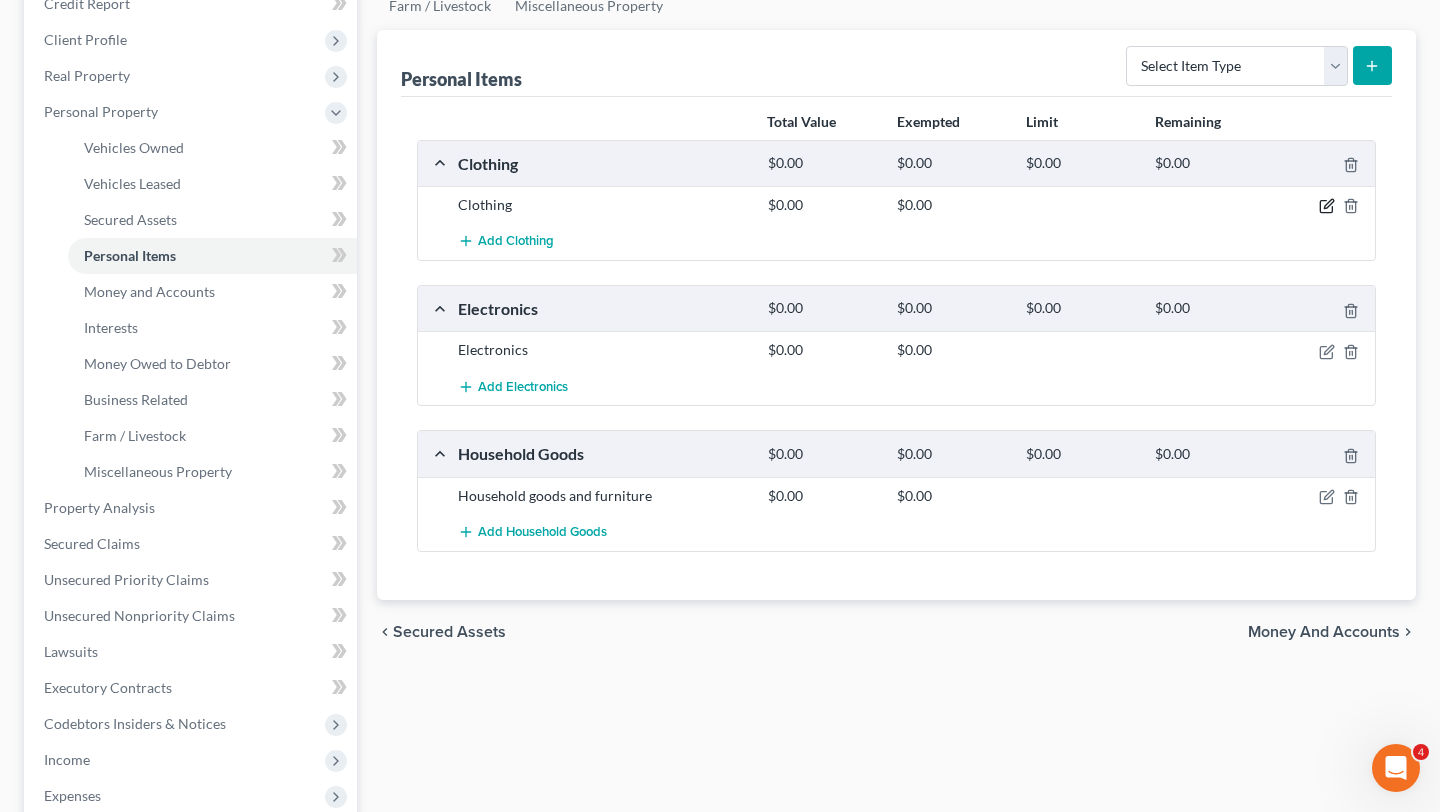 click 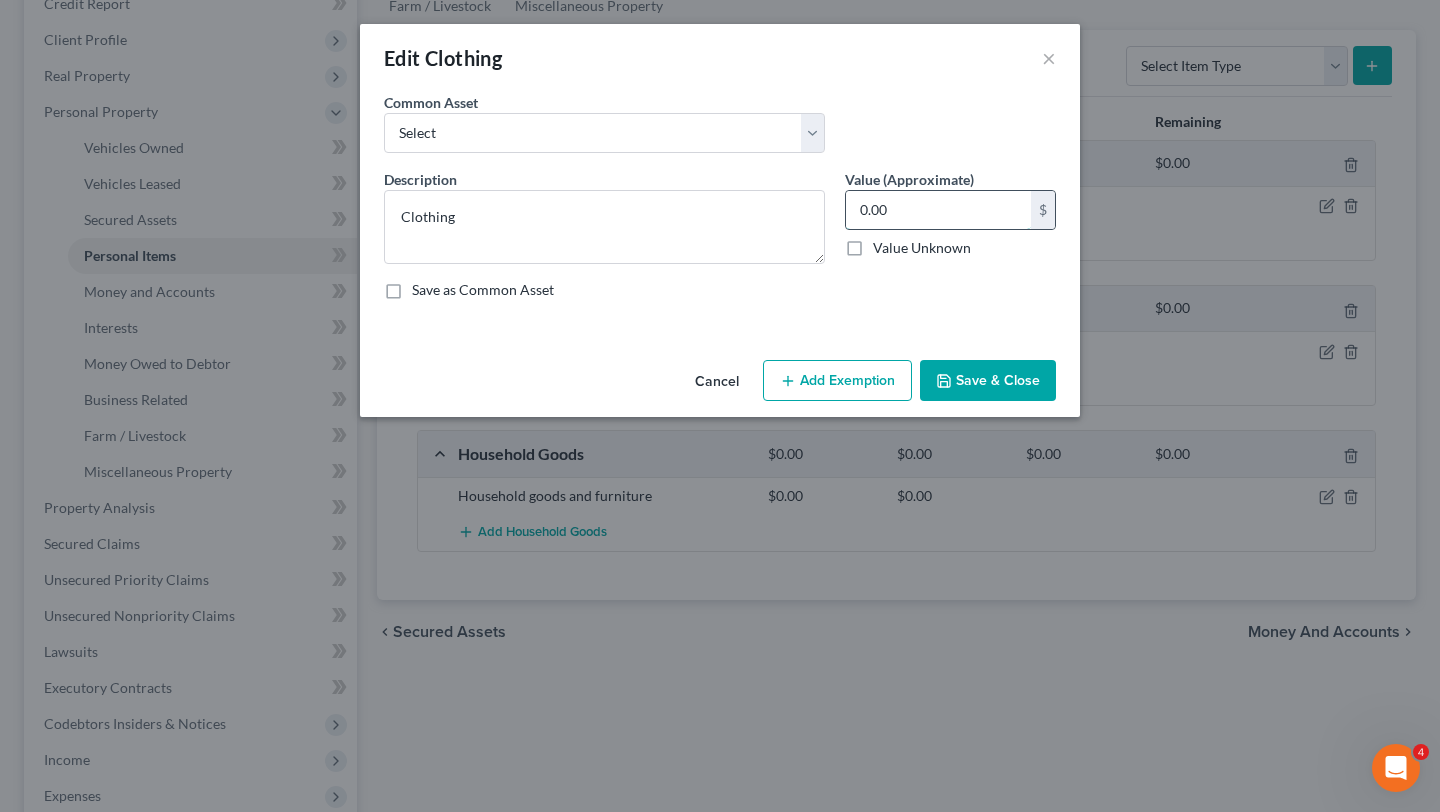 click on "0.00" at bounding box center (938, 210) 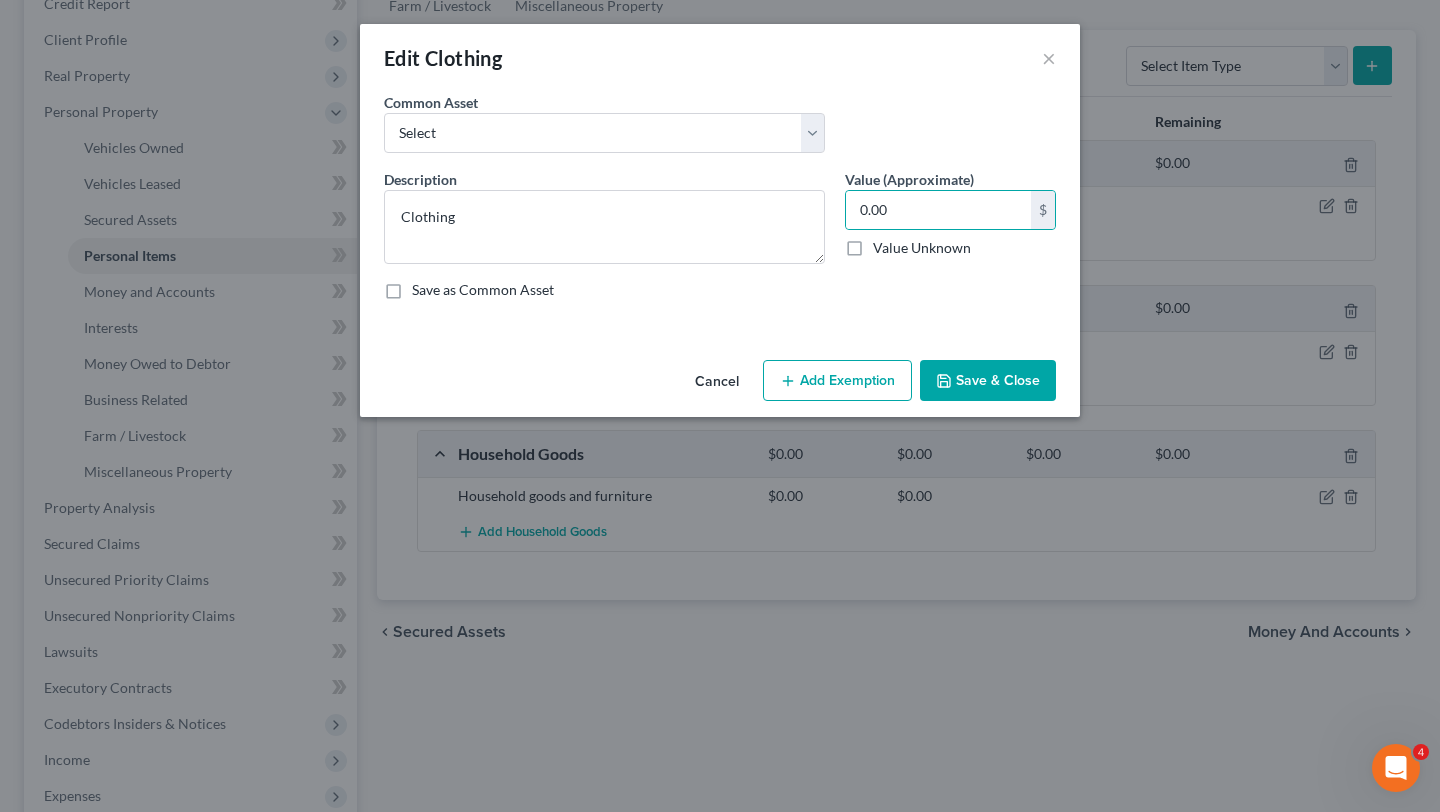 click on "Edit Clothing  ×" at bounding box center (720, 58) 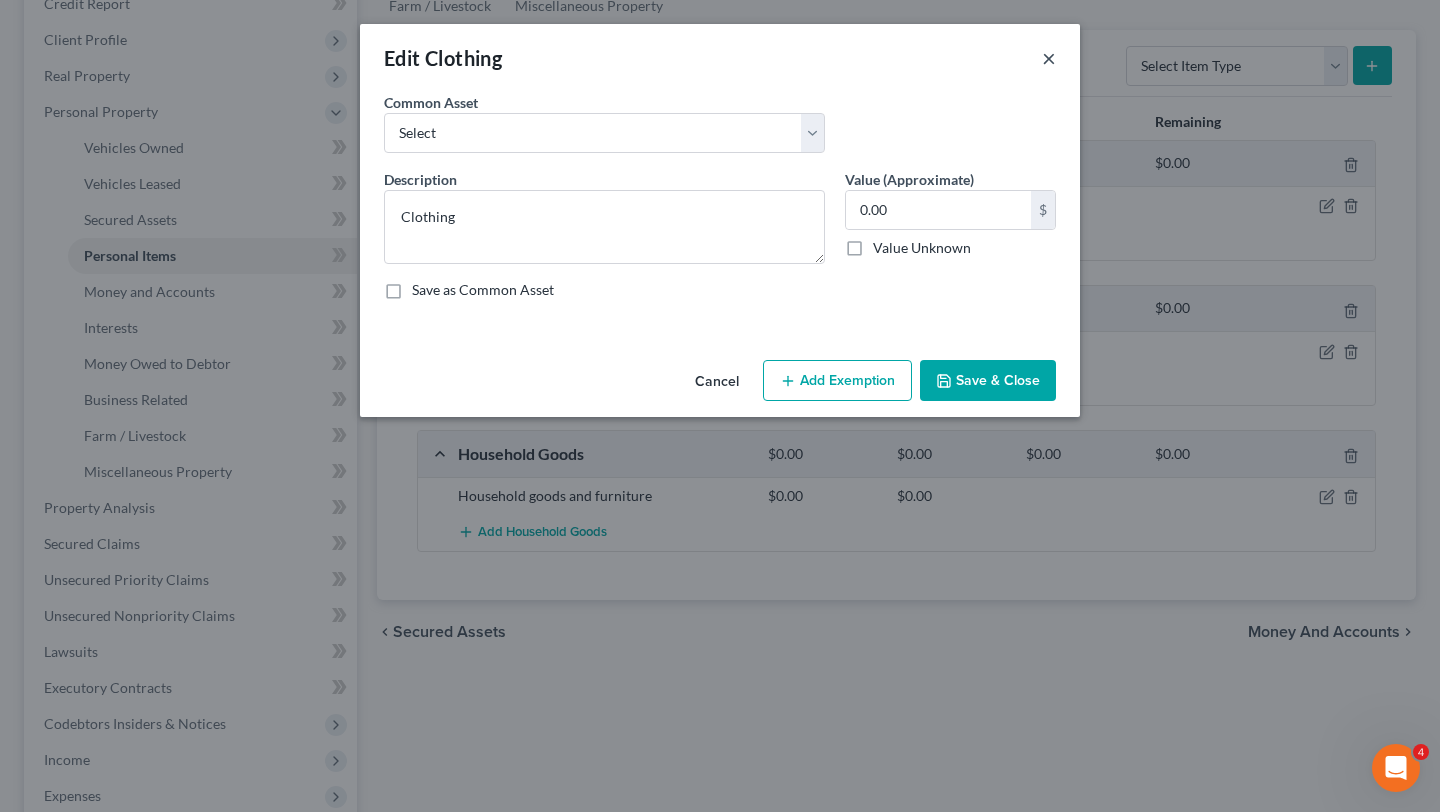 click on "×" at bounding box center (1049, 58) 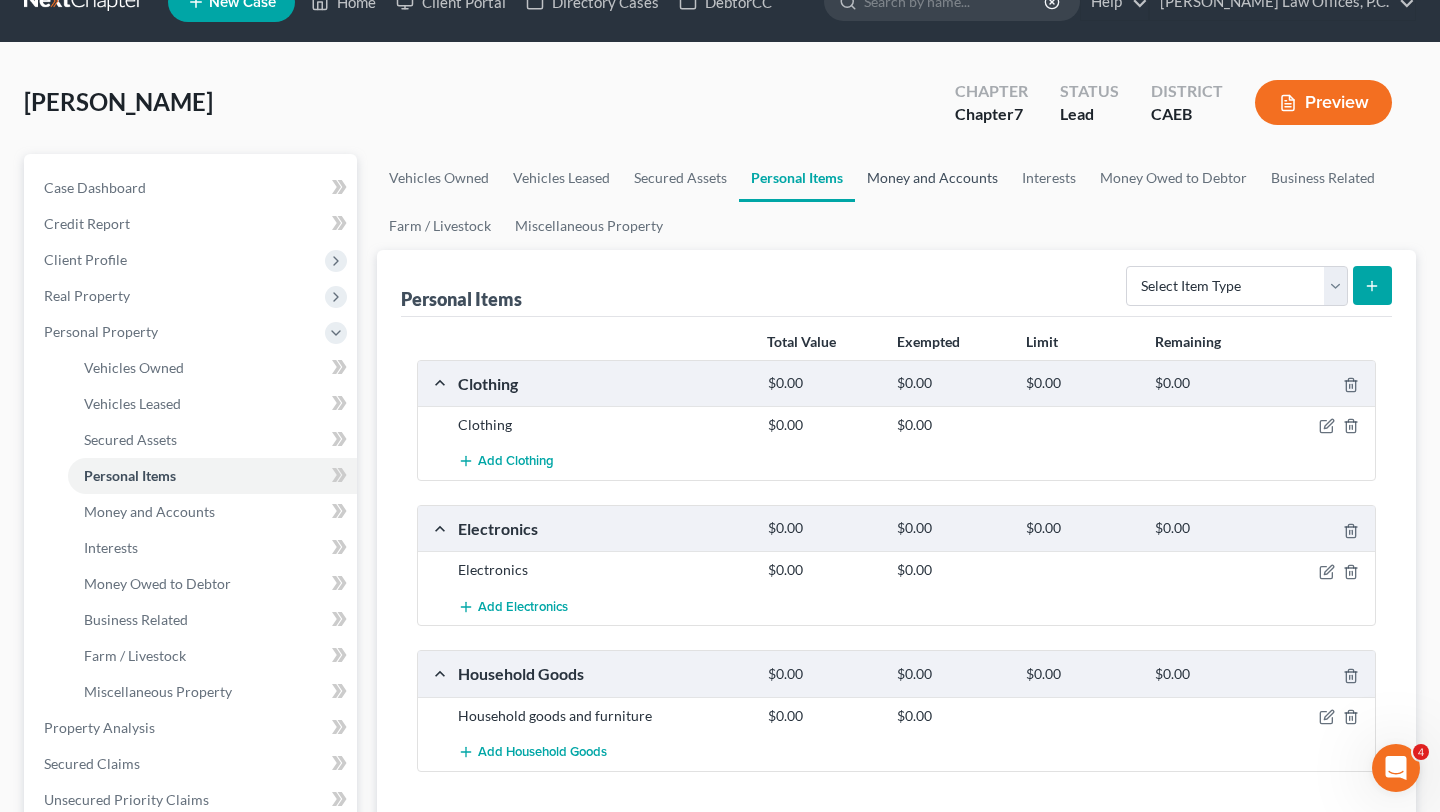 click on "Money and Accounts" at bounding box center [932, 178] 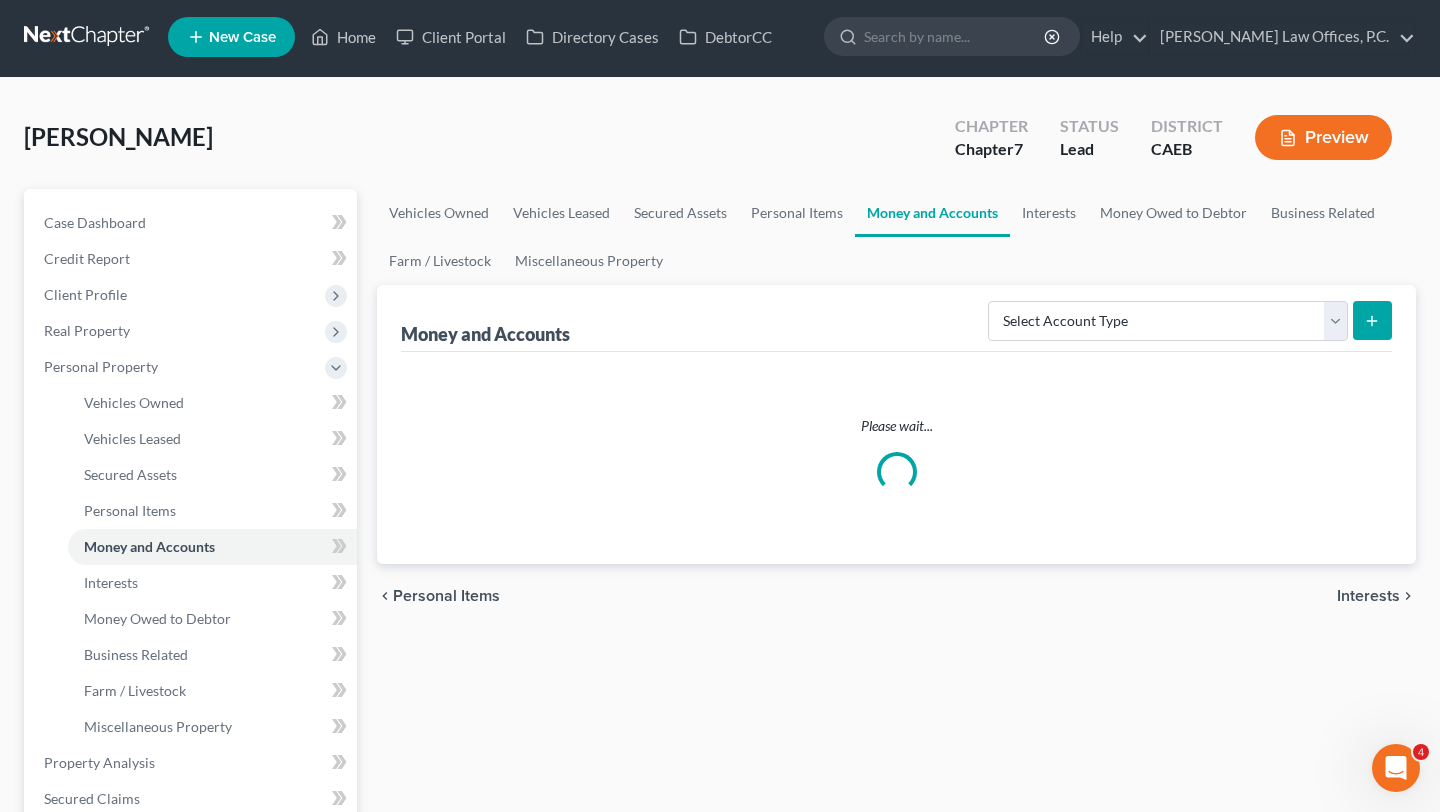 scroll, scrollTop: 0, scrollLeft: 0, axis: both 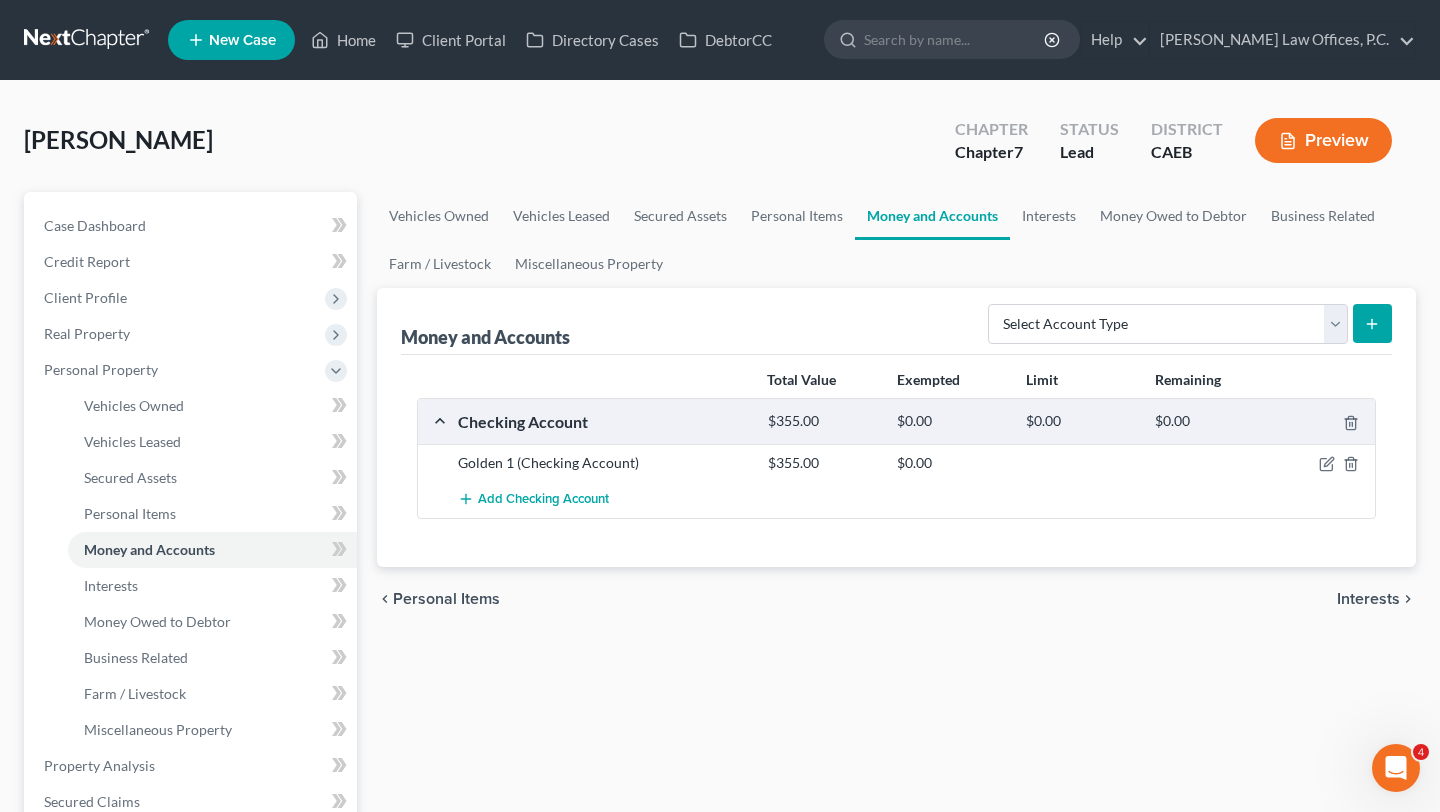 click at bounding box center (1325, 463) 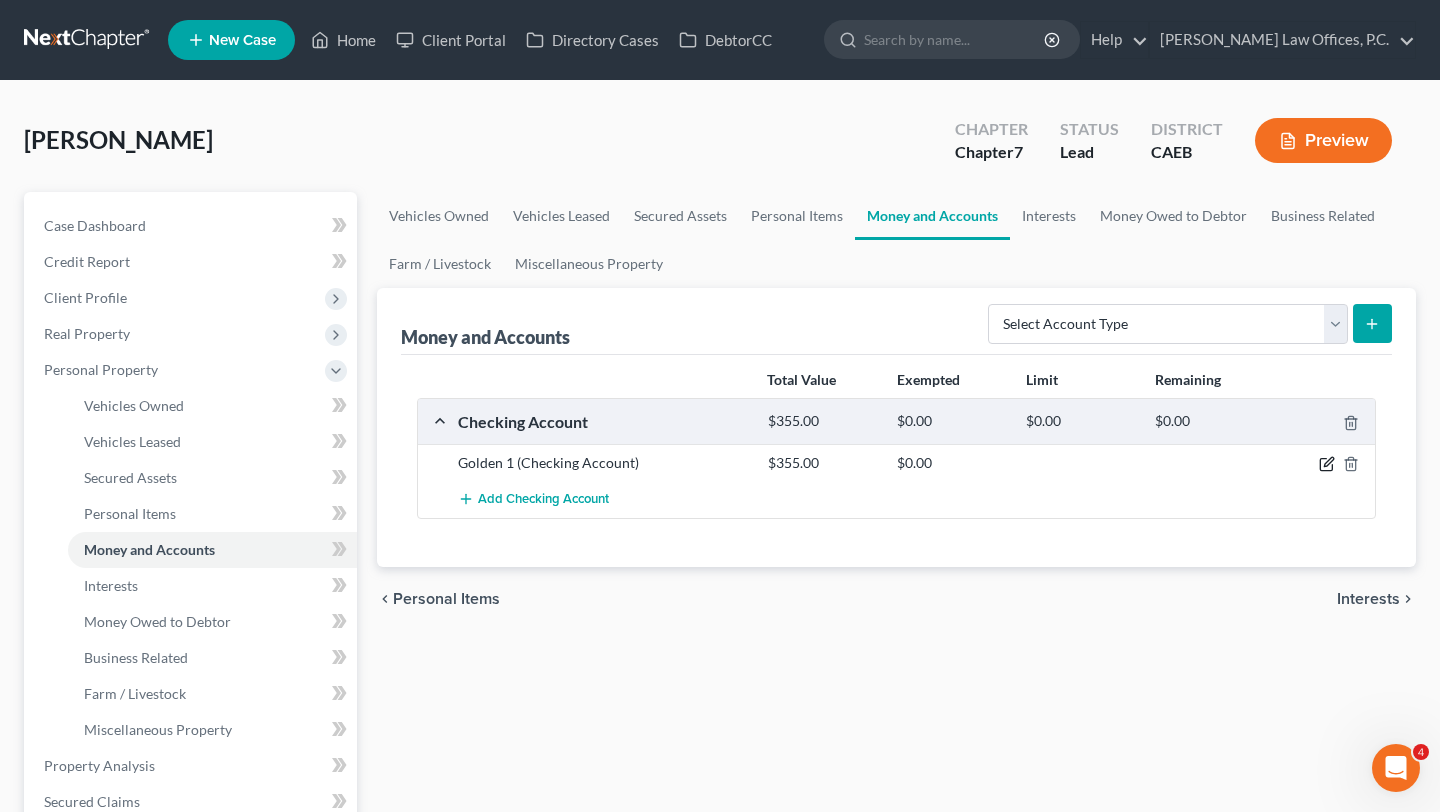 click 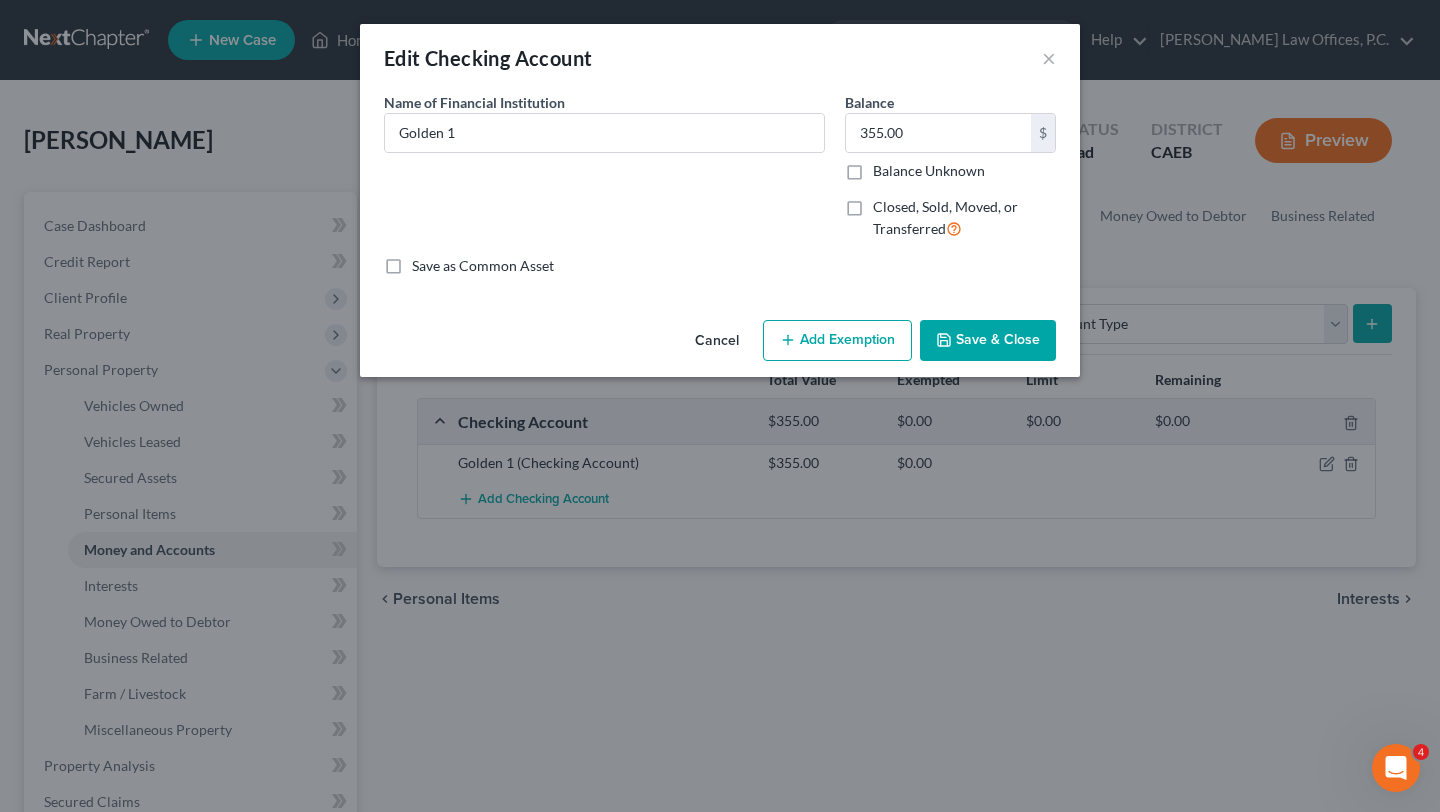 click on "Add Exemption" at bounding box center [837, 341] 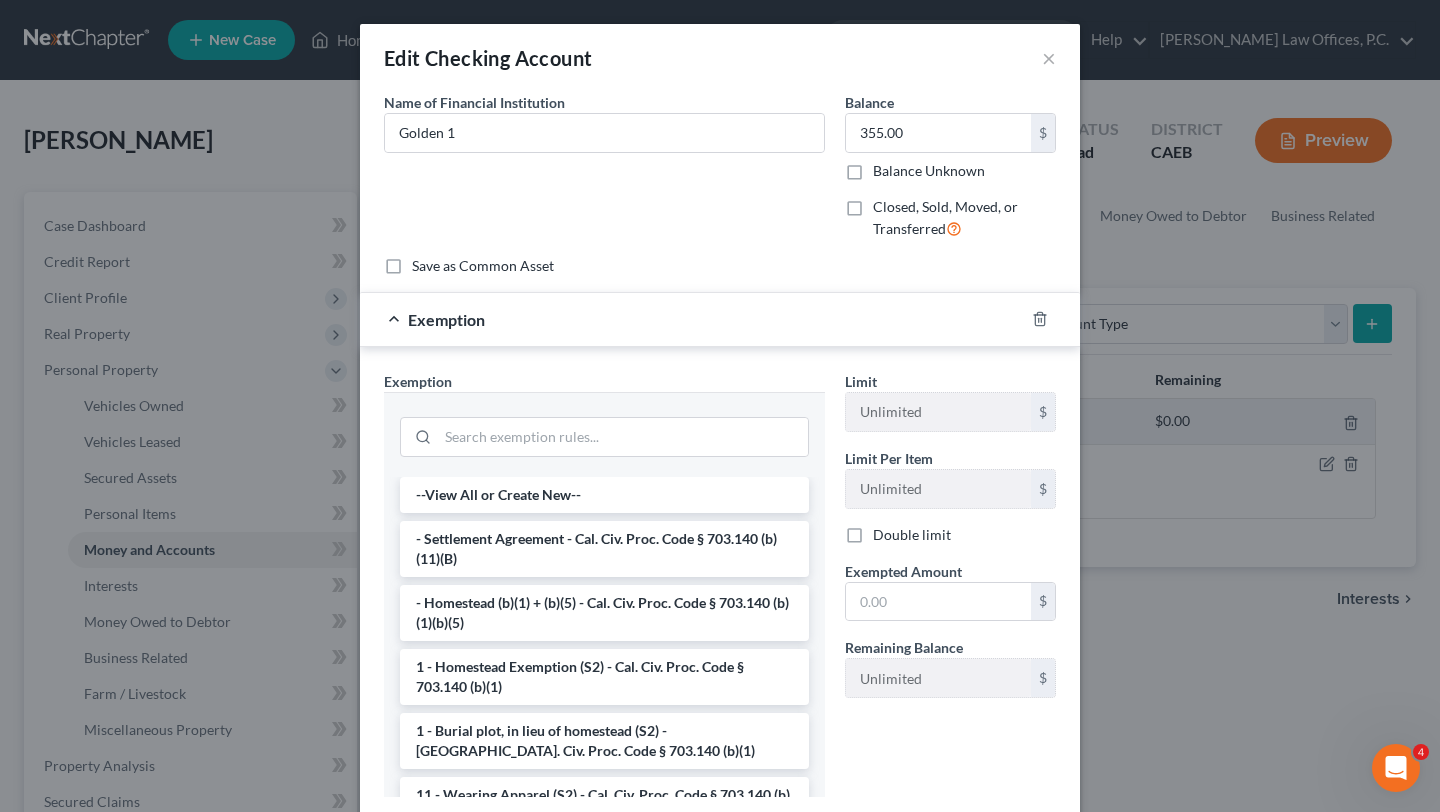 click at bounding box center (604, 435) 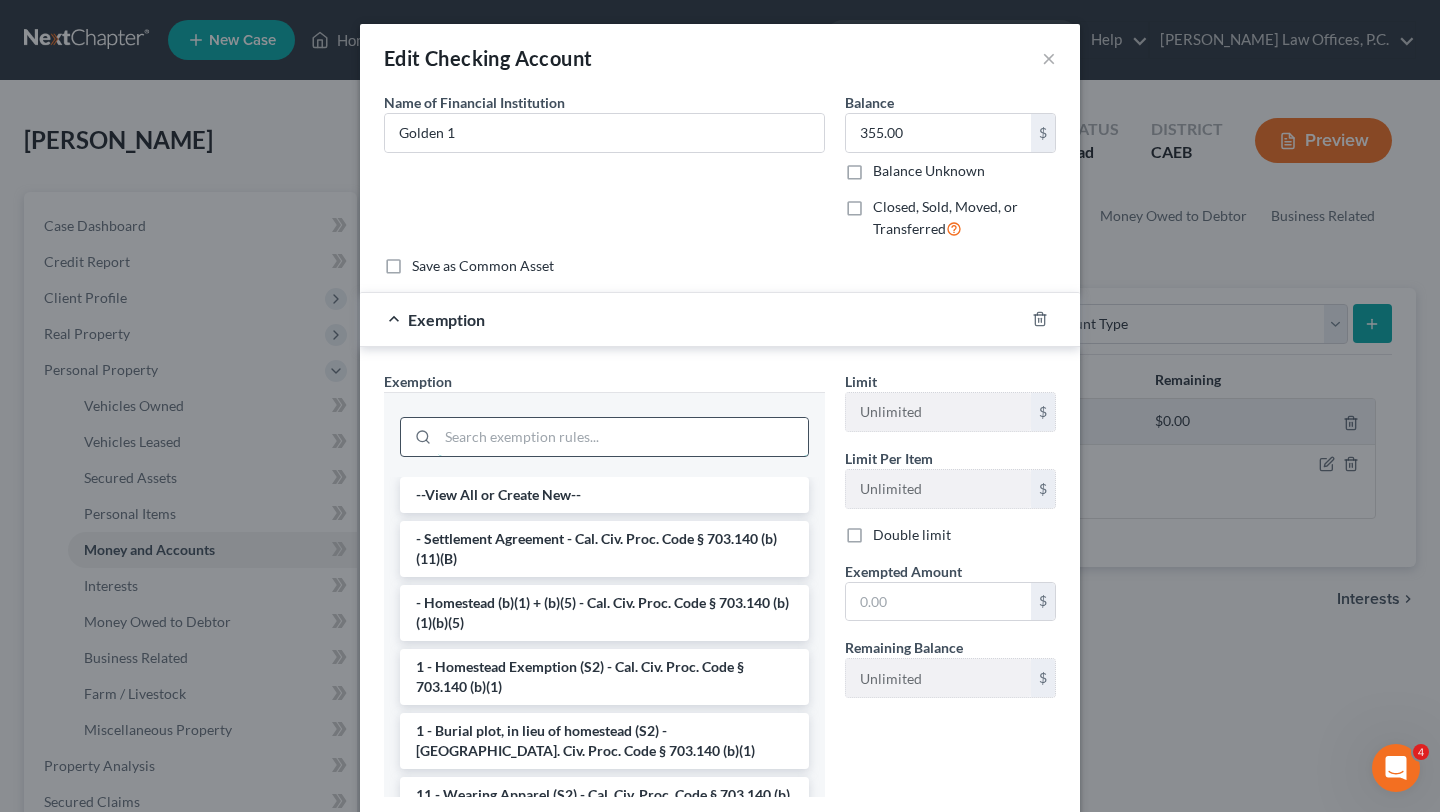 click at bounding box center (623, 437) 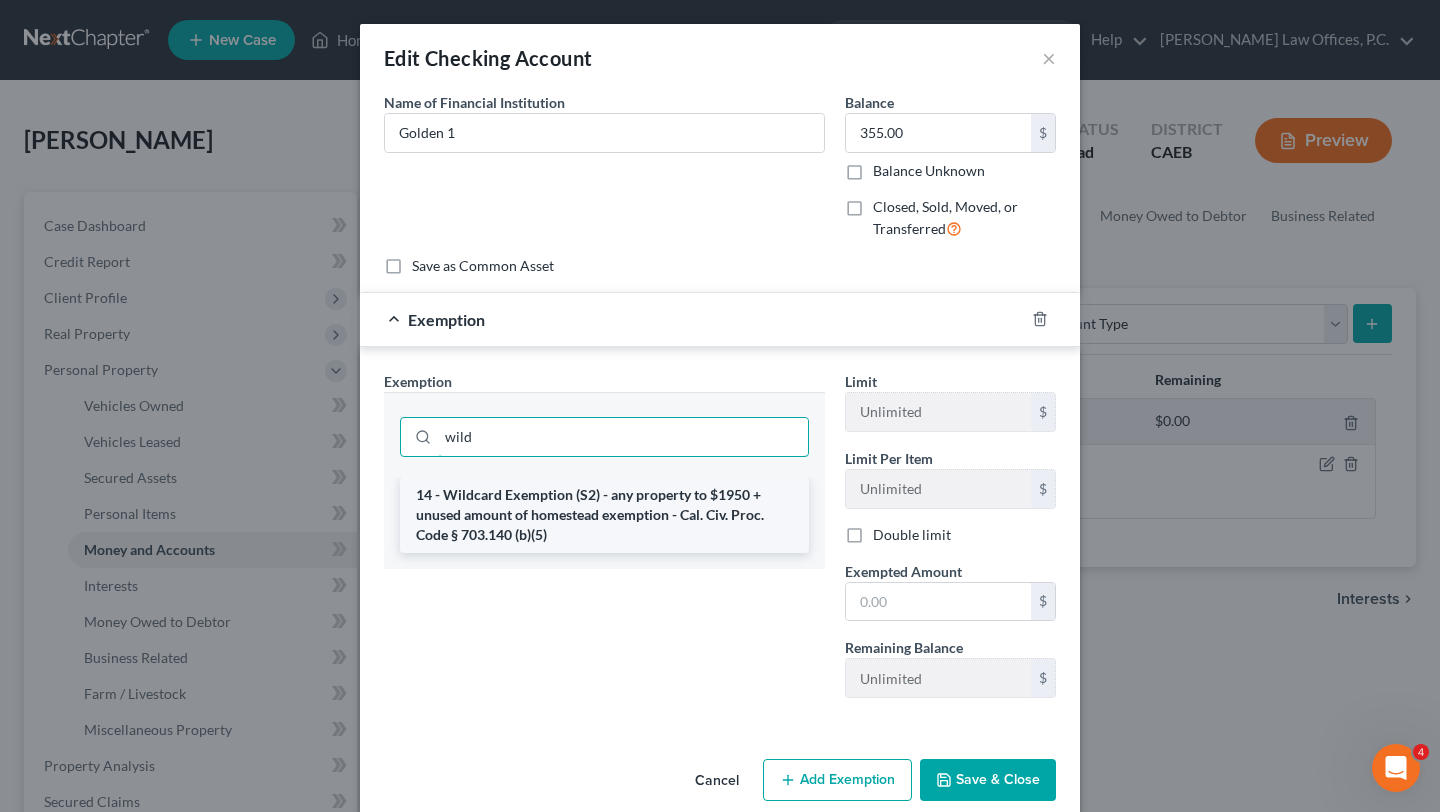 type on "wild" 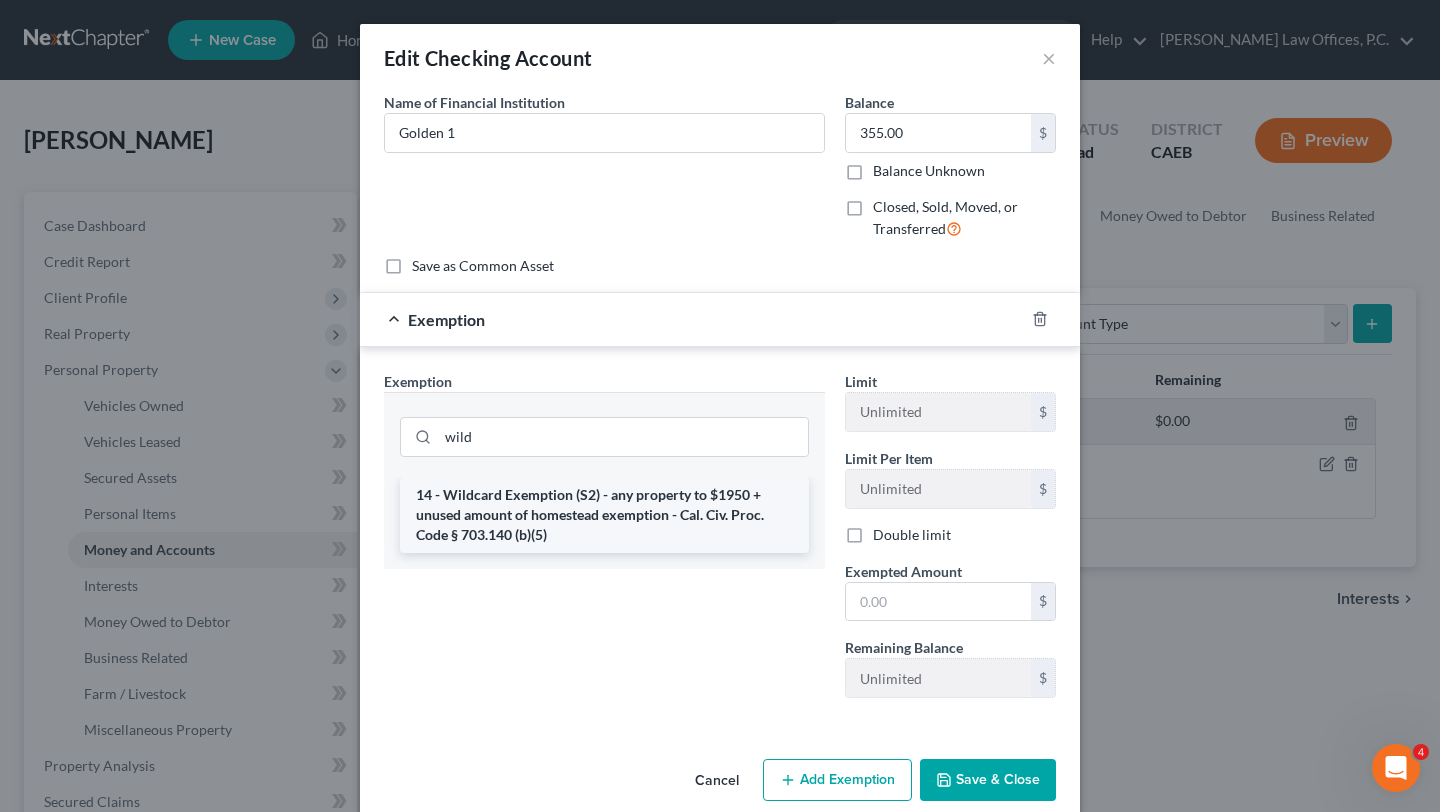 click on "14 - Wildcard Exemption (S2) - any property to $1950 + unused amount of homestead exemption  - Cal. Civ. Proc. Code § 703.140 (b)(5)" at bounding box center [604, 515] 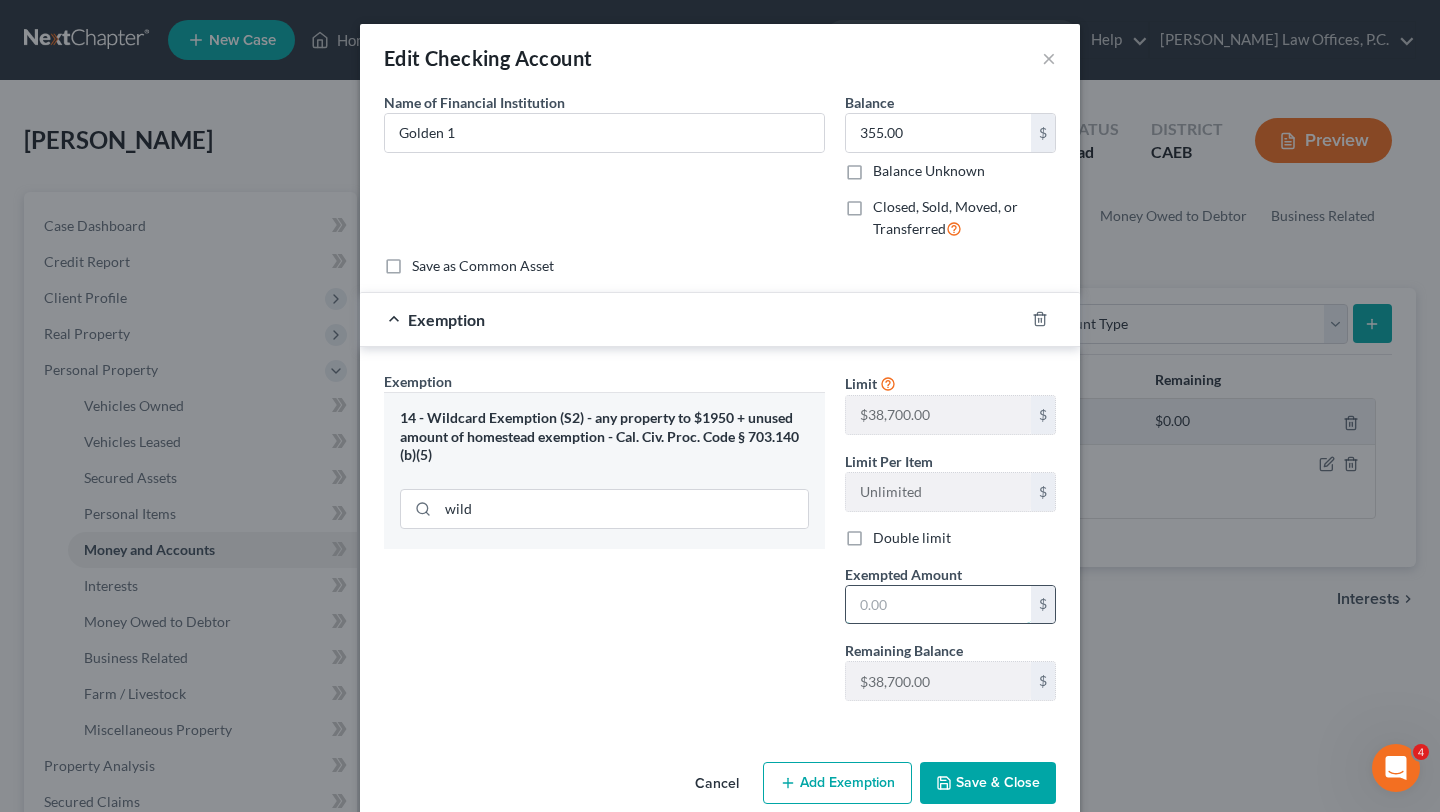 click at bounding box center (938, 605) 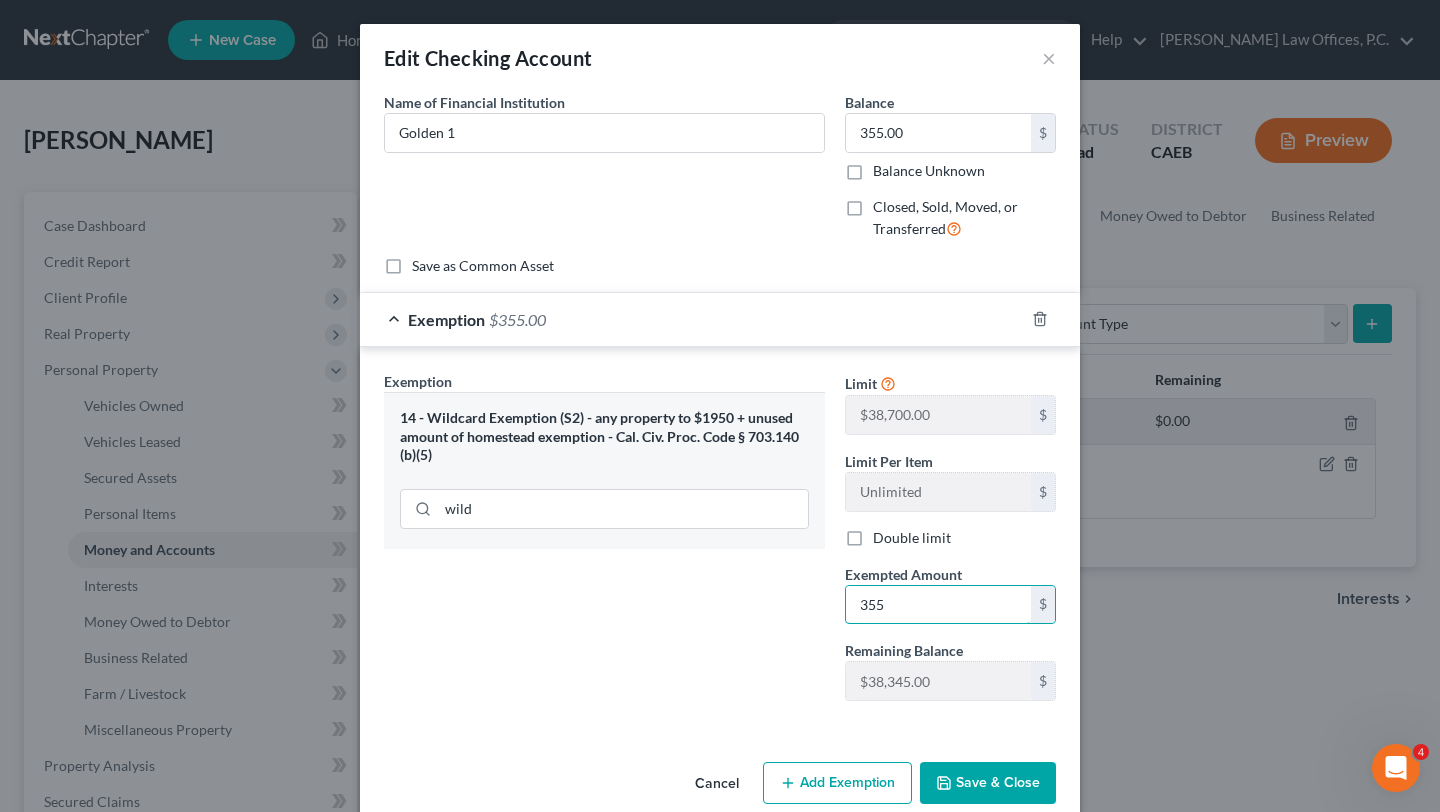 type on "355" 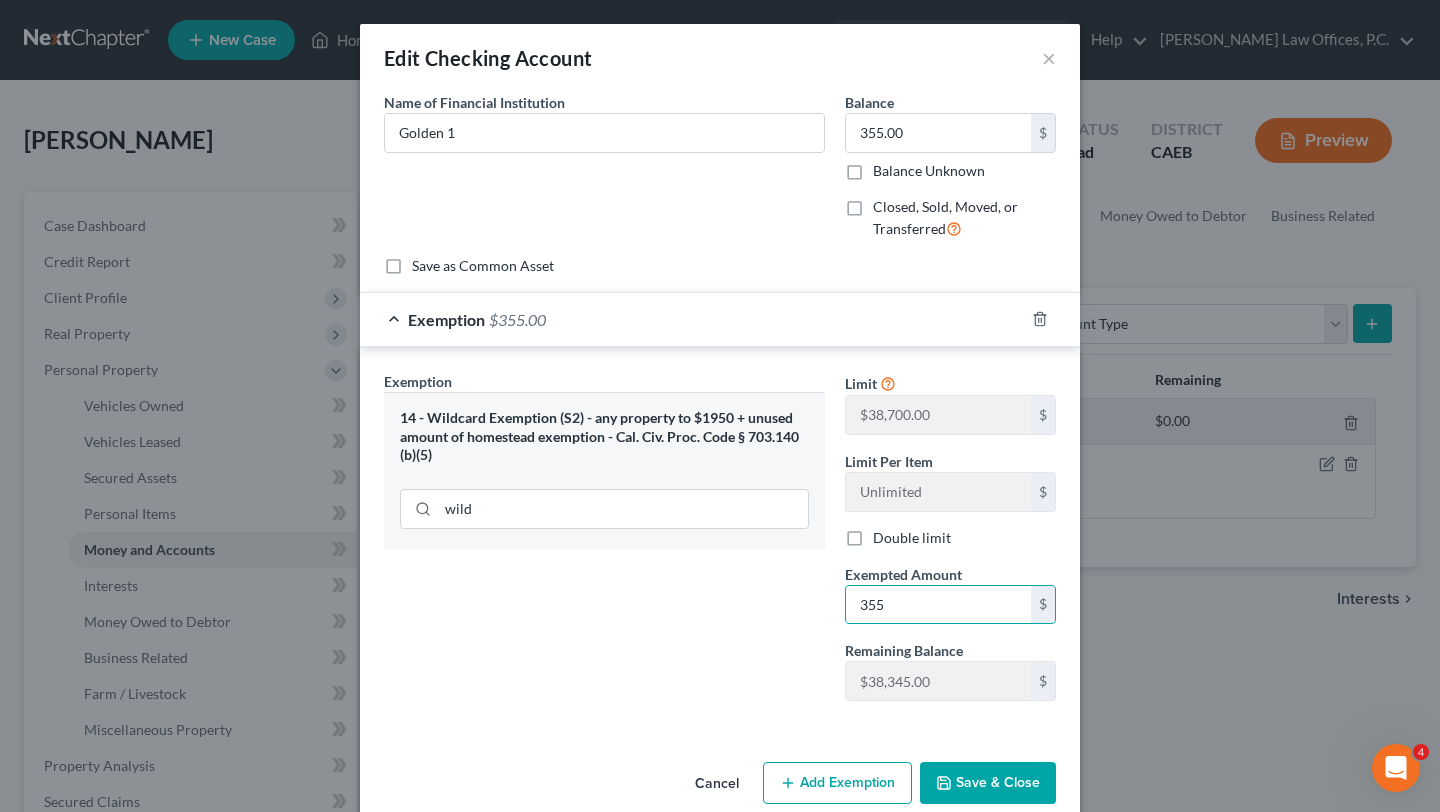 click on "Exemption Set must be selected for CA.
Exemption
*
14 - Wildcard Exemption (S2) - any property to $1950 + unused amount of homestead exemption  - Cal. Civ. Proc. Code § 703.140 (b)(5)         wild" at bounding box center (604, 544) 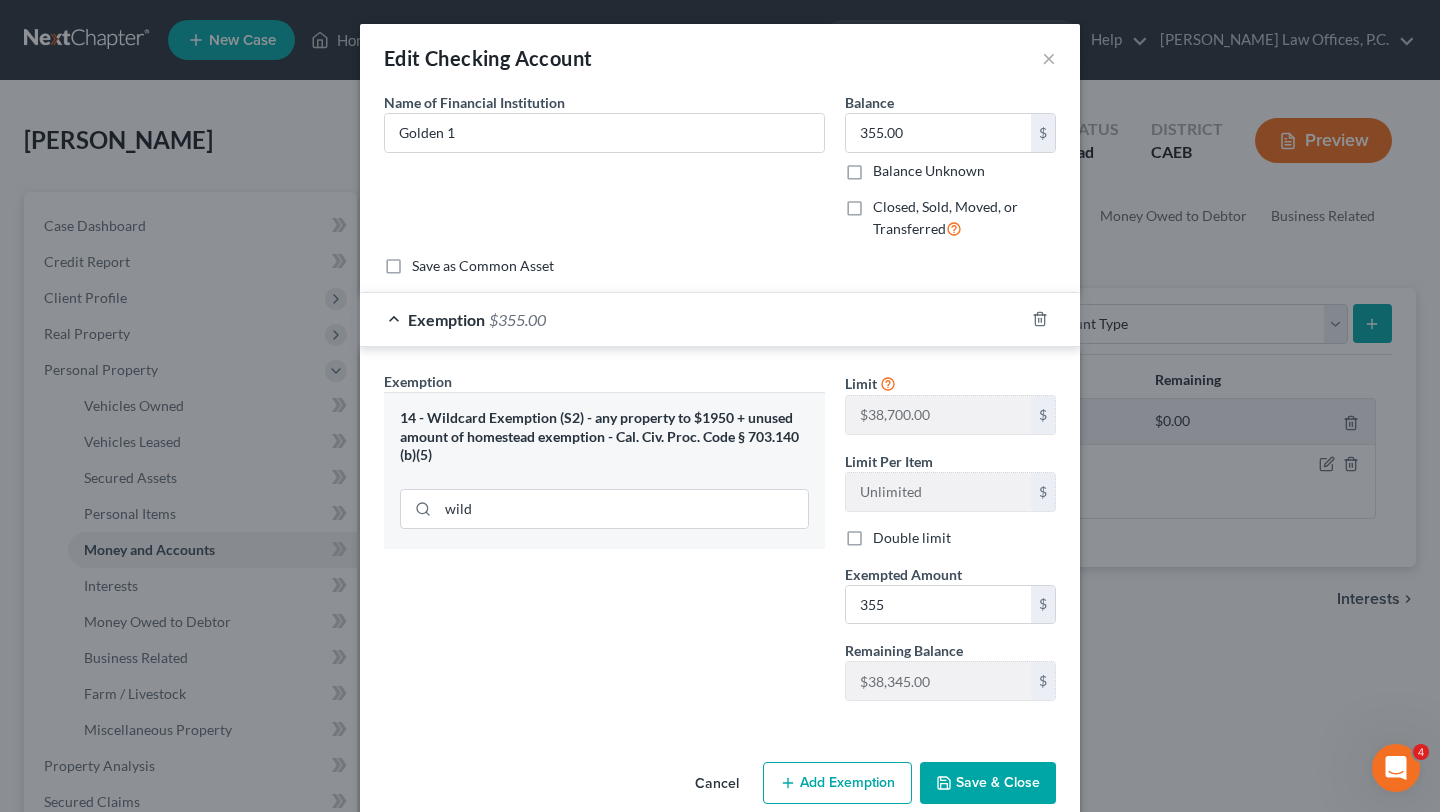 click on "Save & Close" at bounding box center (988, 783) 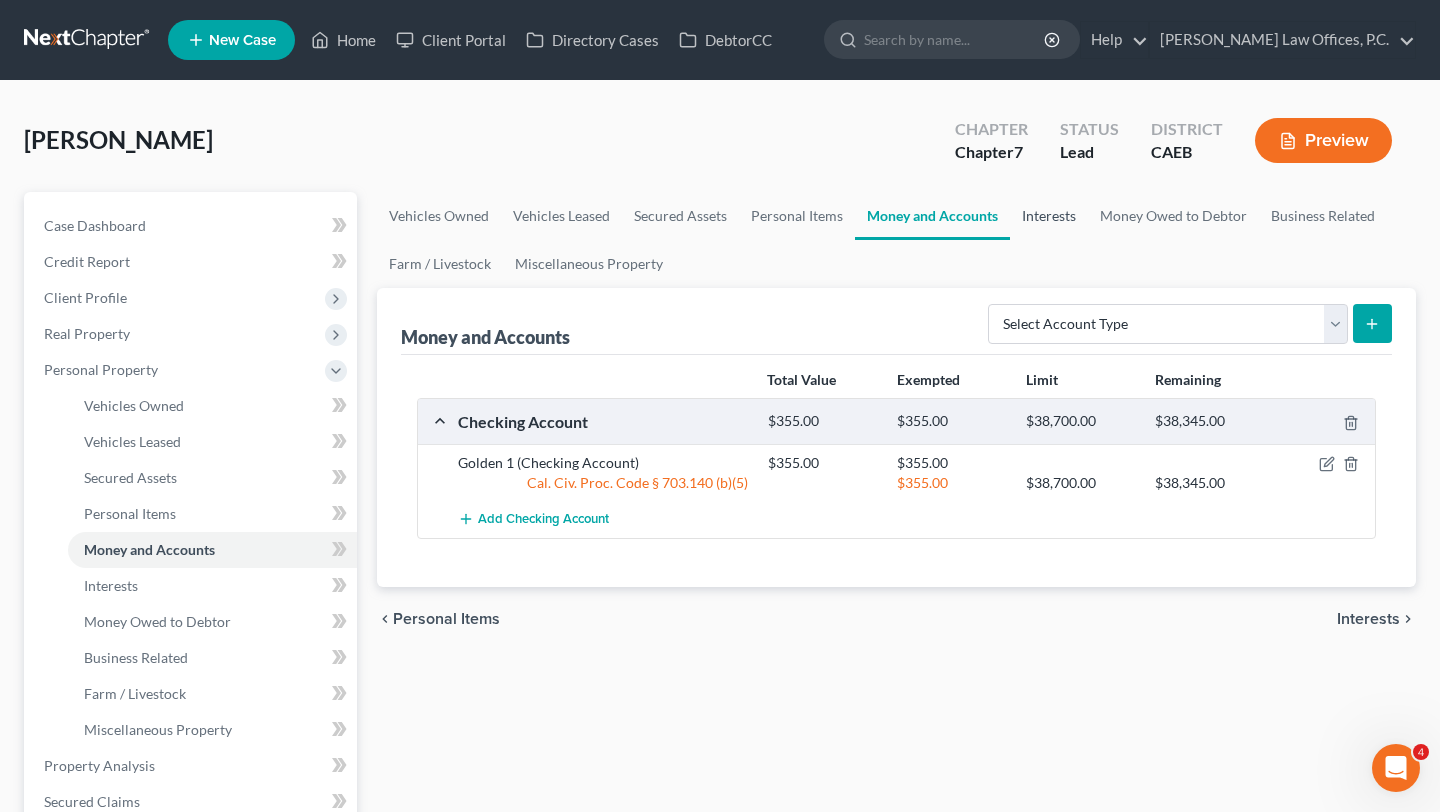 click on "Interests" at bounding box center [1049, 216] 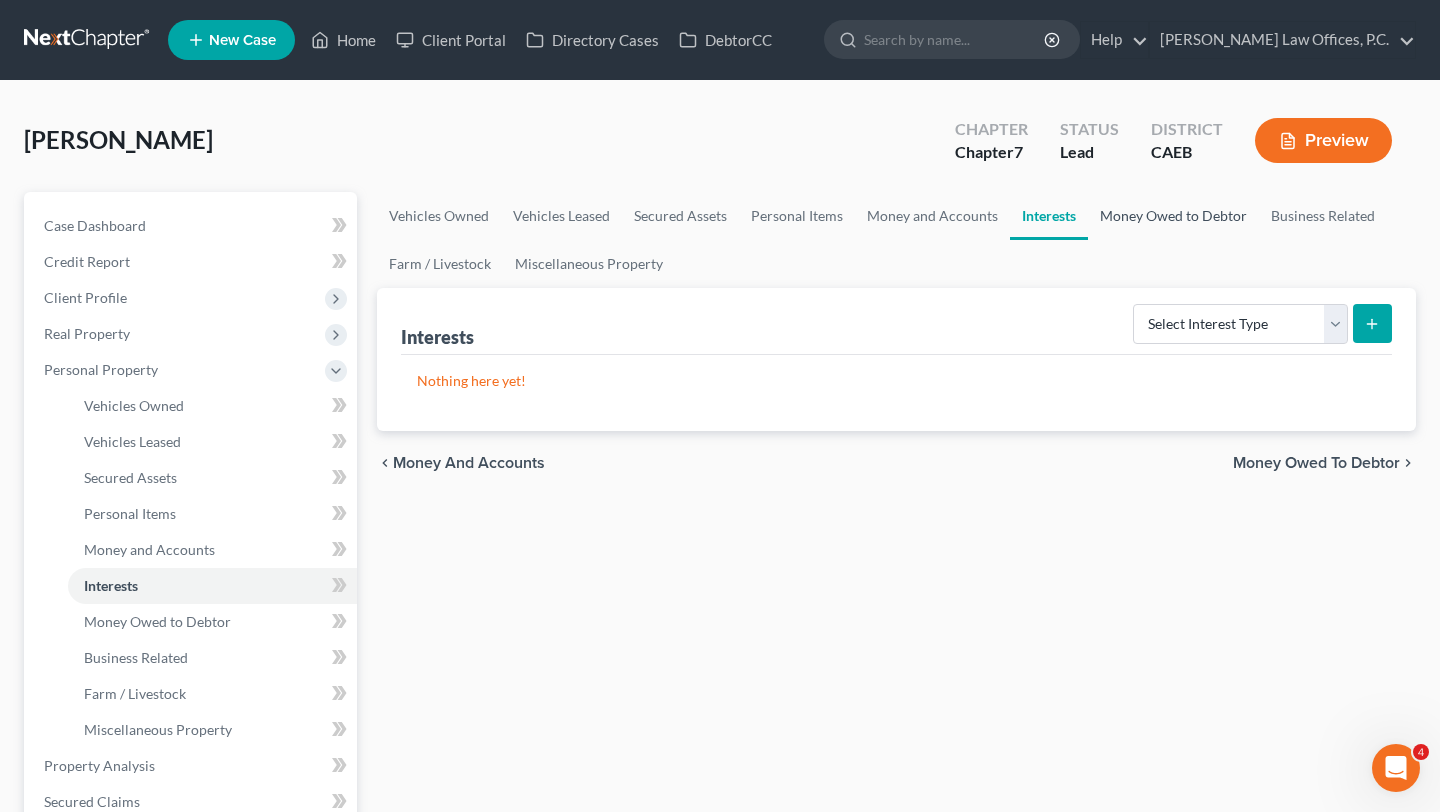 click on "Money Owed to Debtor" at bounding box center (1173, 216) 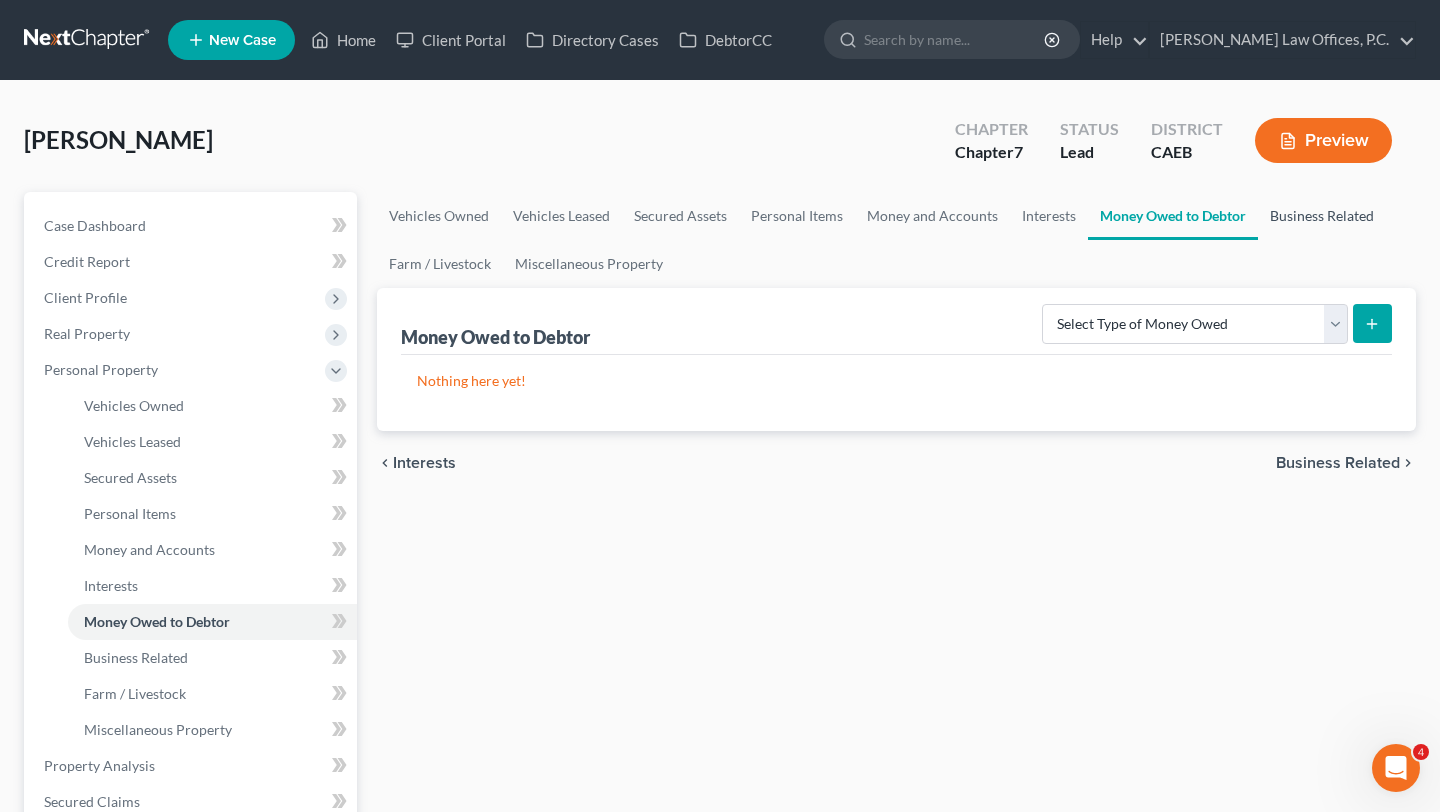 click on "Business Related" at bounding box center [1322, 216] 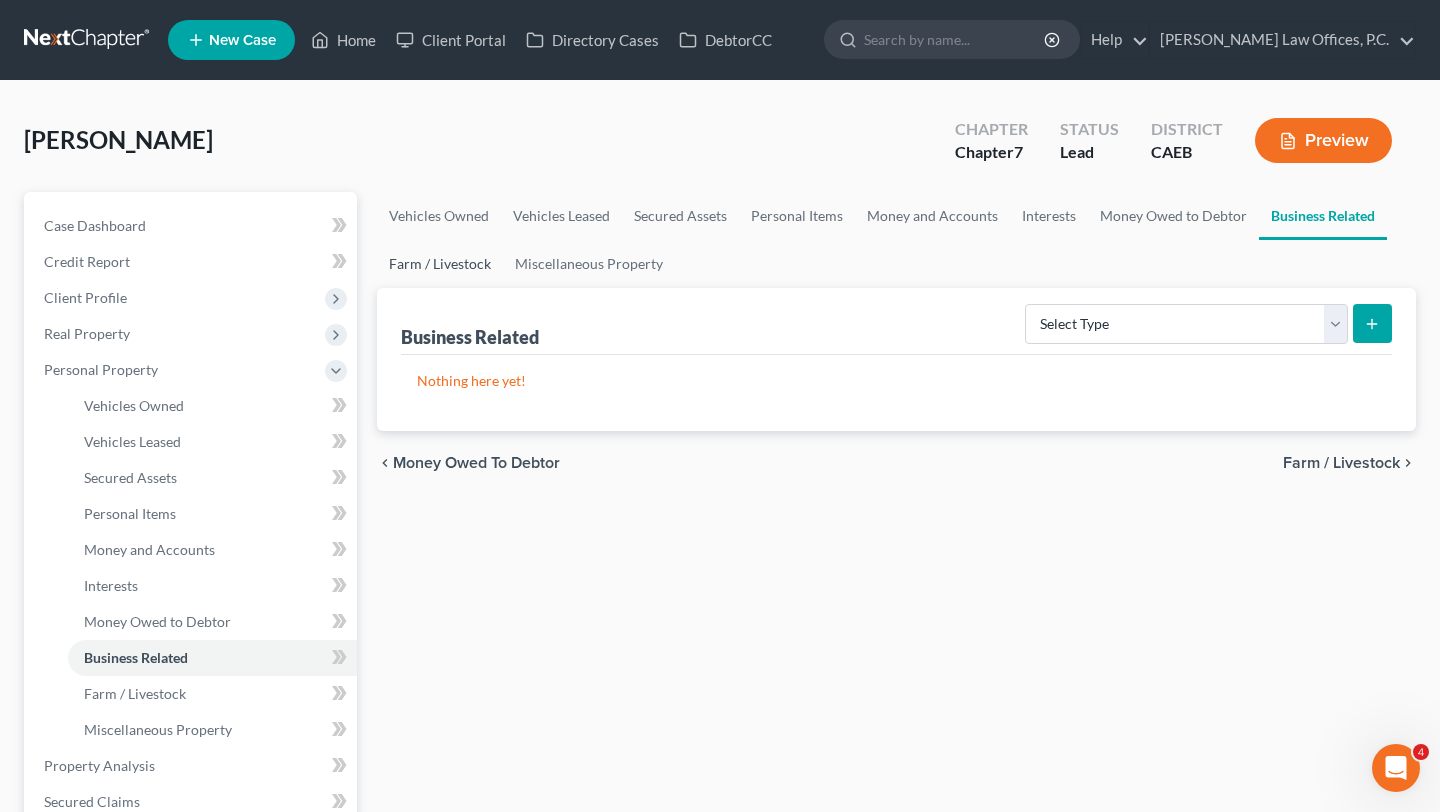 click on "Farm / Livestock" at bounding box center (440, 264) 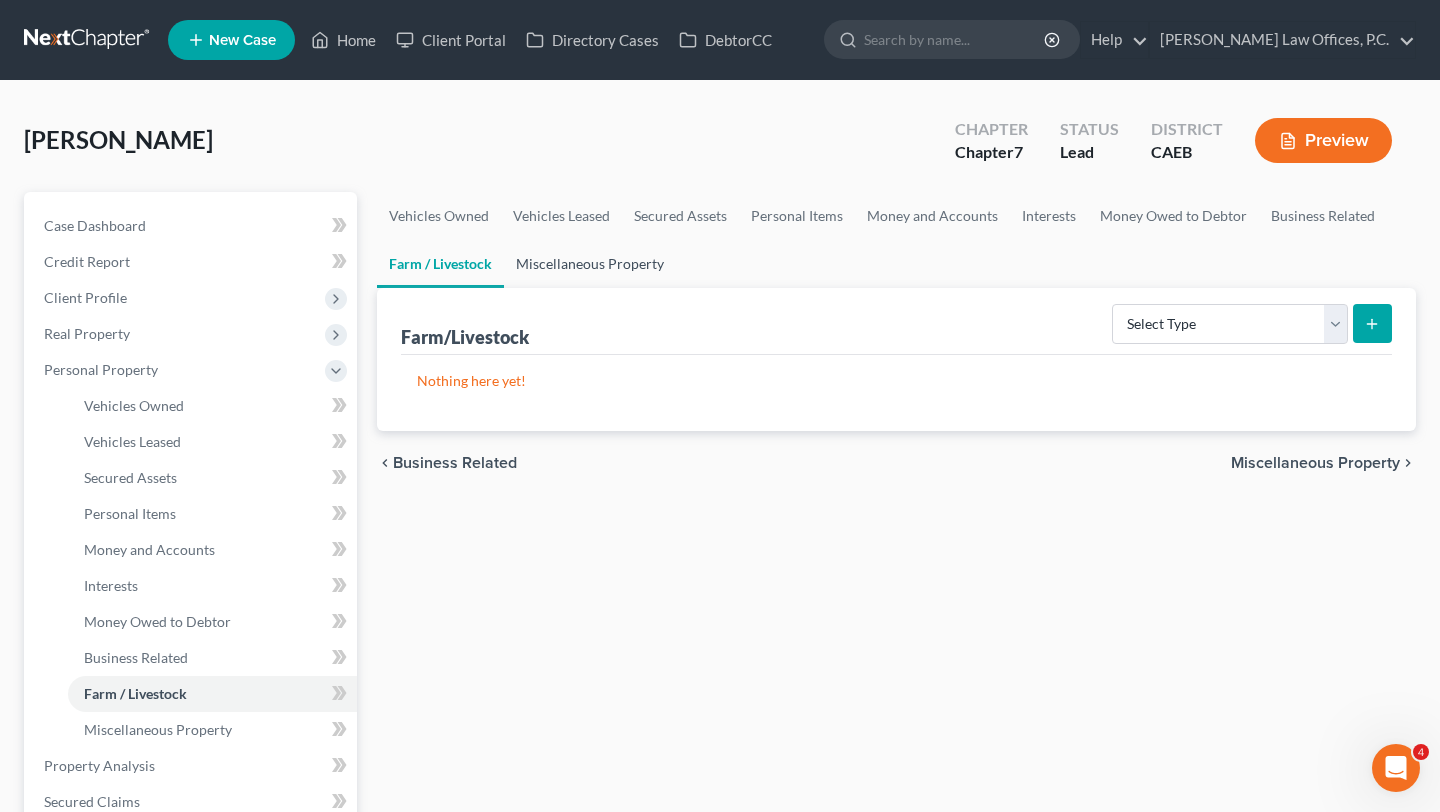 click on "Miscellaneous Property" at bounding box center (590, 264) 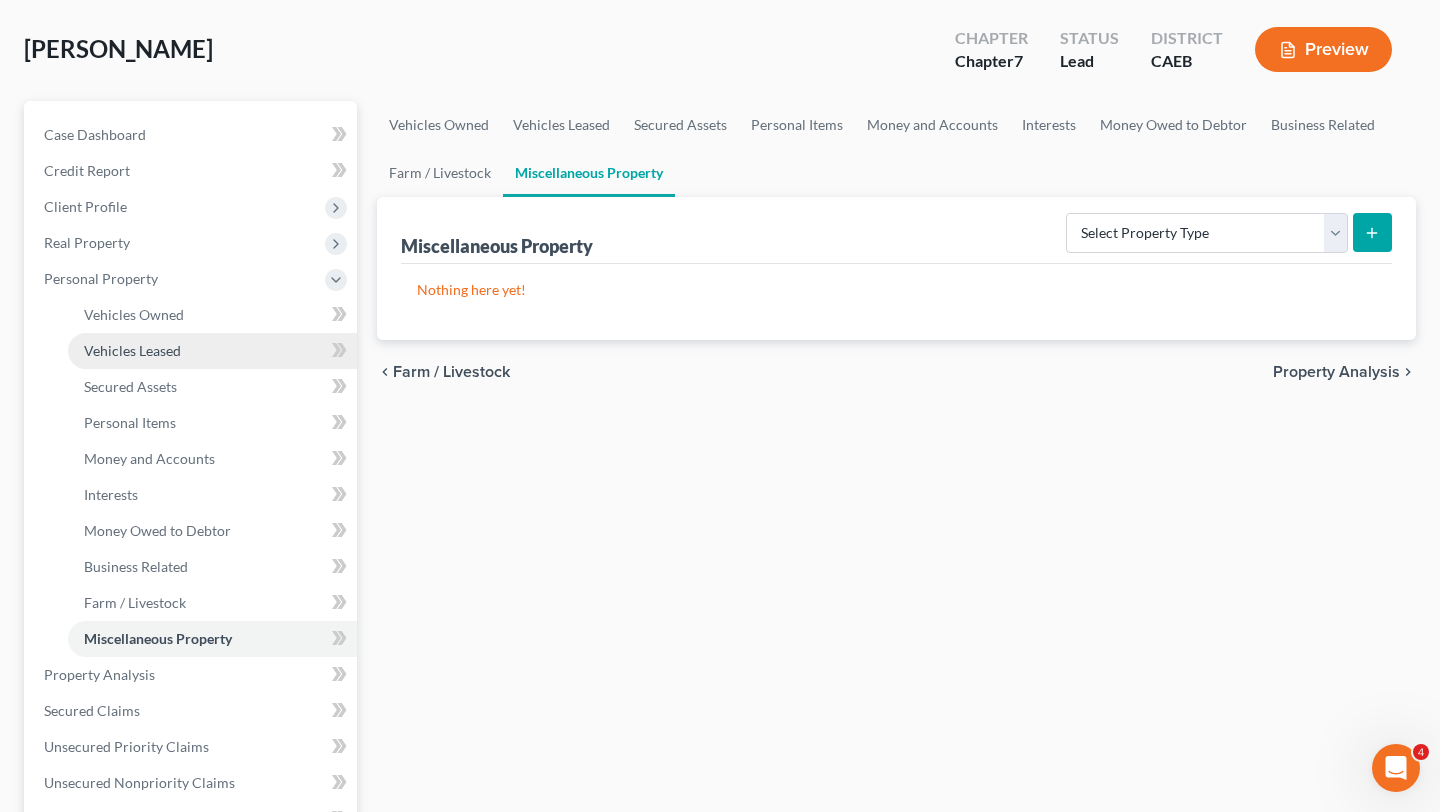 scroll, scrollTop: 322, scrollLeft: 0, axis: vertical 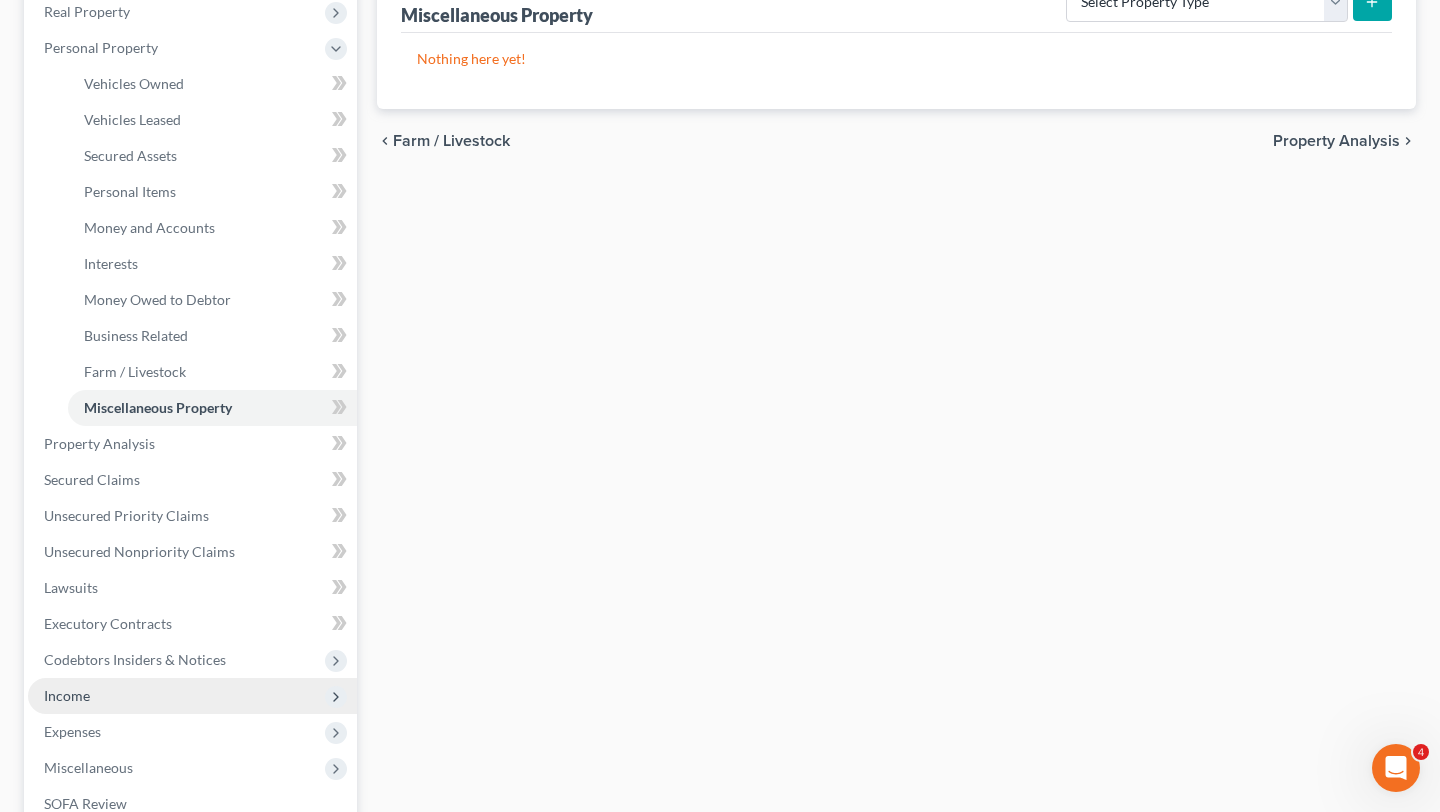 click on "Income" at bounding box center [192, 696] 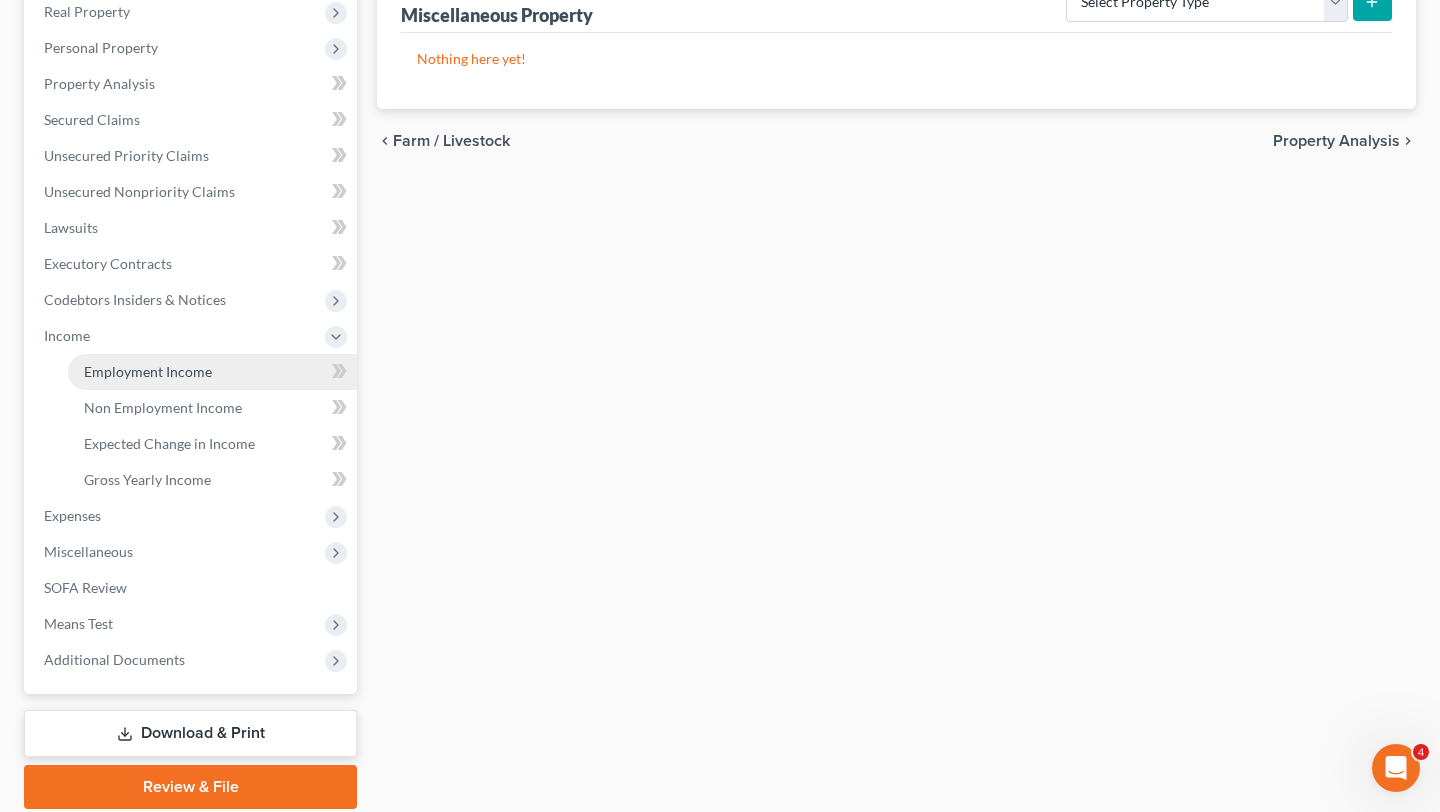 click on "Employment Income" at bounding box center (148, 371) 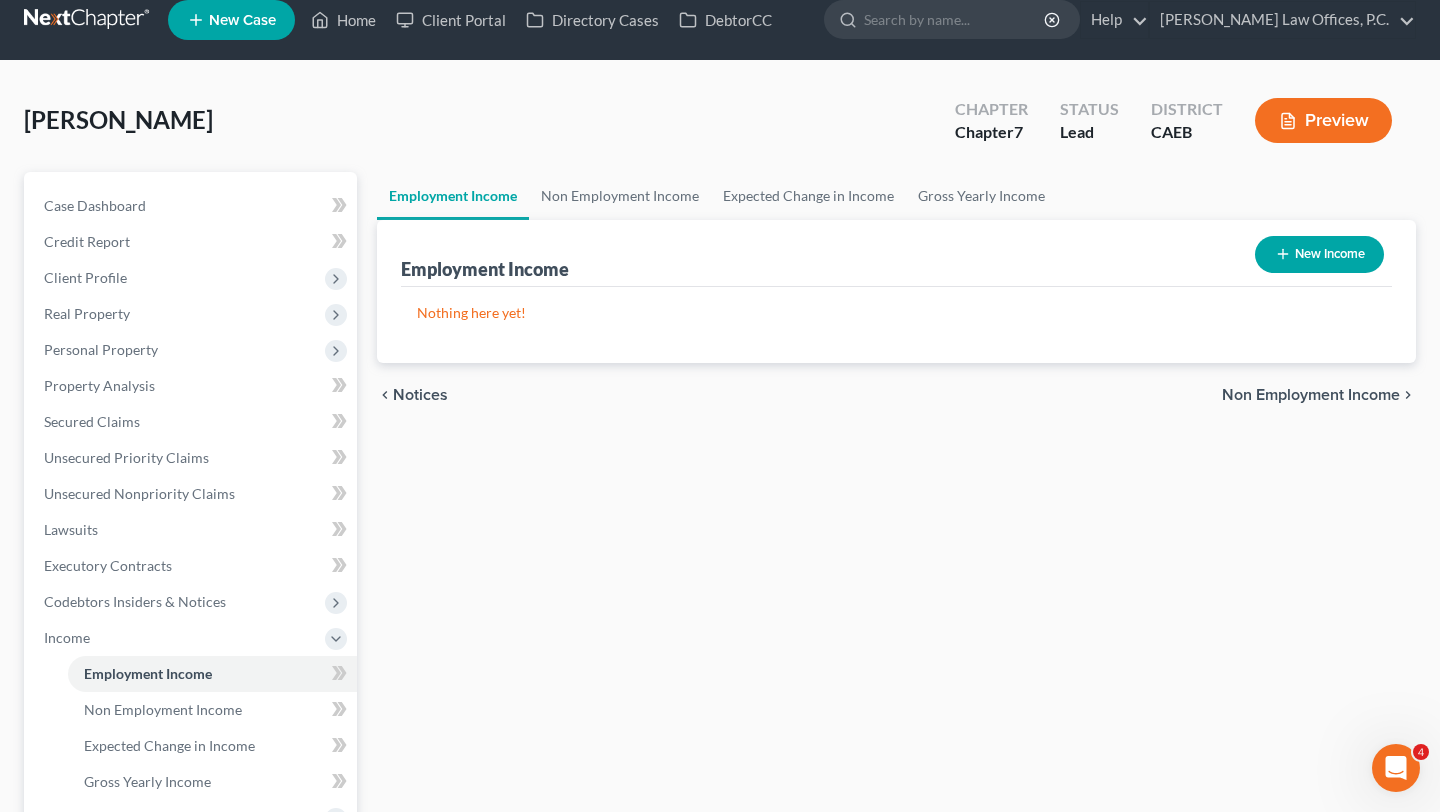 scroll, scrollTop: 0, scrollLeft: 0, axis: both 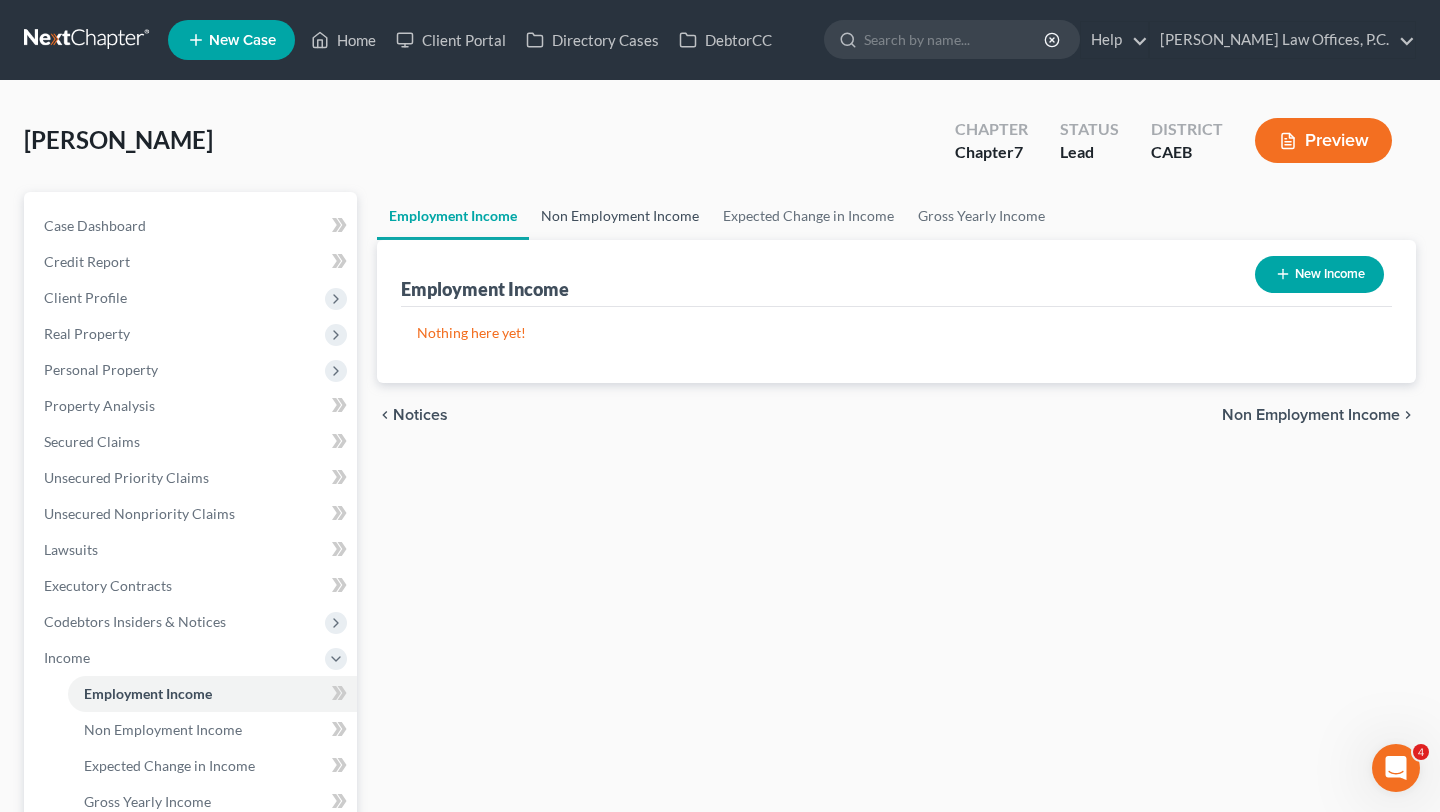 click on "Non Employment Income" at bounding box center [620, 216] 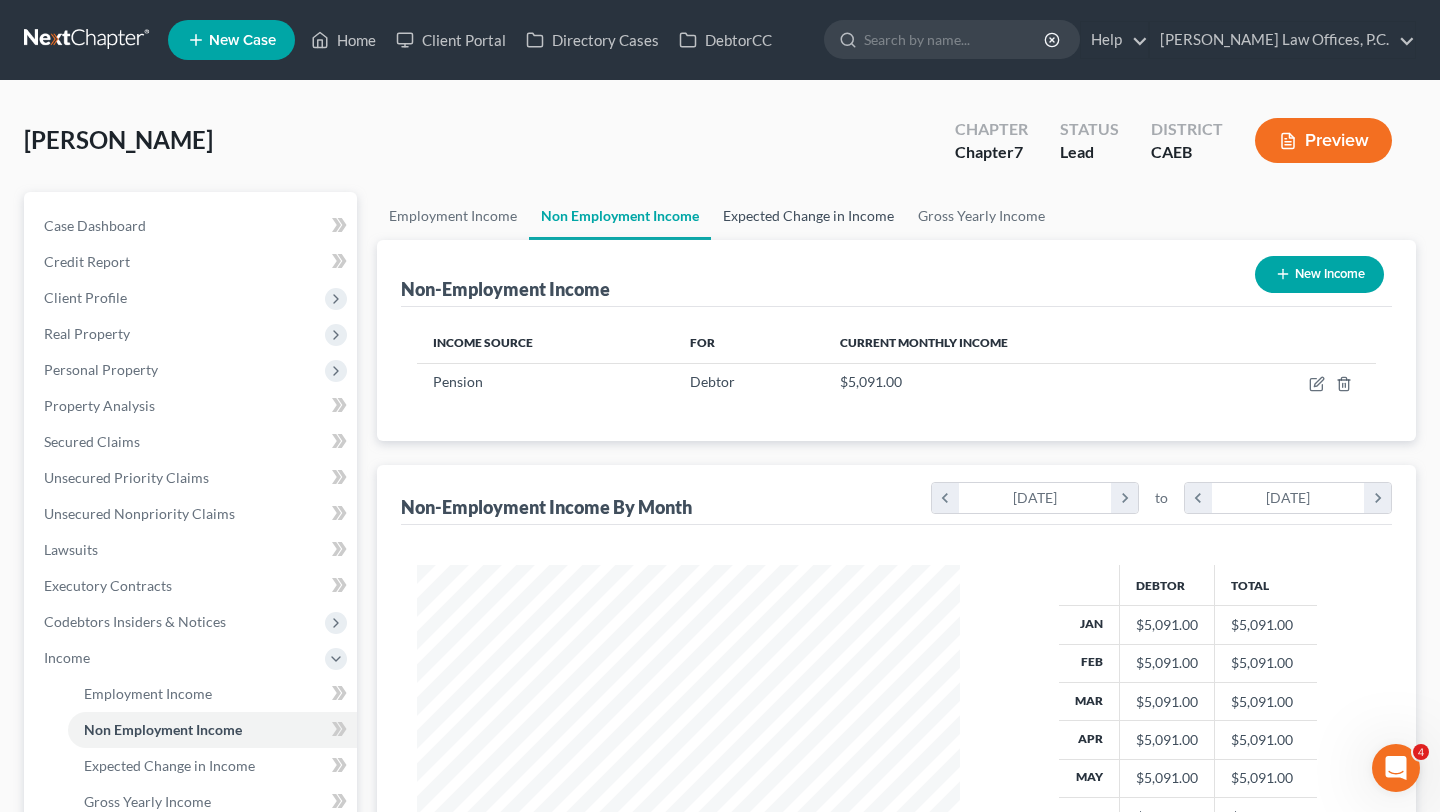 scroll, scrollTop: 999641, scrollLeft: 999417, axis: both 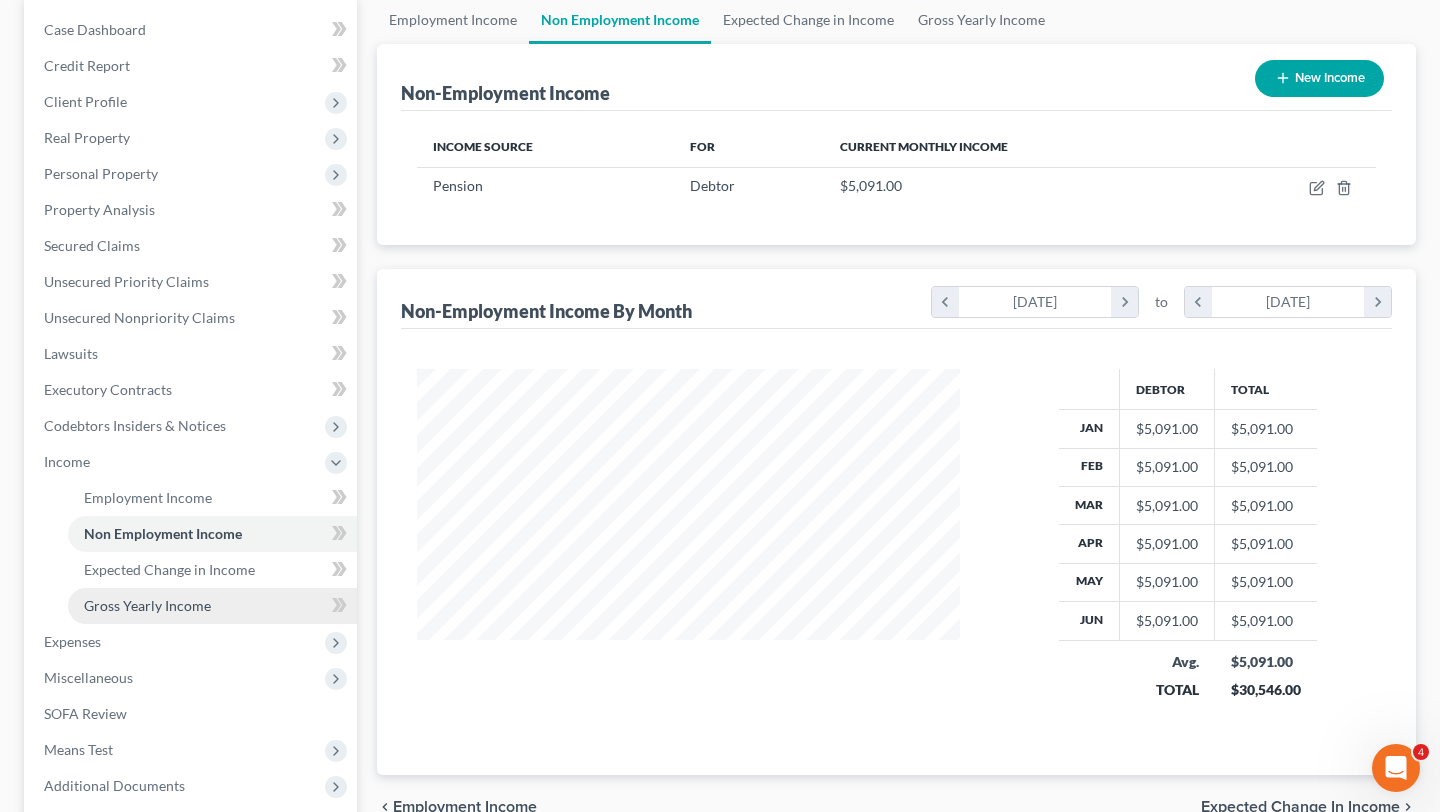 click on "Gross Yearly Income" at bounding box center [147, 605] 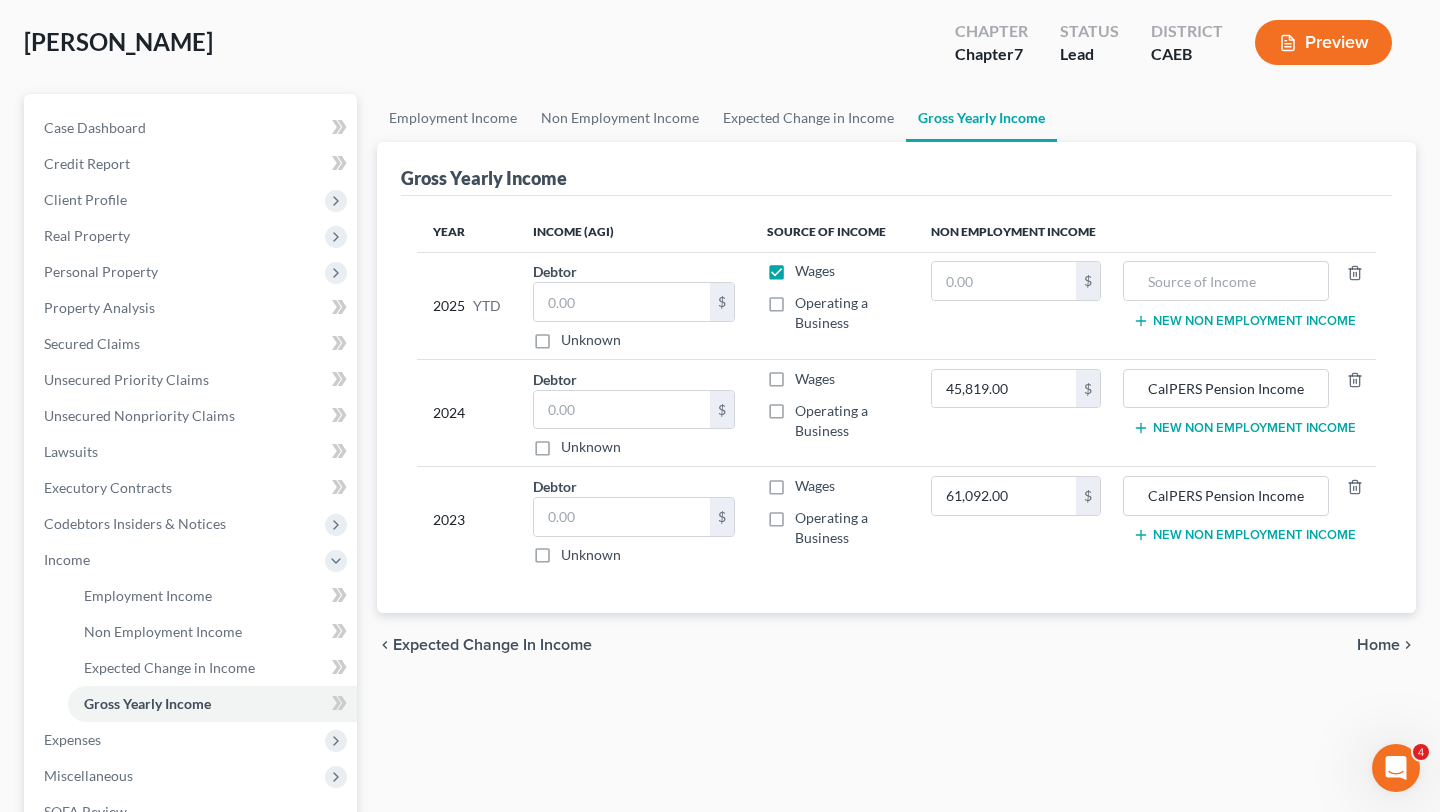 scroll, scrollTop: 114, scrollLeft: 0, axis: vertical 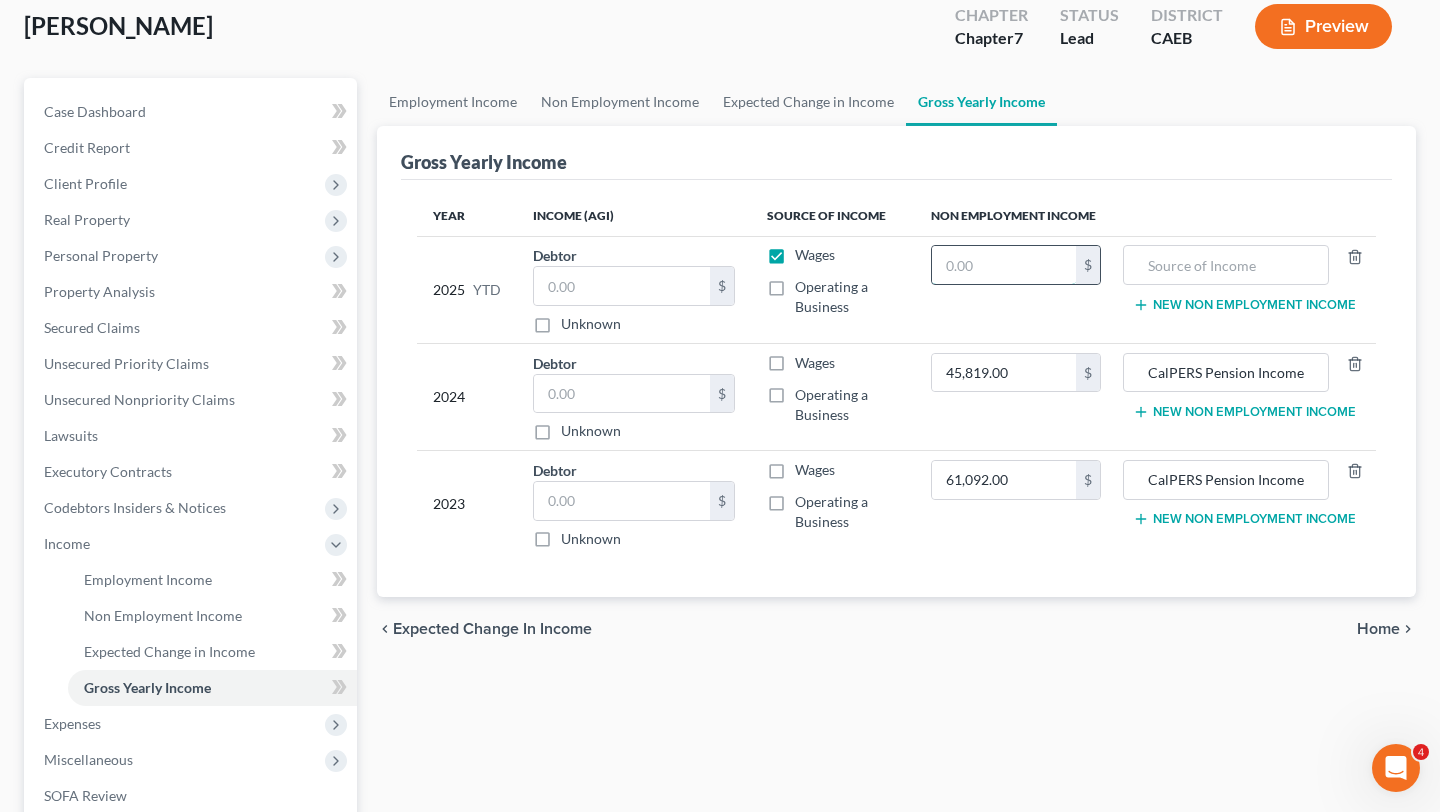 click at bounding box center [1004, 265] 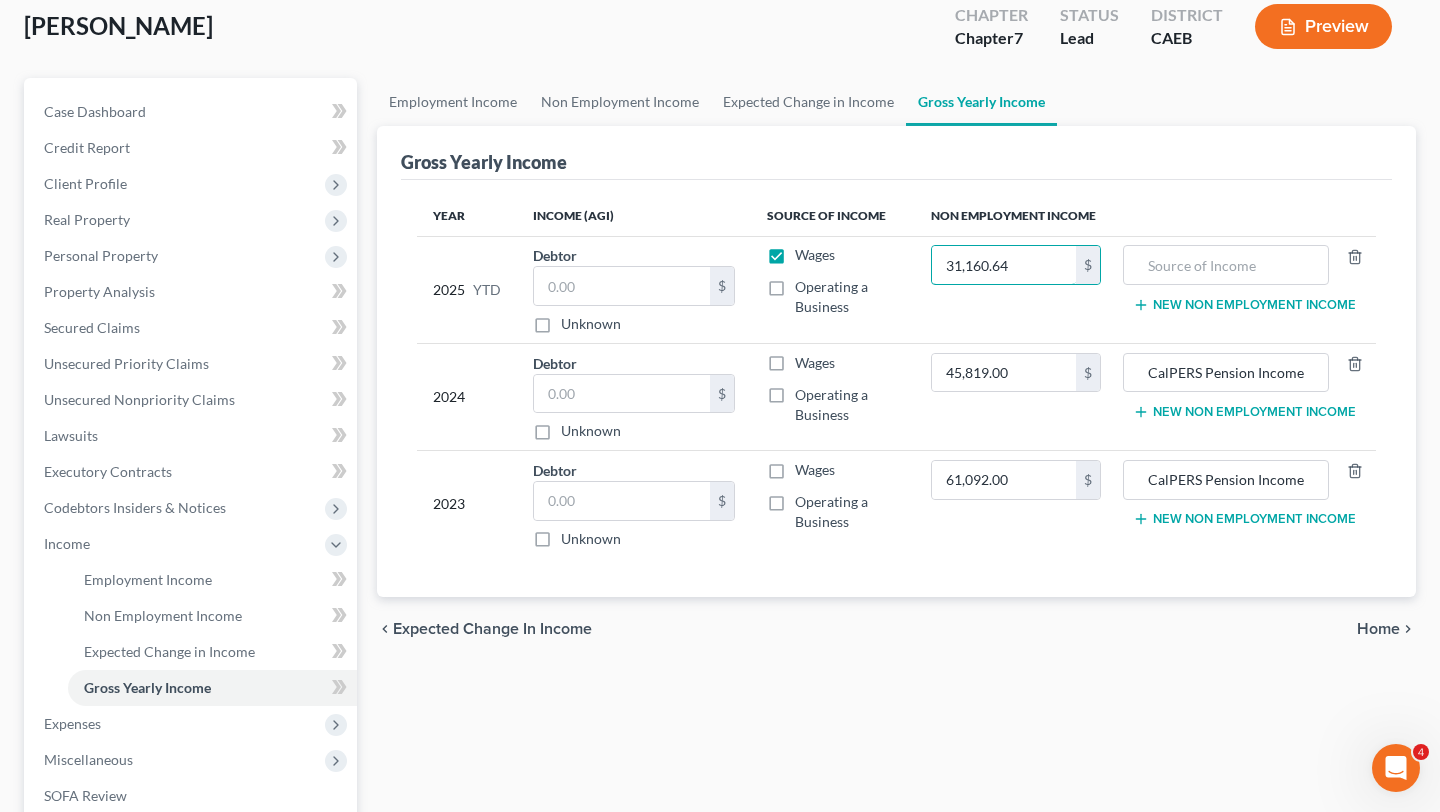 type on "31,160.64" 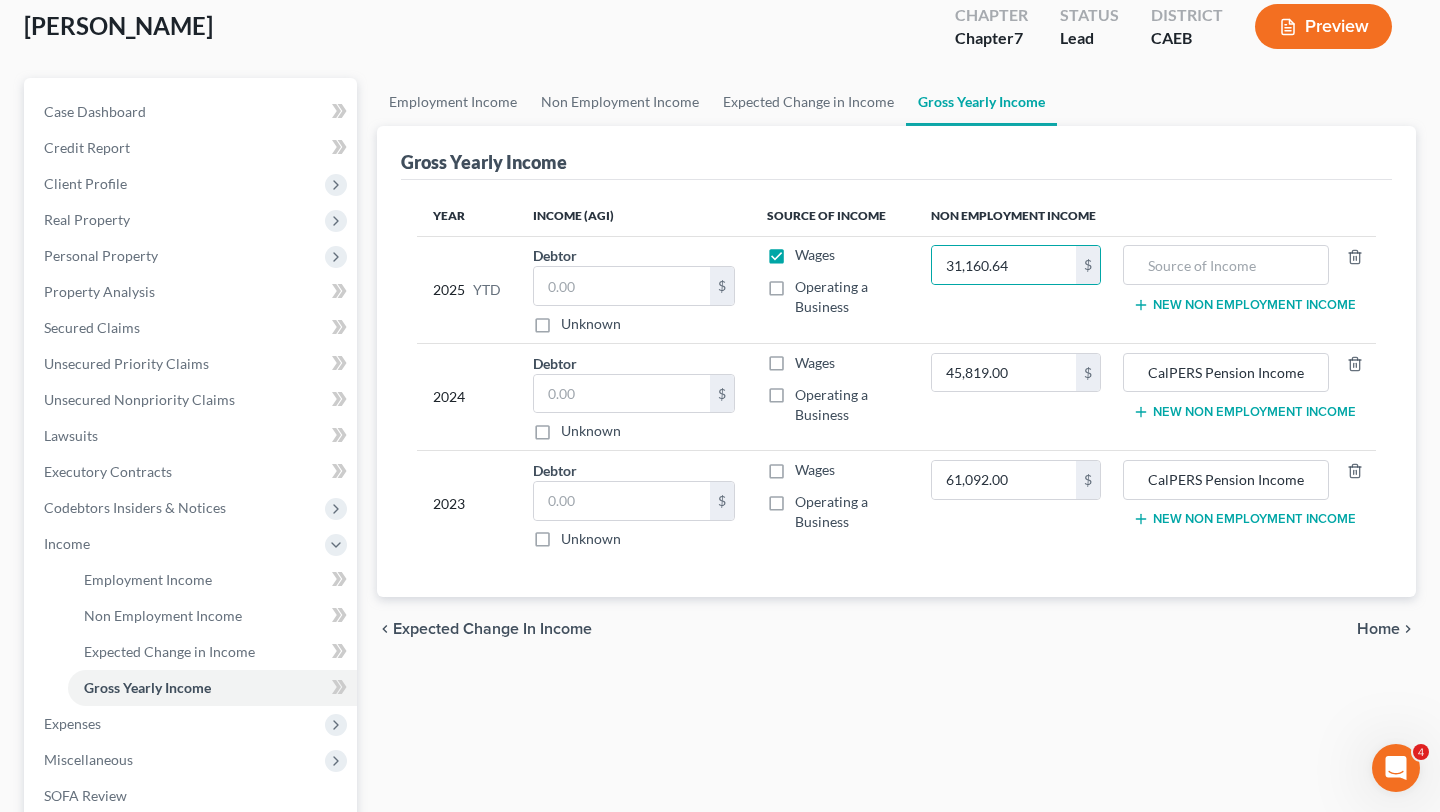 click on "Operating a Business" at bounding box center [847, 297] 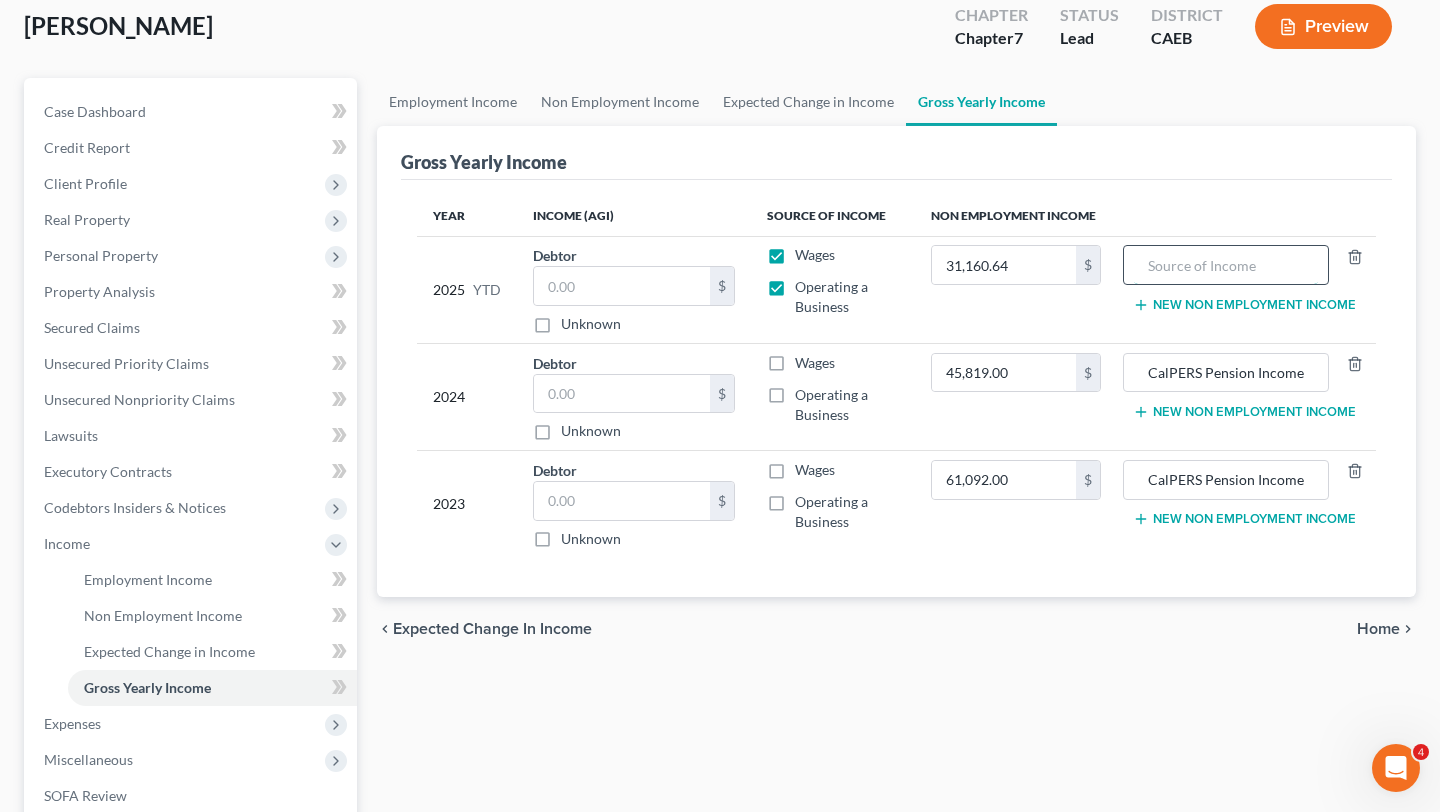 click at bounding box center [1226, 265] 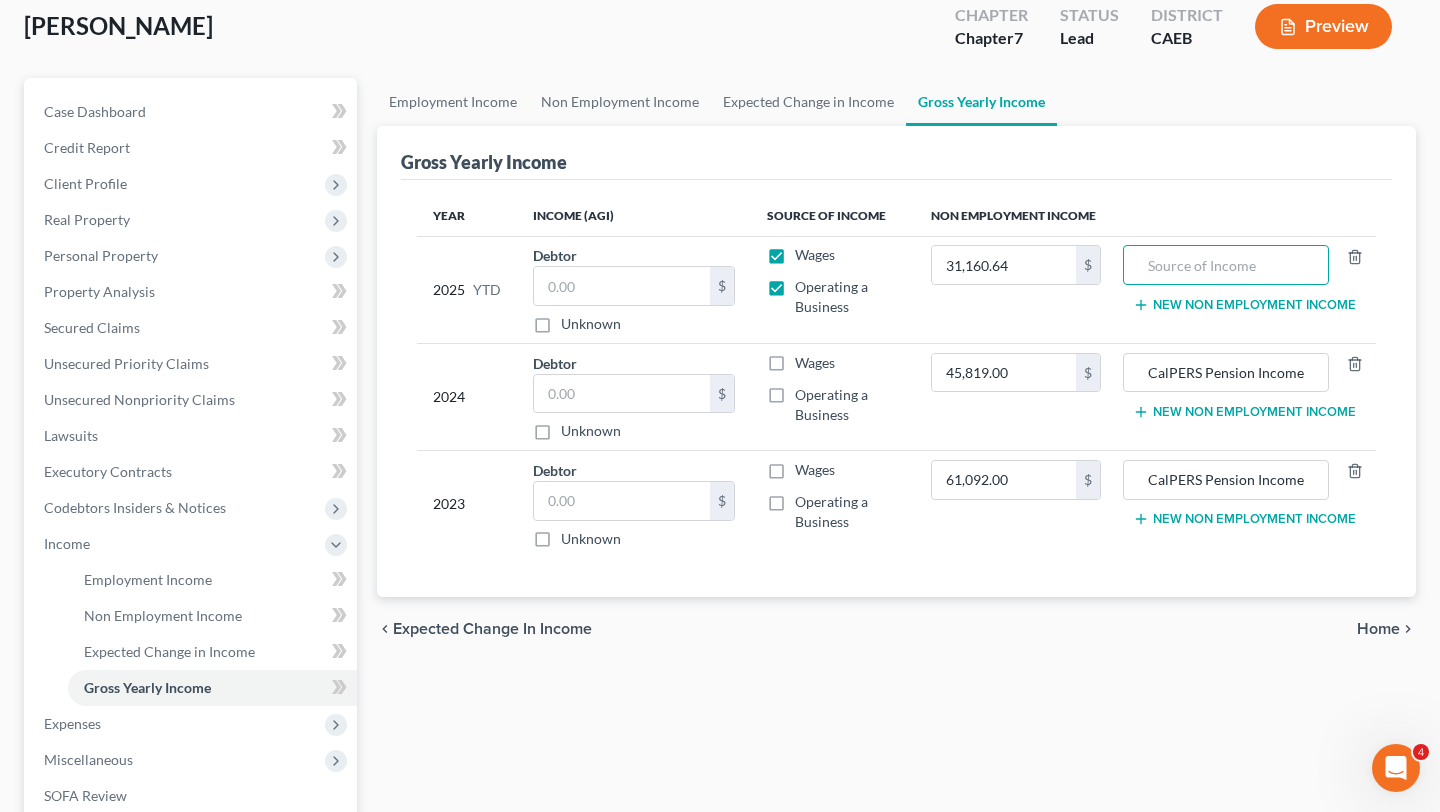 click on "Wages" at bounding box center (815, 254) 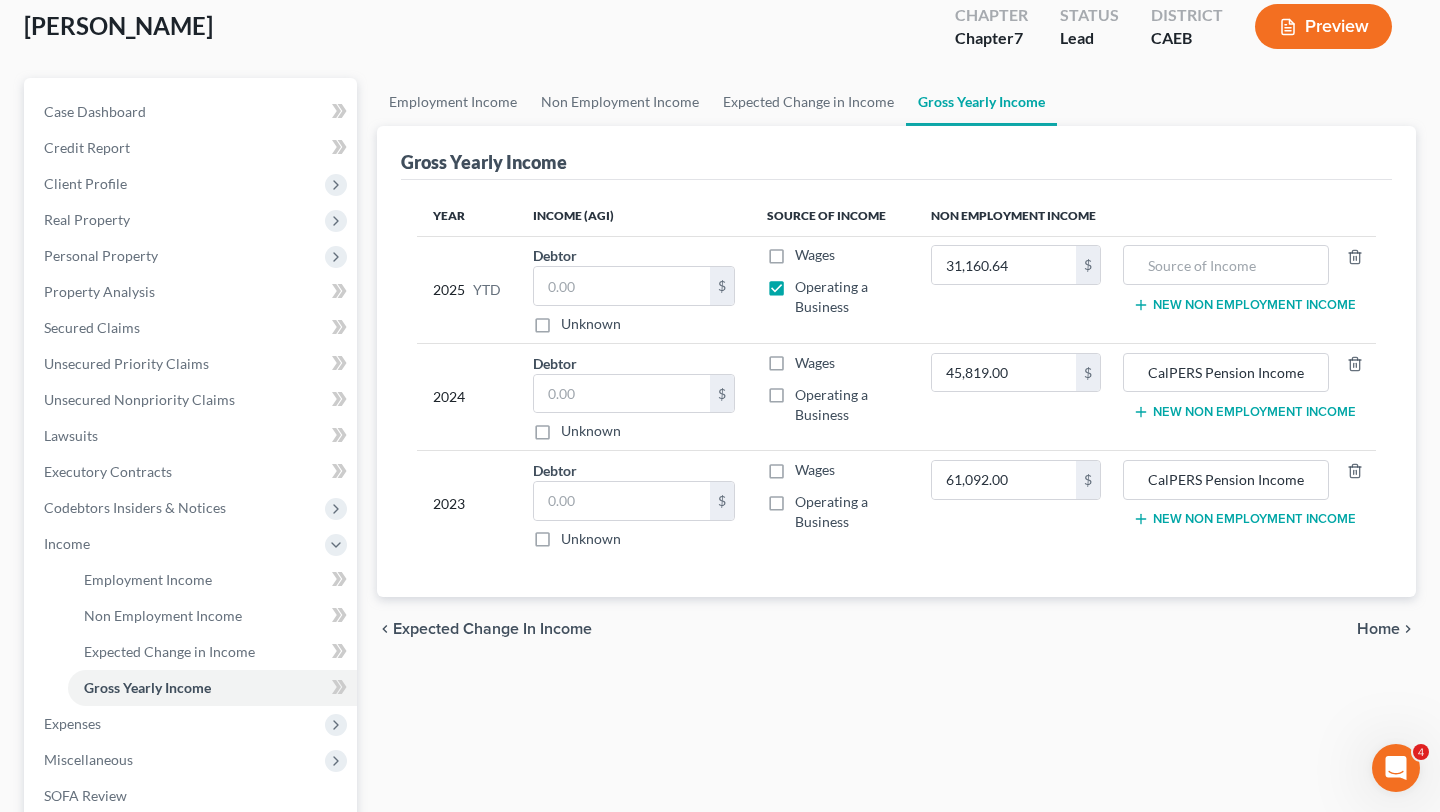 click on "Operating a Business" at bounding box center [831, 296] 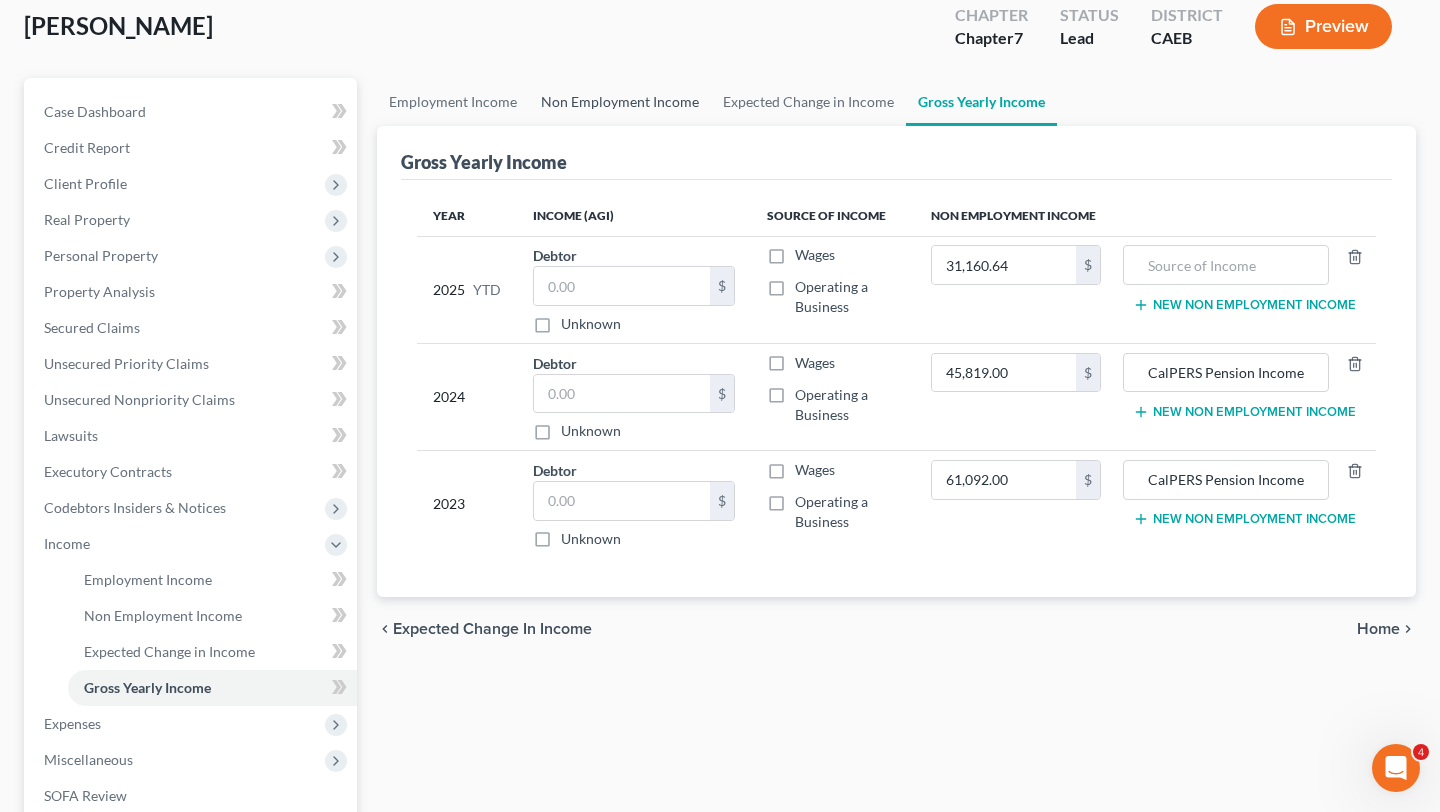 click on "Non Employment Income" at bounding box center (620, 102) 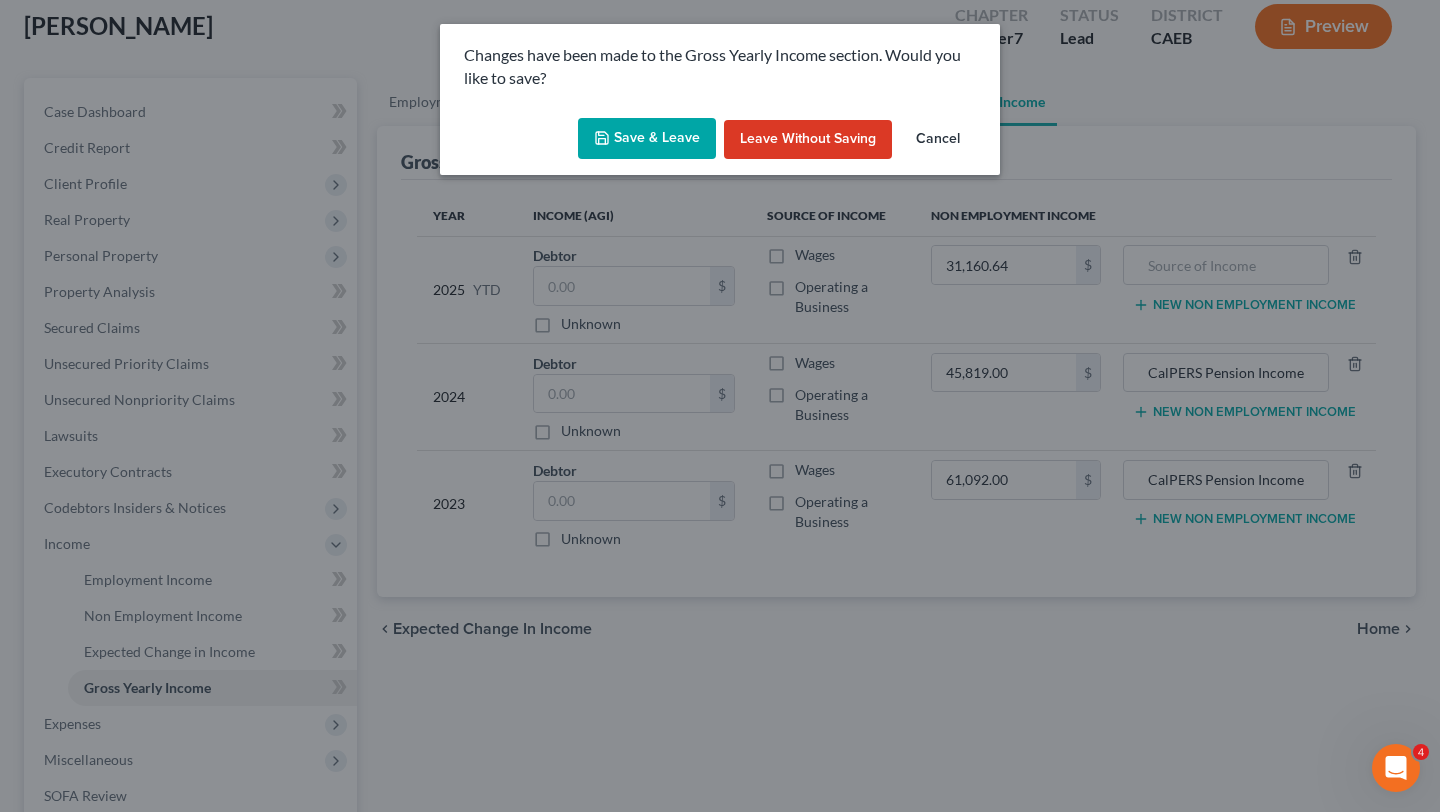 click on "Save & Leave" at bounding box center (647, 139) 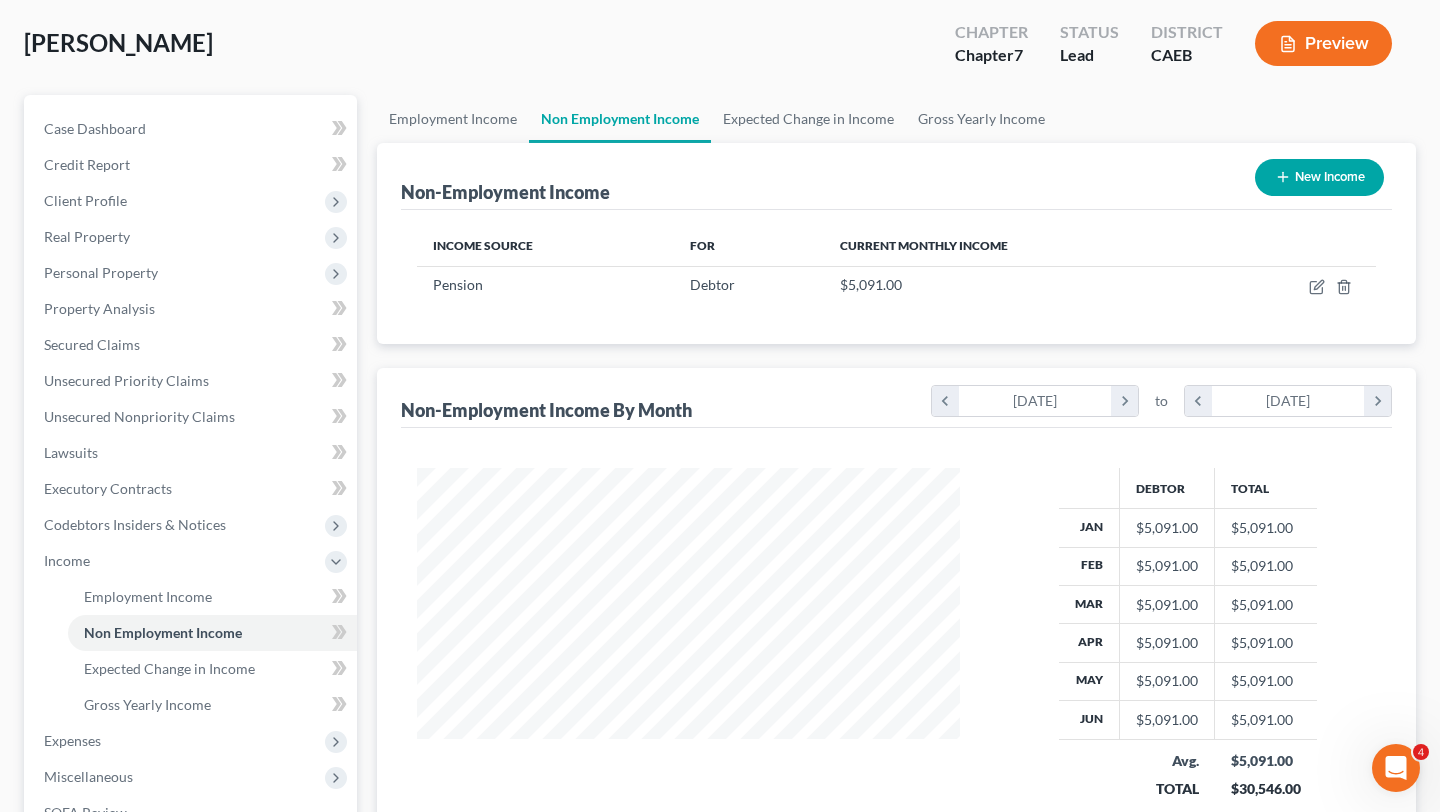 scroll, scrollTop: 26, scrollLeft: 0, axis: vertical 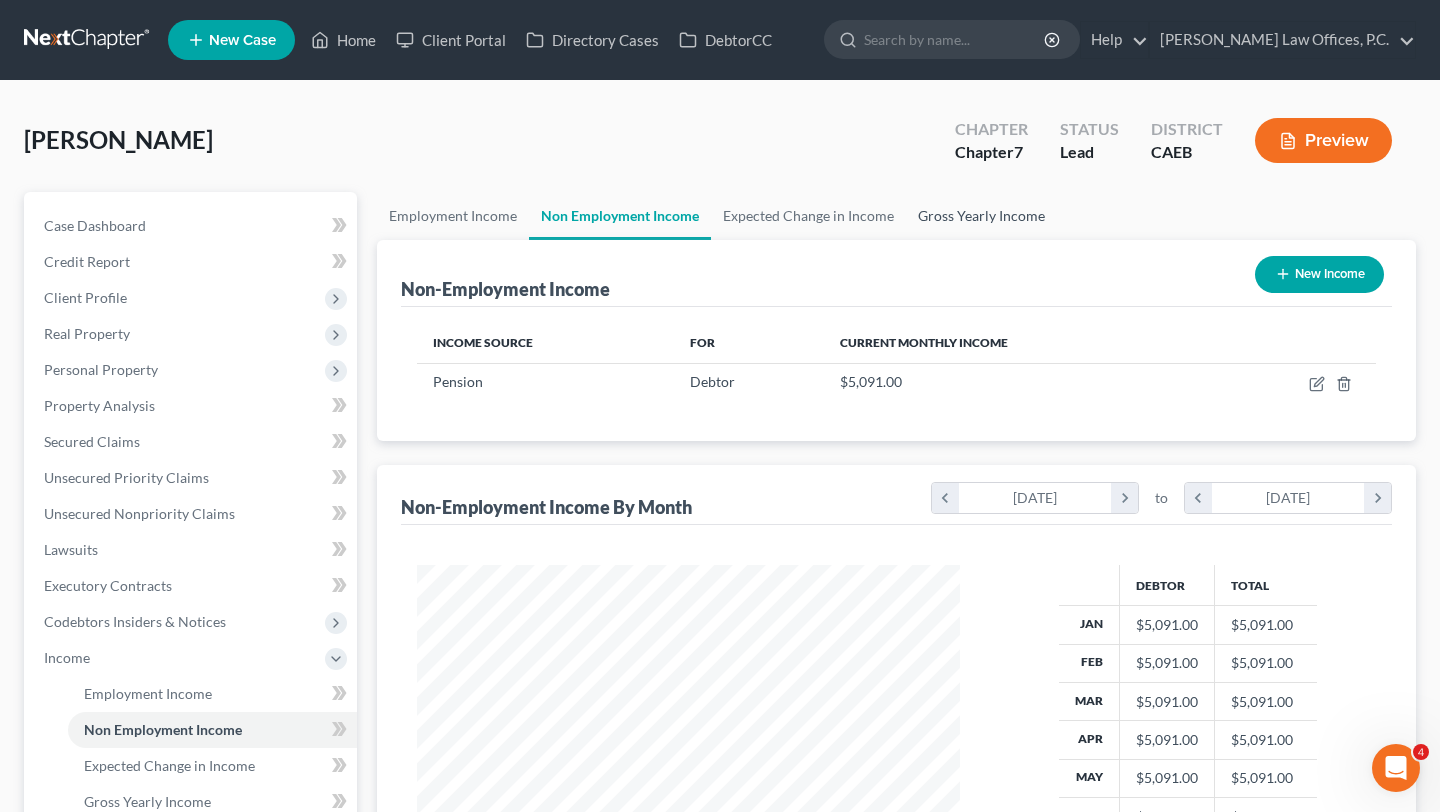 click on "Gross Yearly Income" at bounding box center (981, 216) 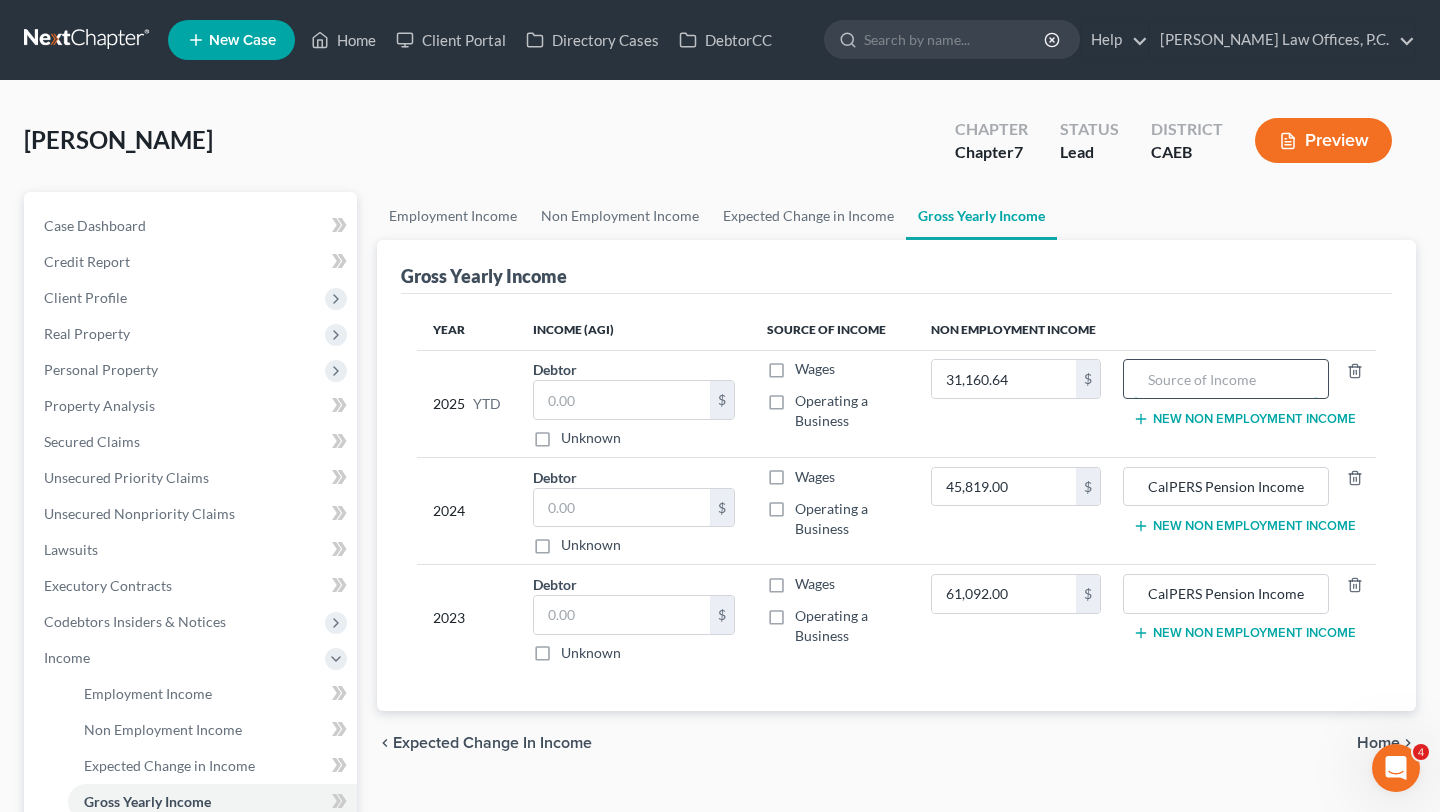 click at bounding box center (1226, 379) 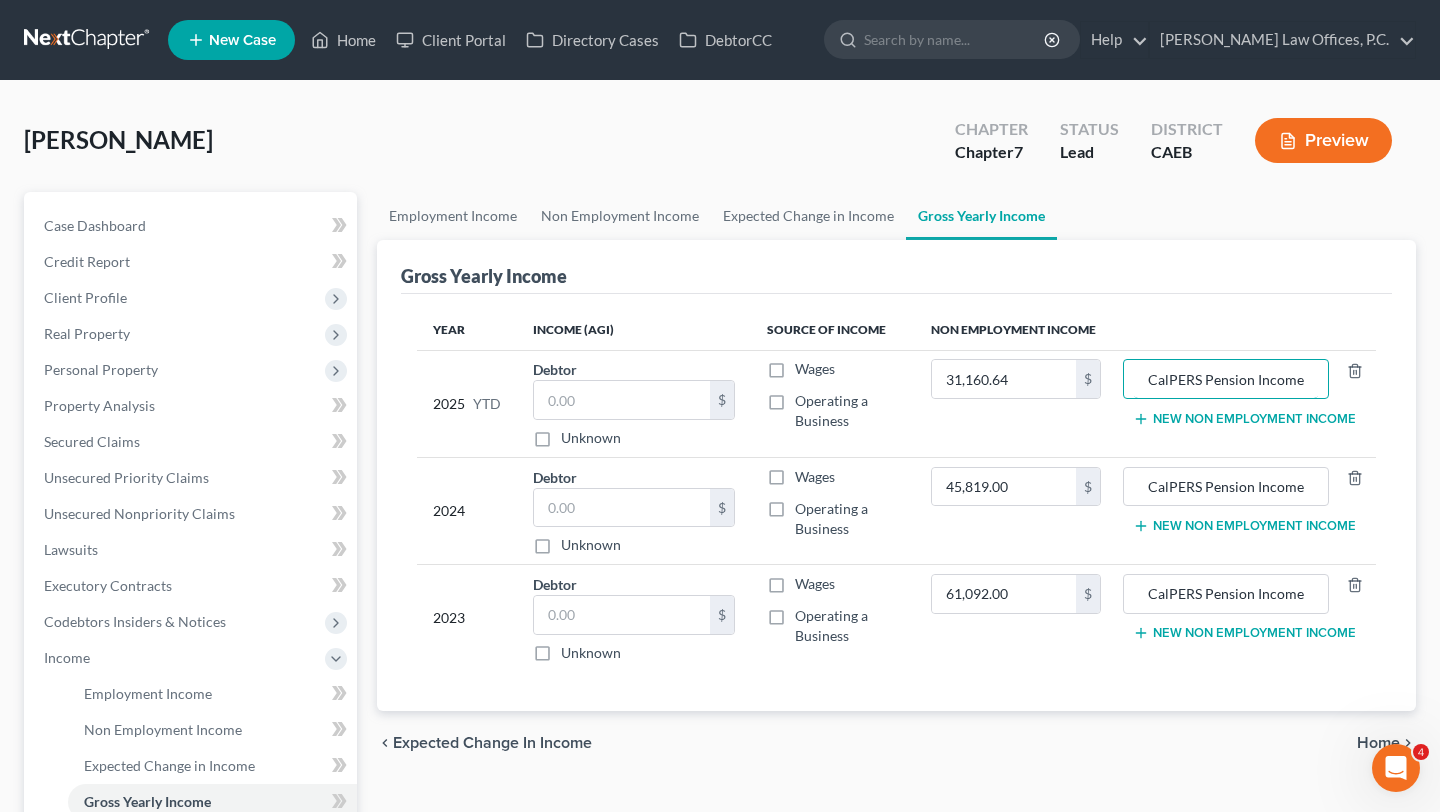 type on "CalPERS Pension Income" 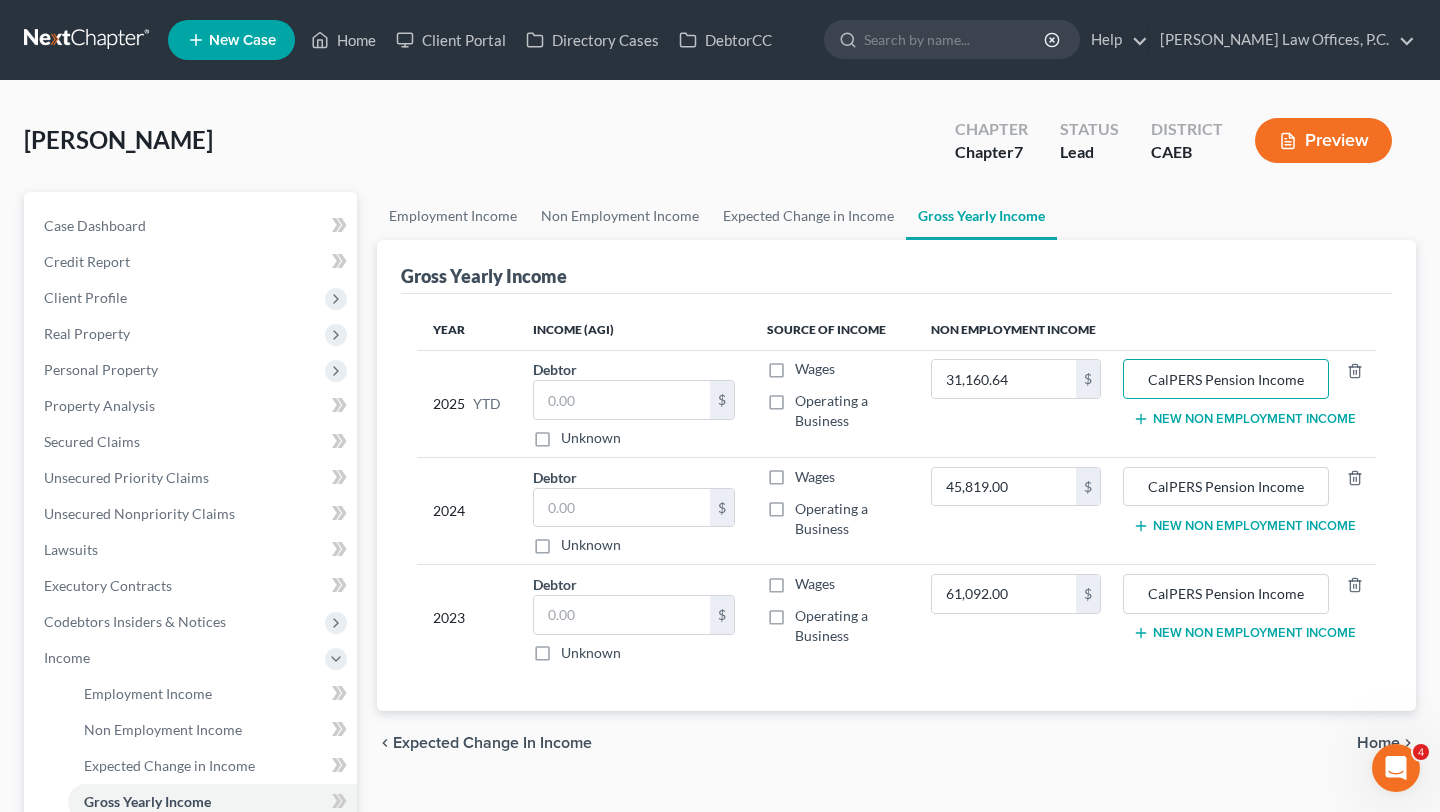 click on "Non Employment Income" at bounding box center (1145, 330) 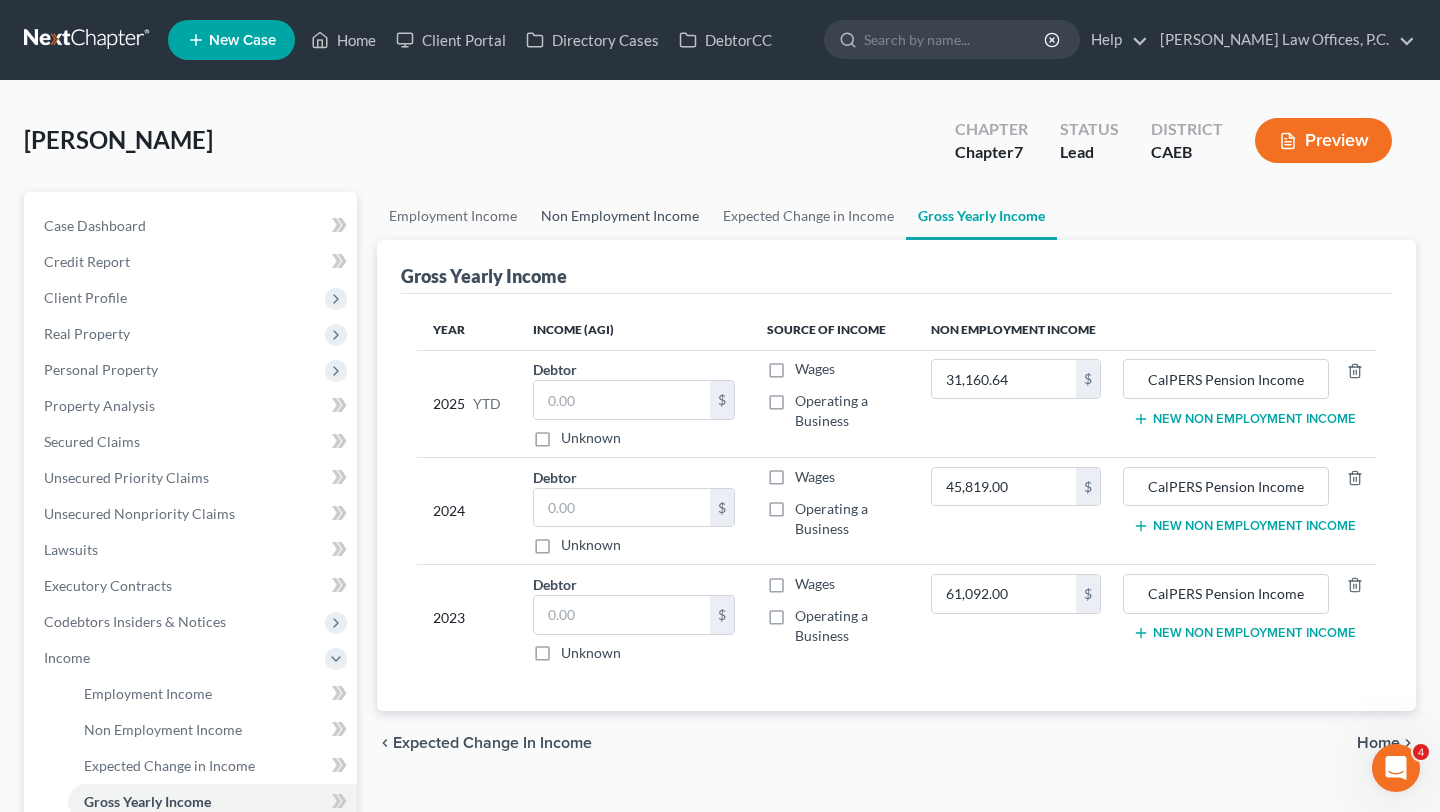 click on "Non Employment Income" at bounding box center (620, 216) 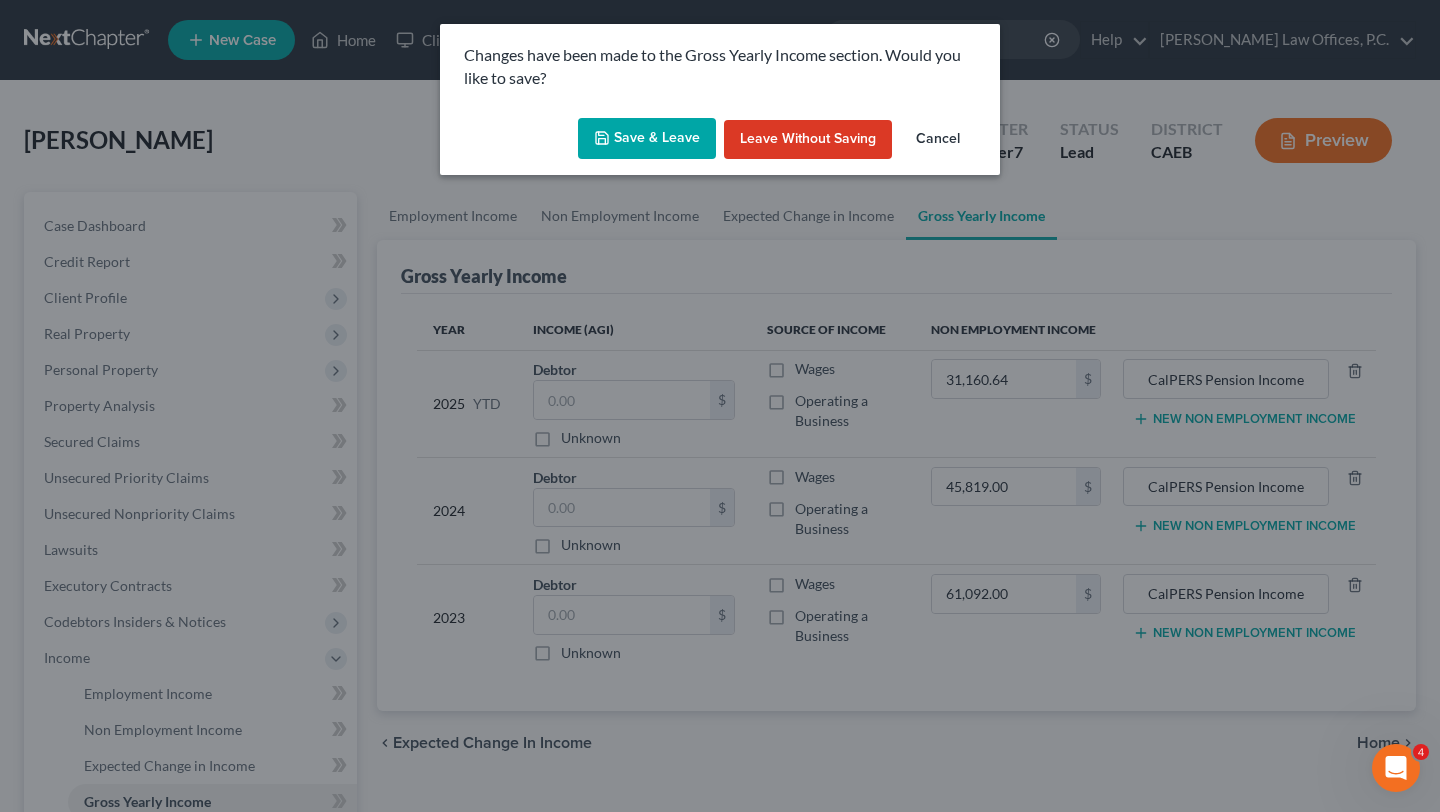 click on "Save & Leave" at bounding box center (647, 139) 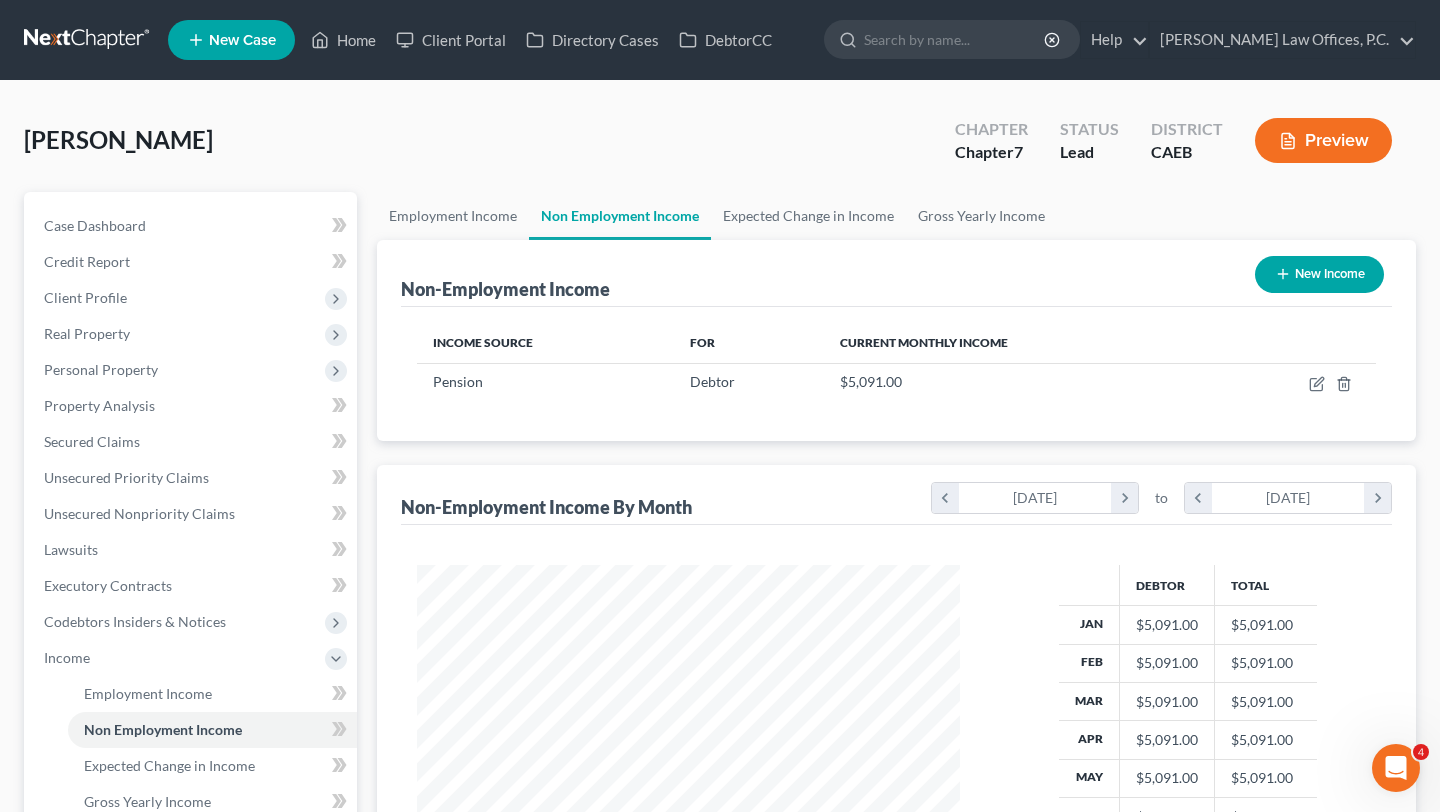 scroll, scrollTop: 999641, scrollLeft: 999417, axis: both 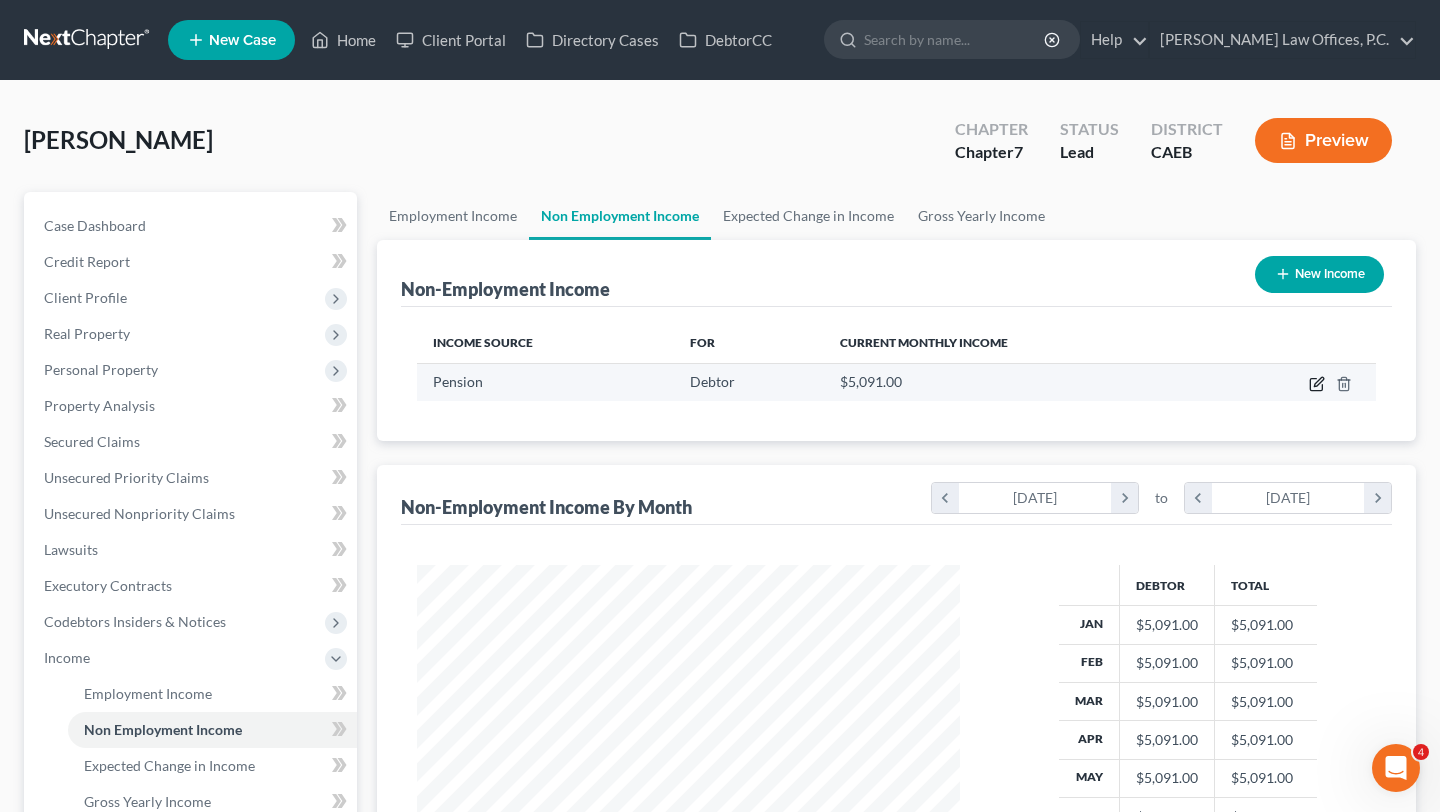 click 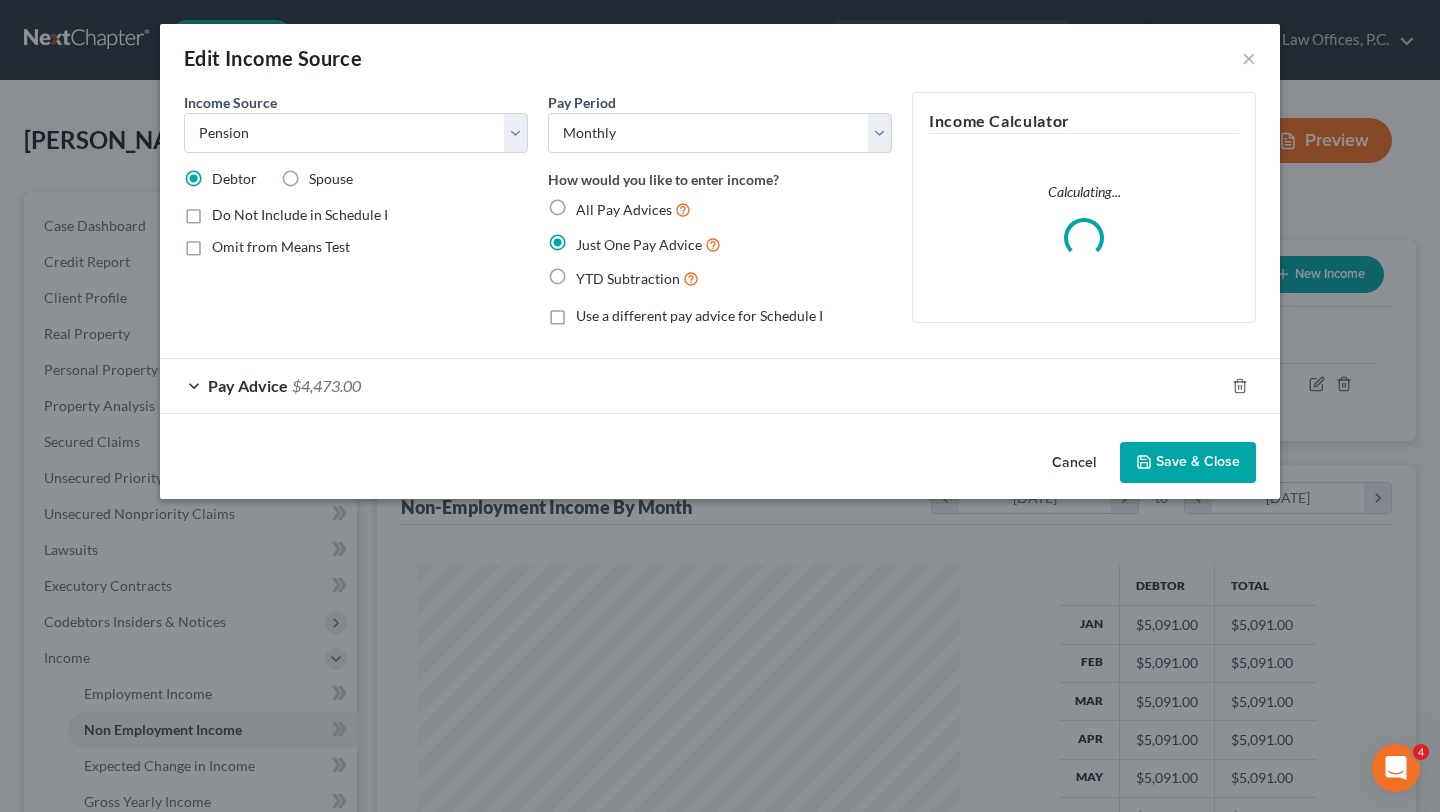 click on "Pay Advice $4,473.00" at bounding box center [692, 385] 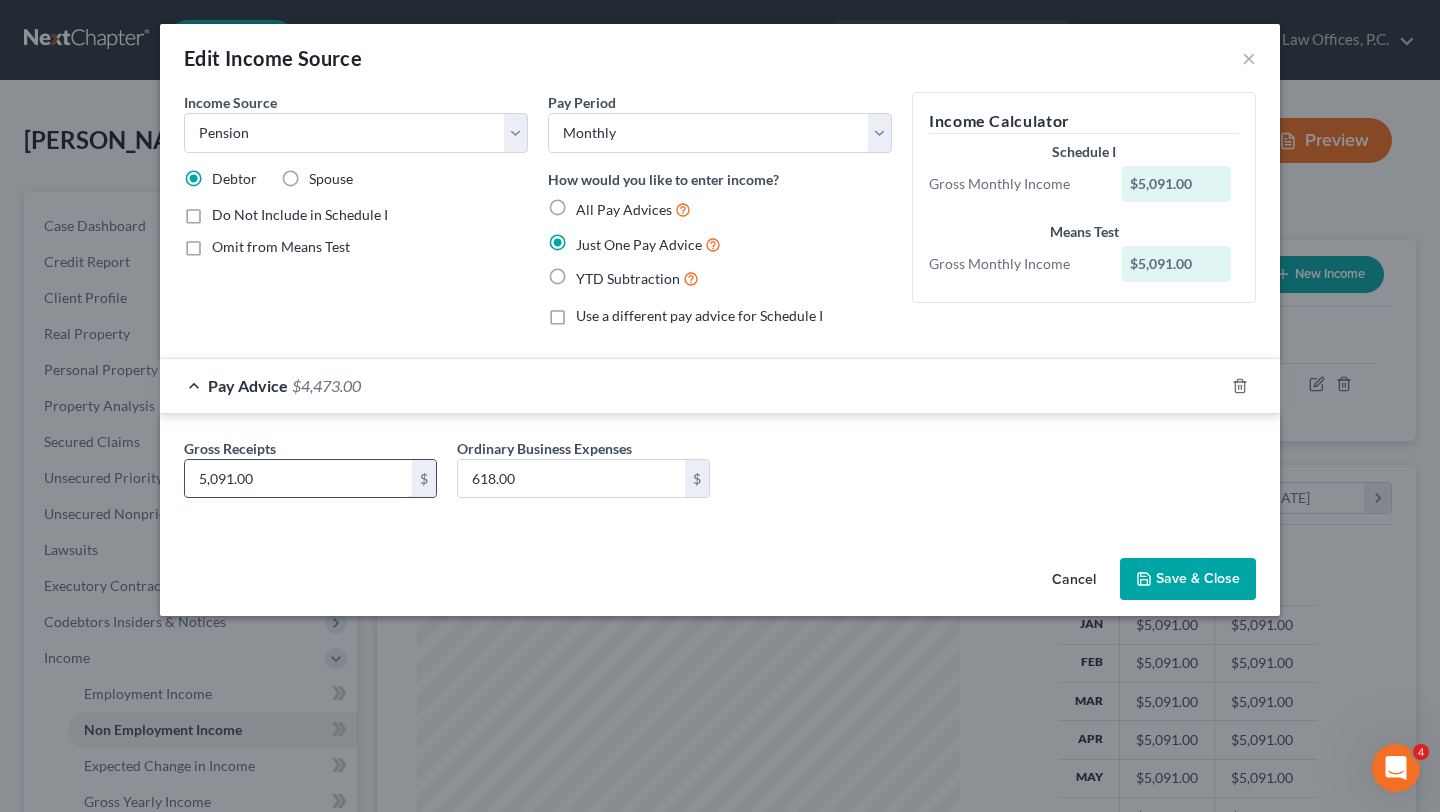 click on "5,091.00" at bounding box center [298, 479] 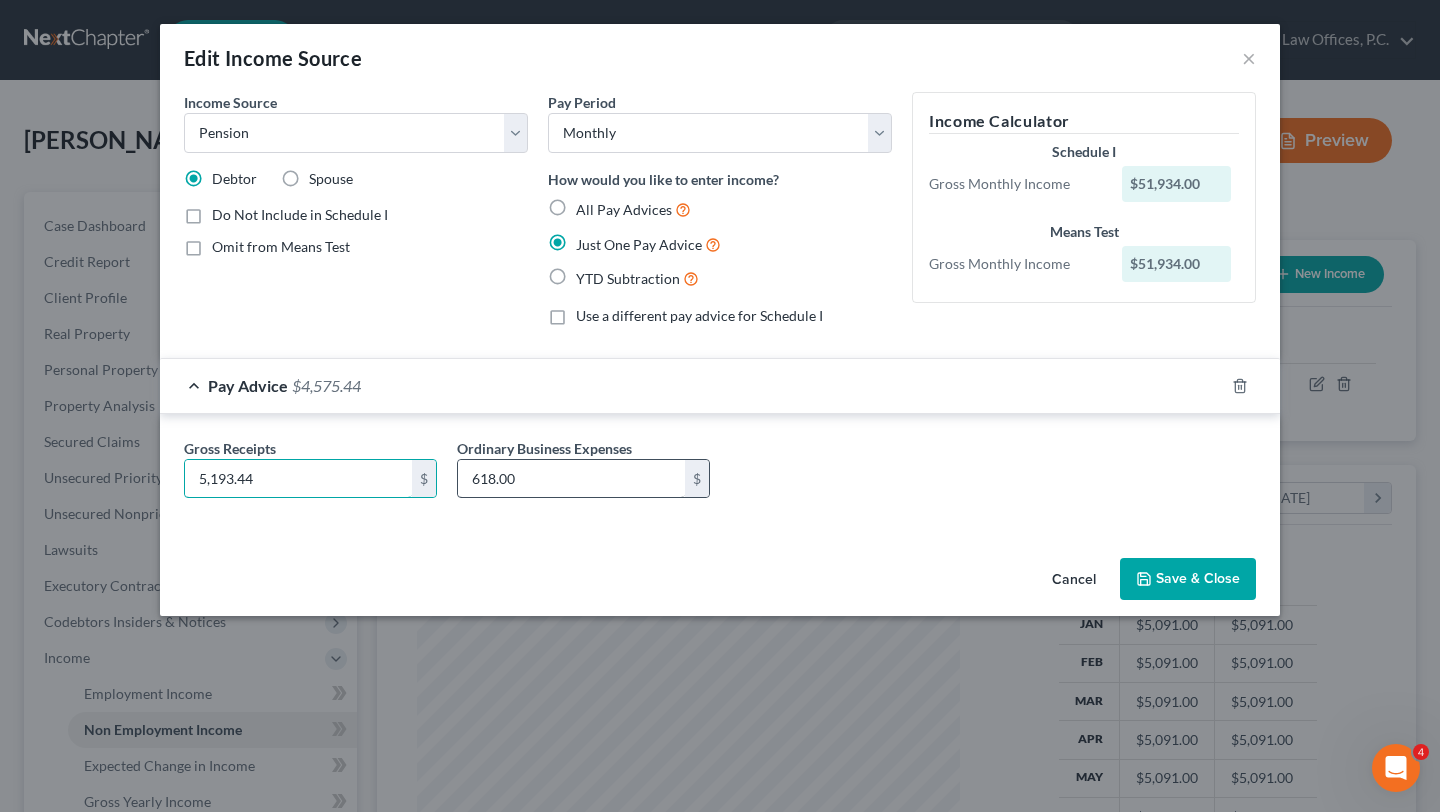 type on "5,193.44" 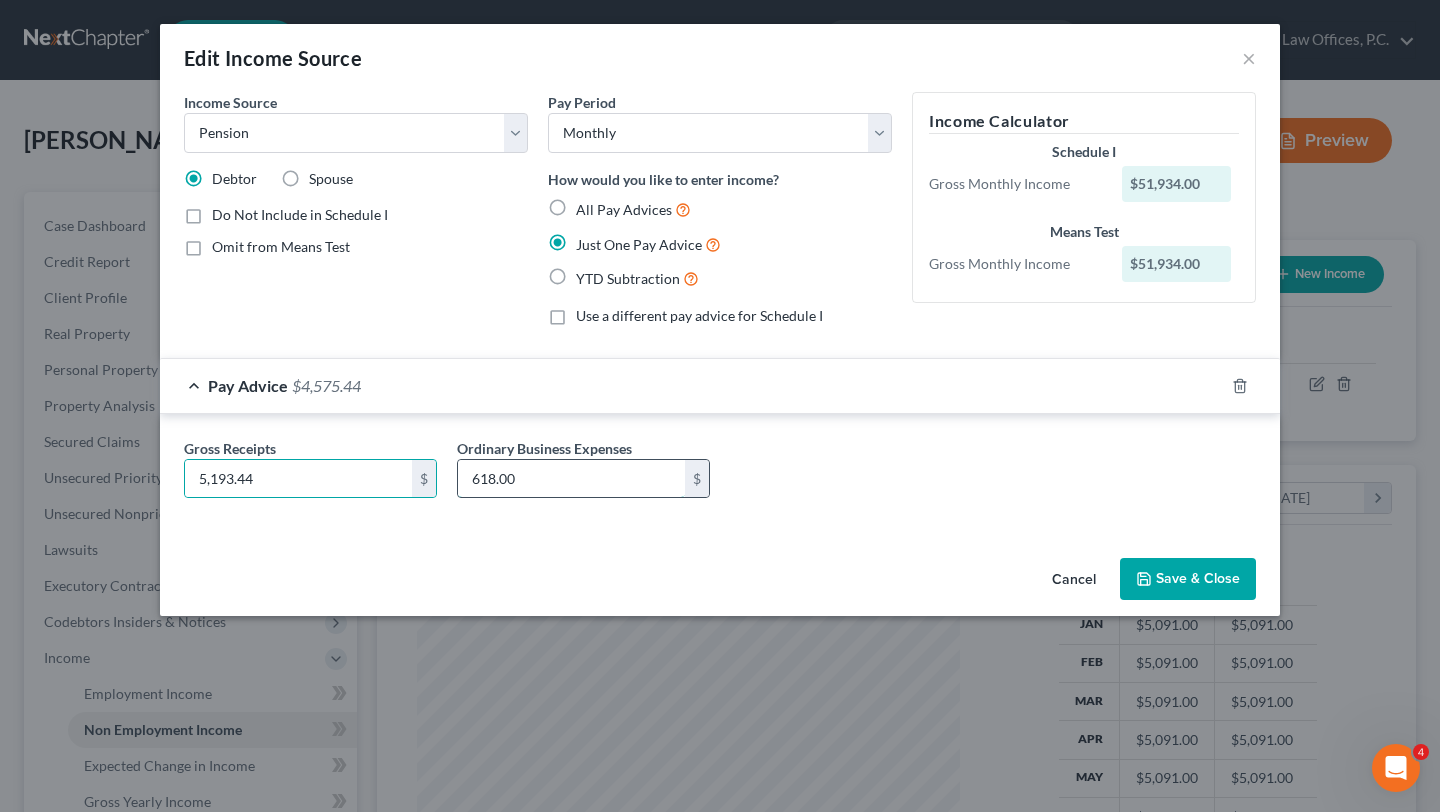 click on "618.00" at bounding box center [571, 479] 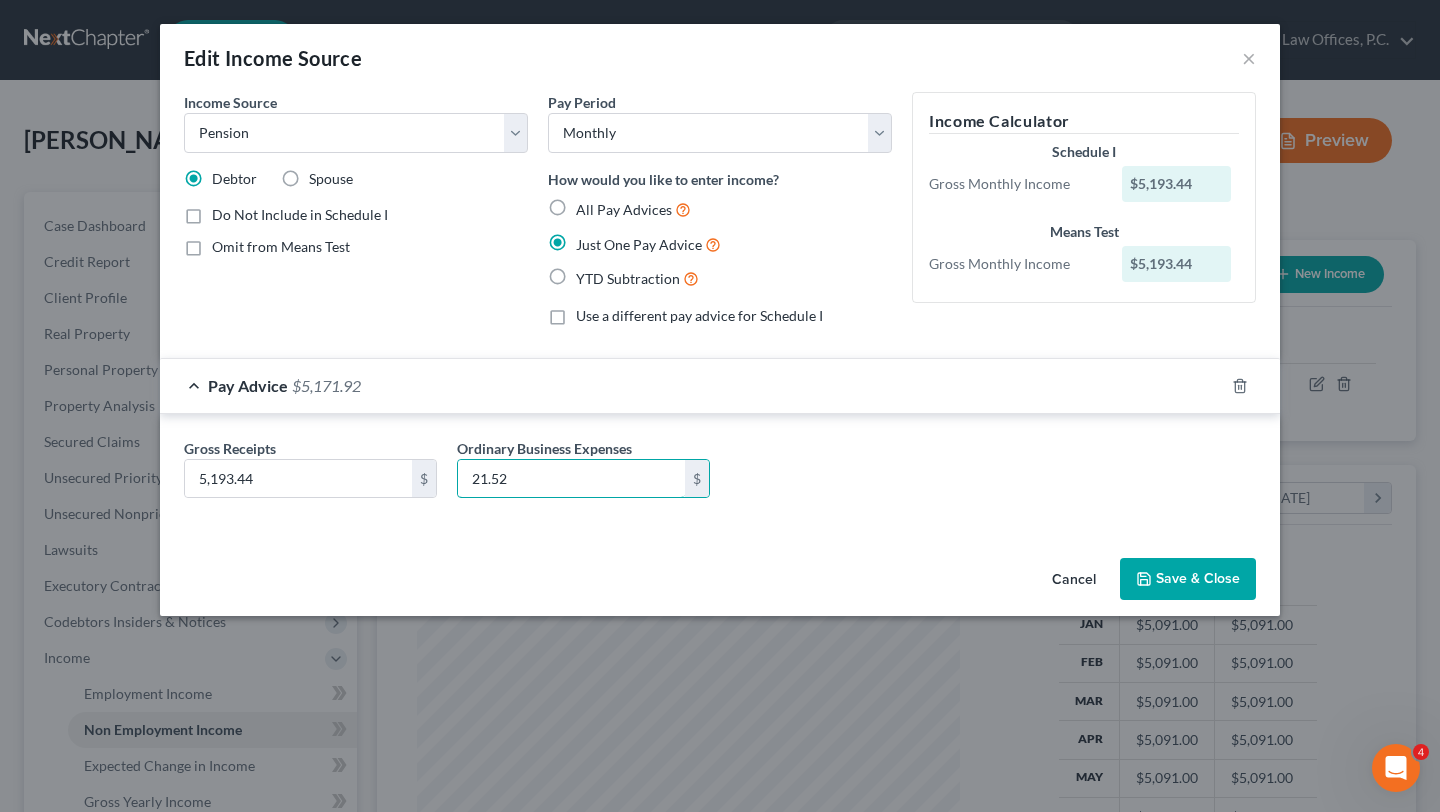 type on "21.52" 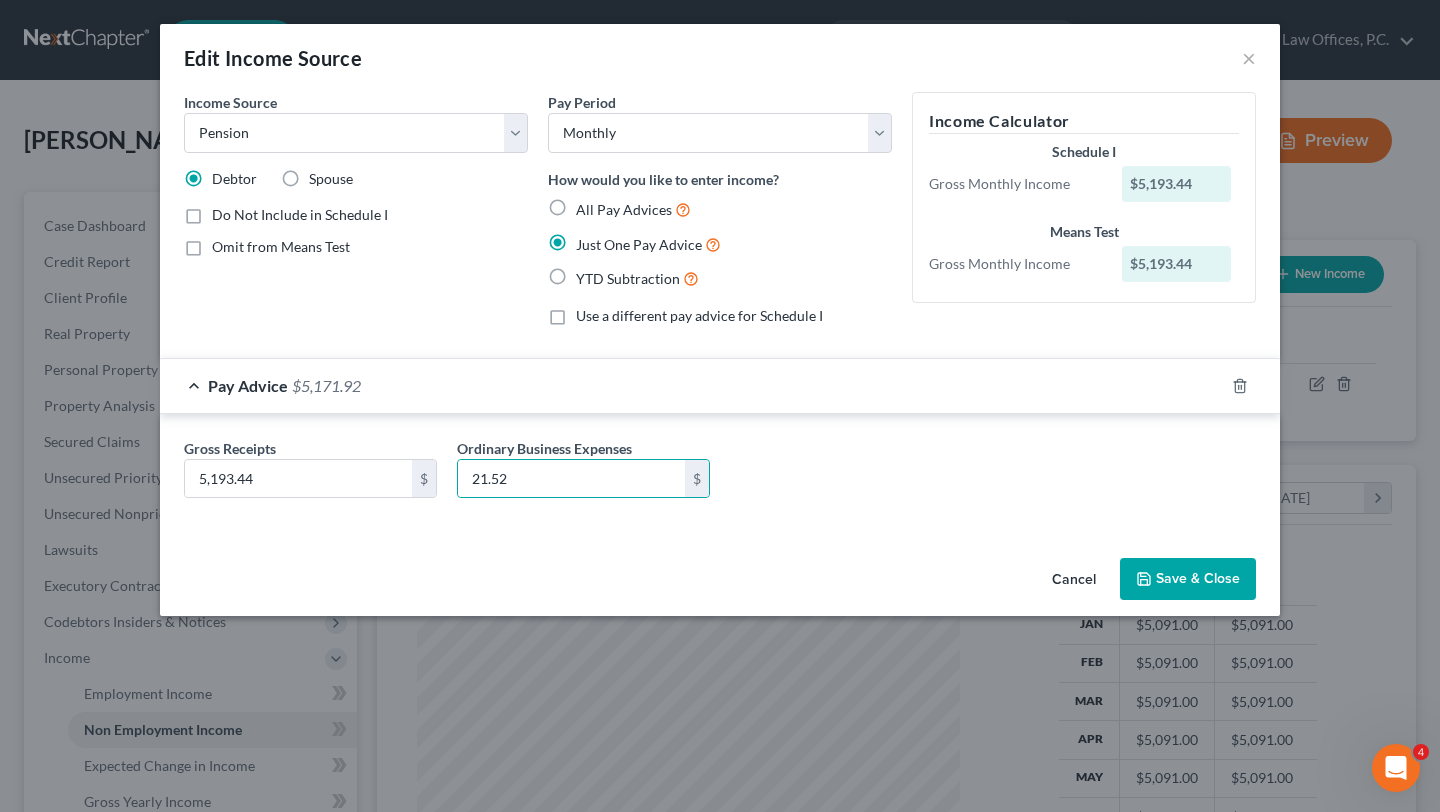 click on "Cancel Save & Close" at bounding box center (720, 583) 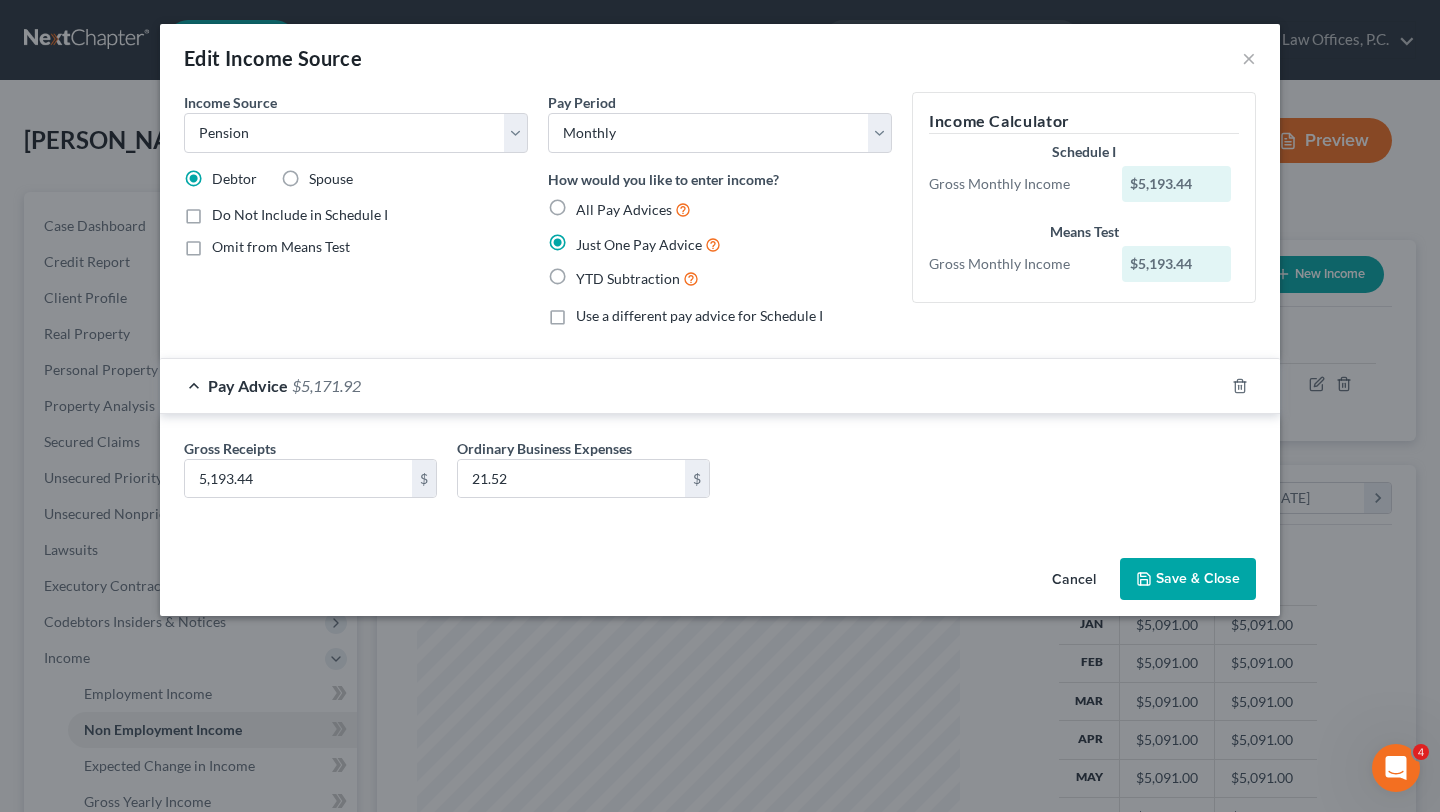 click on "Save & Close" at bounding box center (1188, 579) 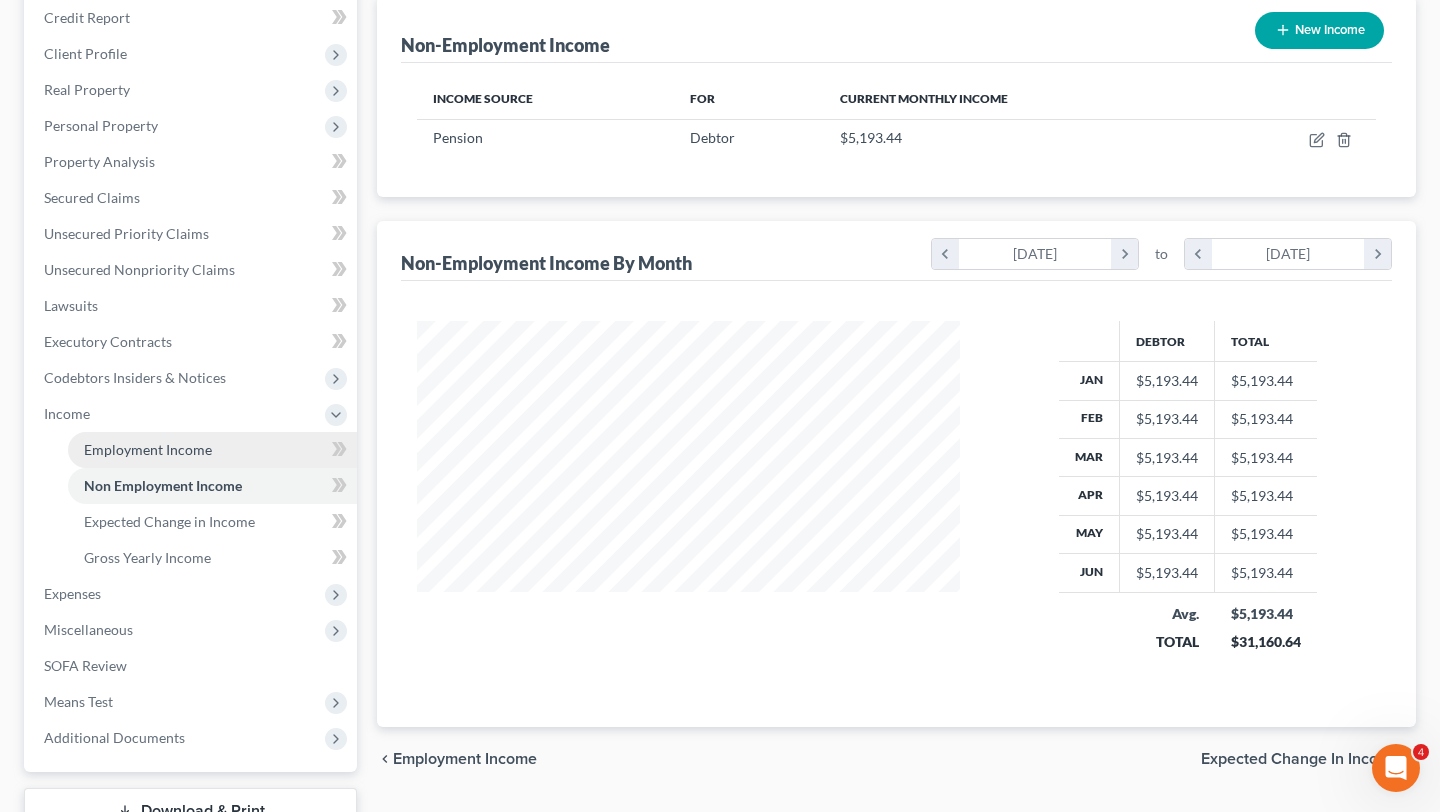 scroll, scrollTop: 279, scrollLeft: 0, axis: vertical 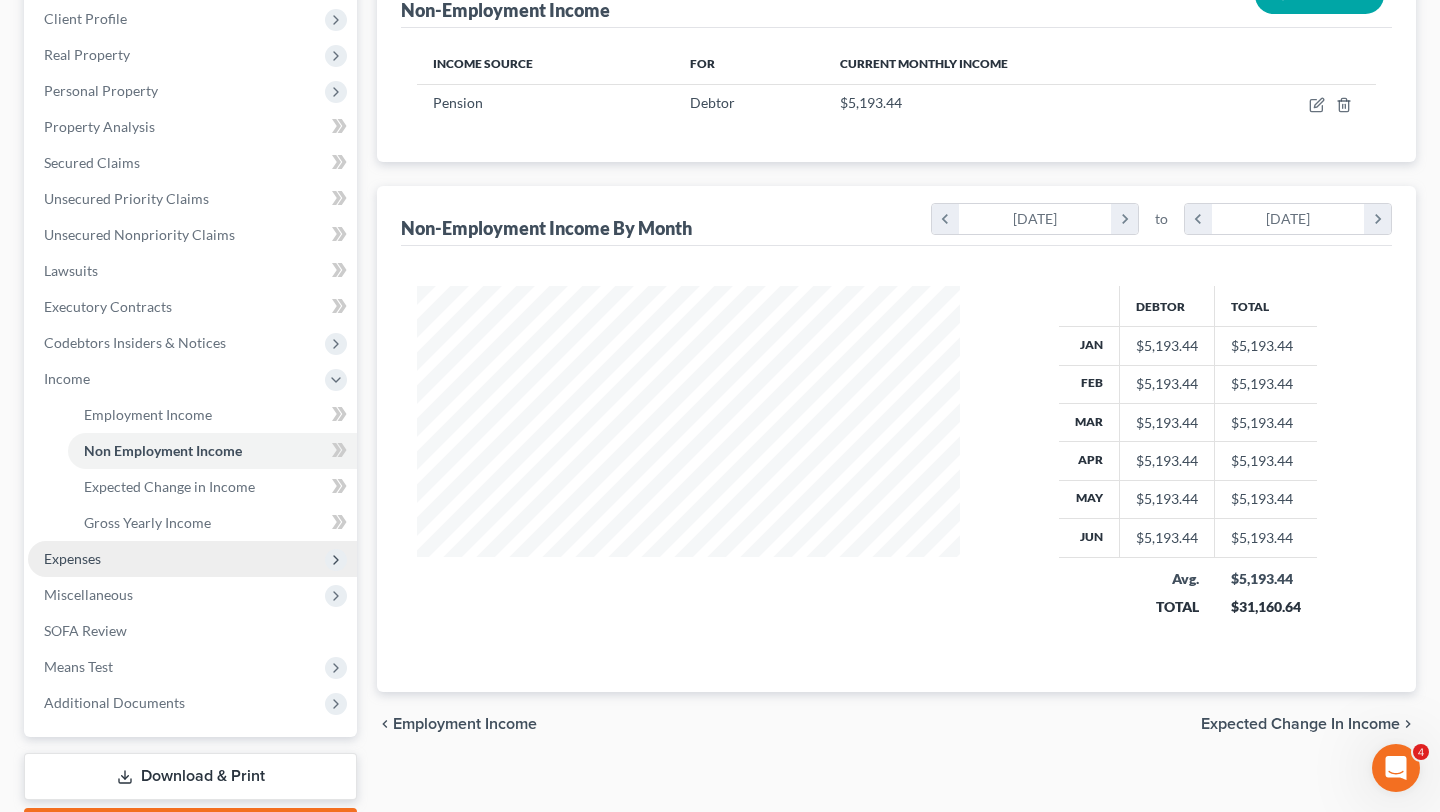 click on "Expenses" at bounding box center (192, 559) 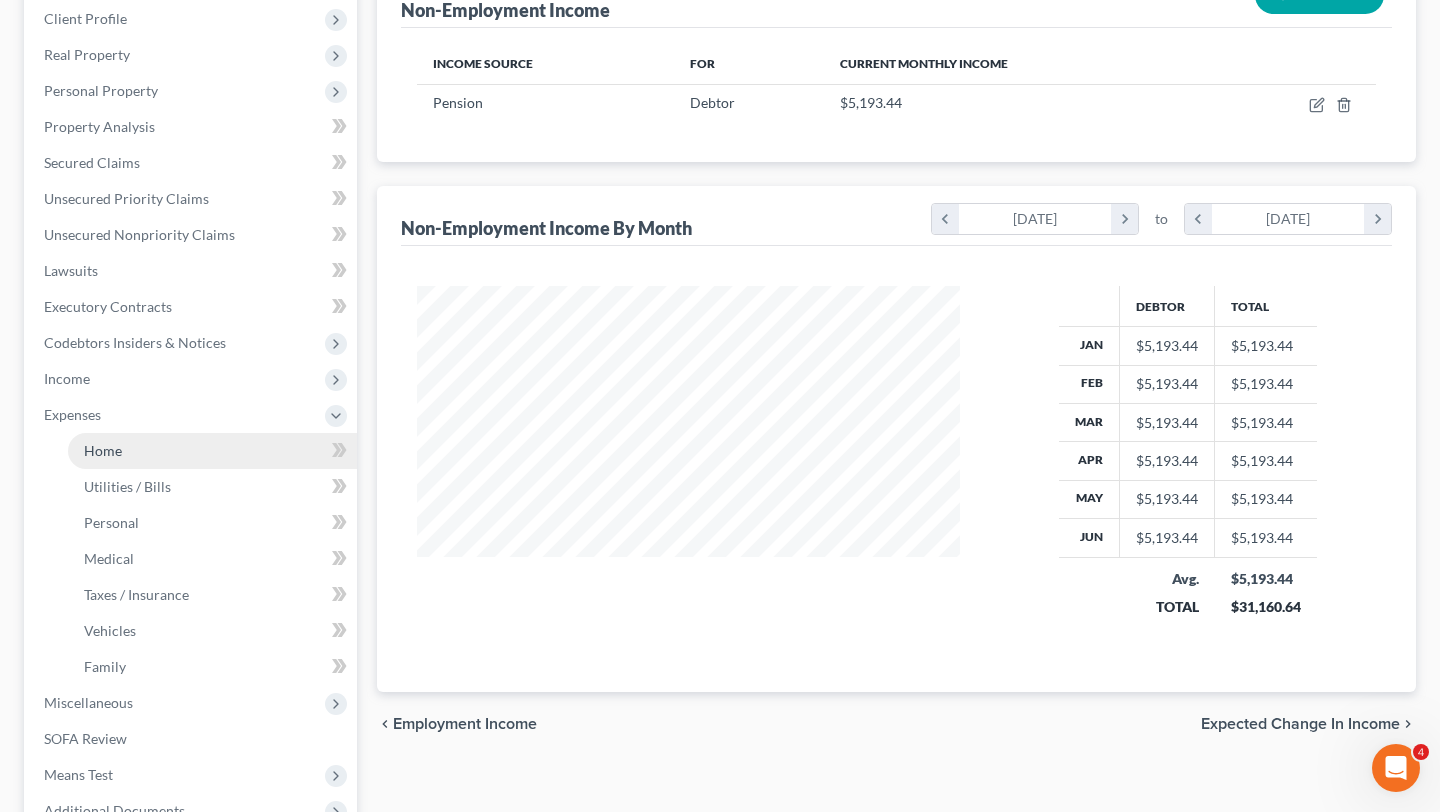 click on "Home" at bounding box center (212, 451) 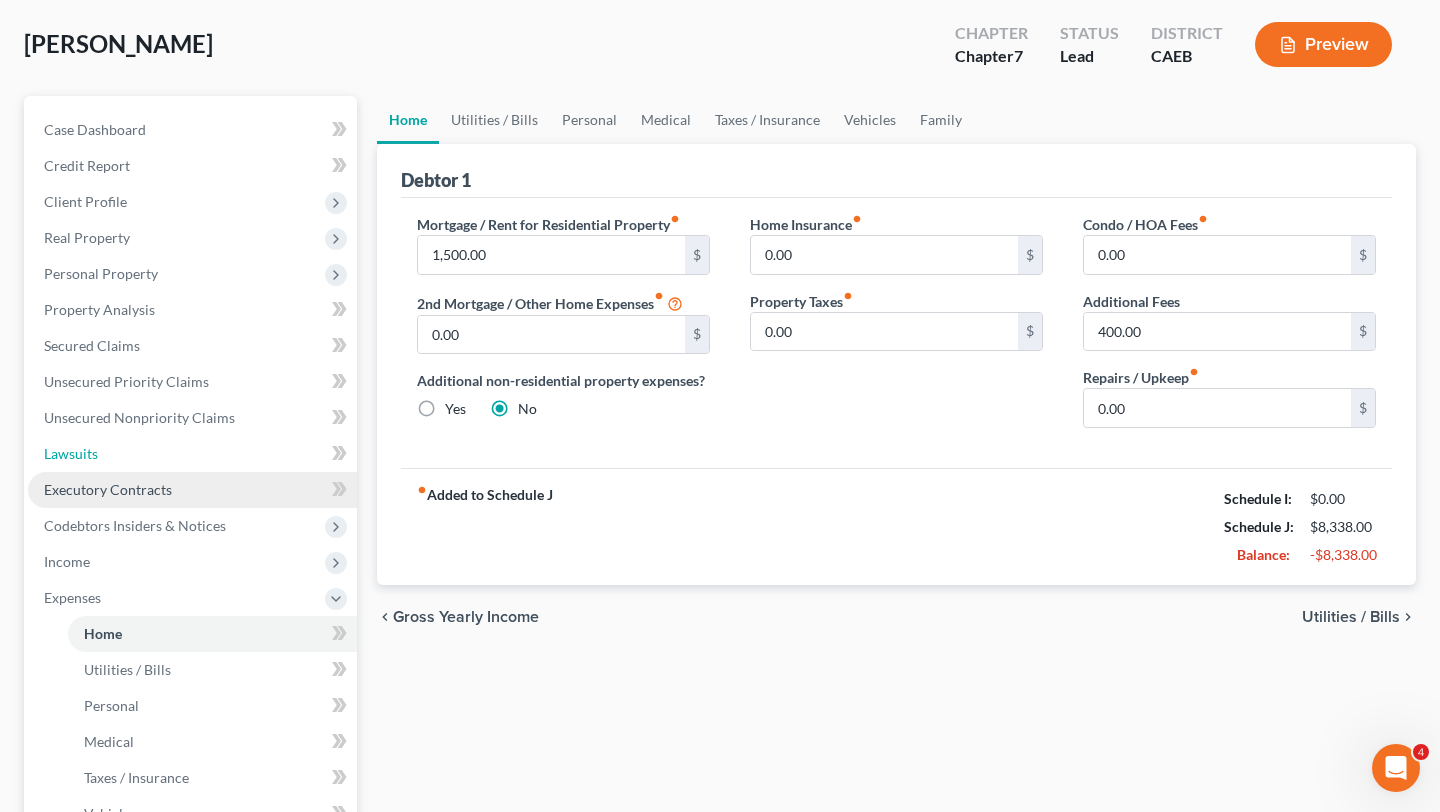 click on "Case Dashboard
Payments
Invoices
Payments
Payments
Credit Report
Client Profile" at bounding box center [192, 562] 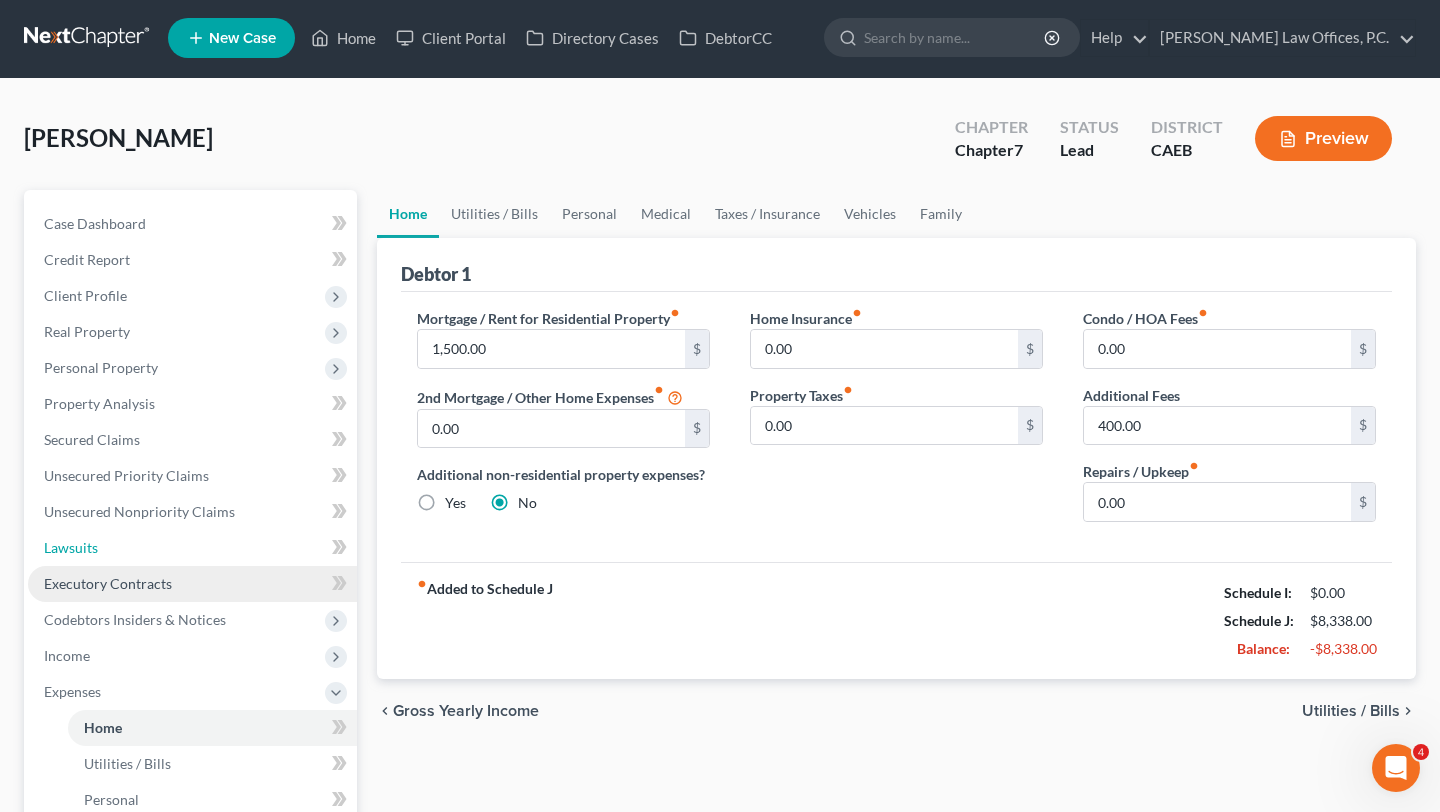 scroll, scrollTop: 0, scrollLeft: 0, axis: both 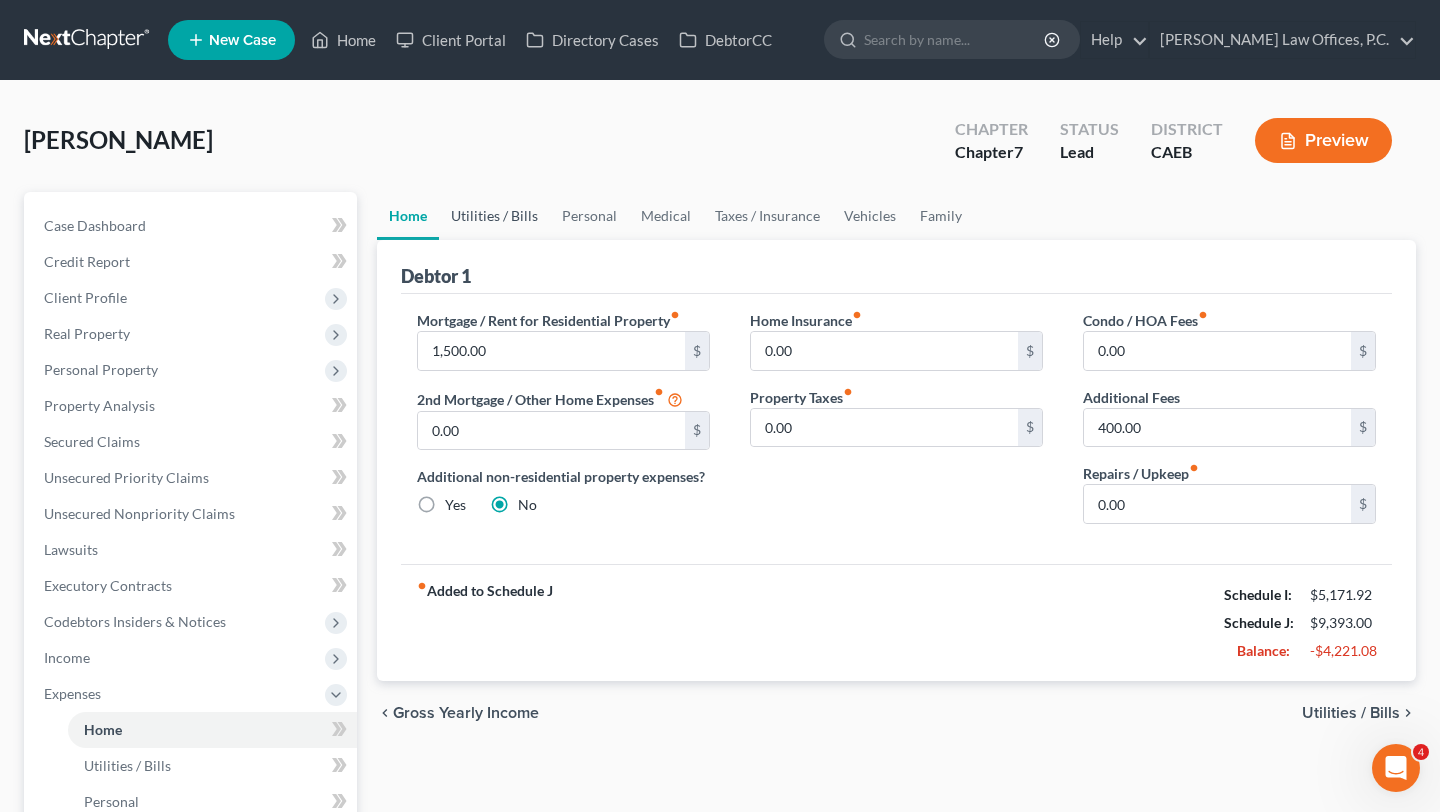 click on "Utilities / Bills" at bounding box center [494, 216] 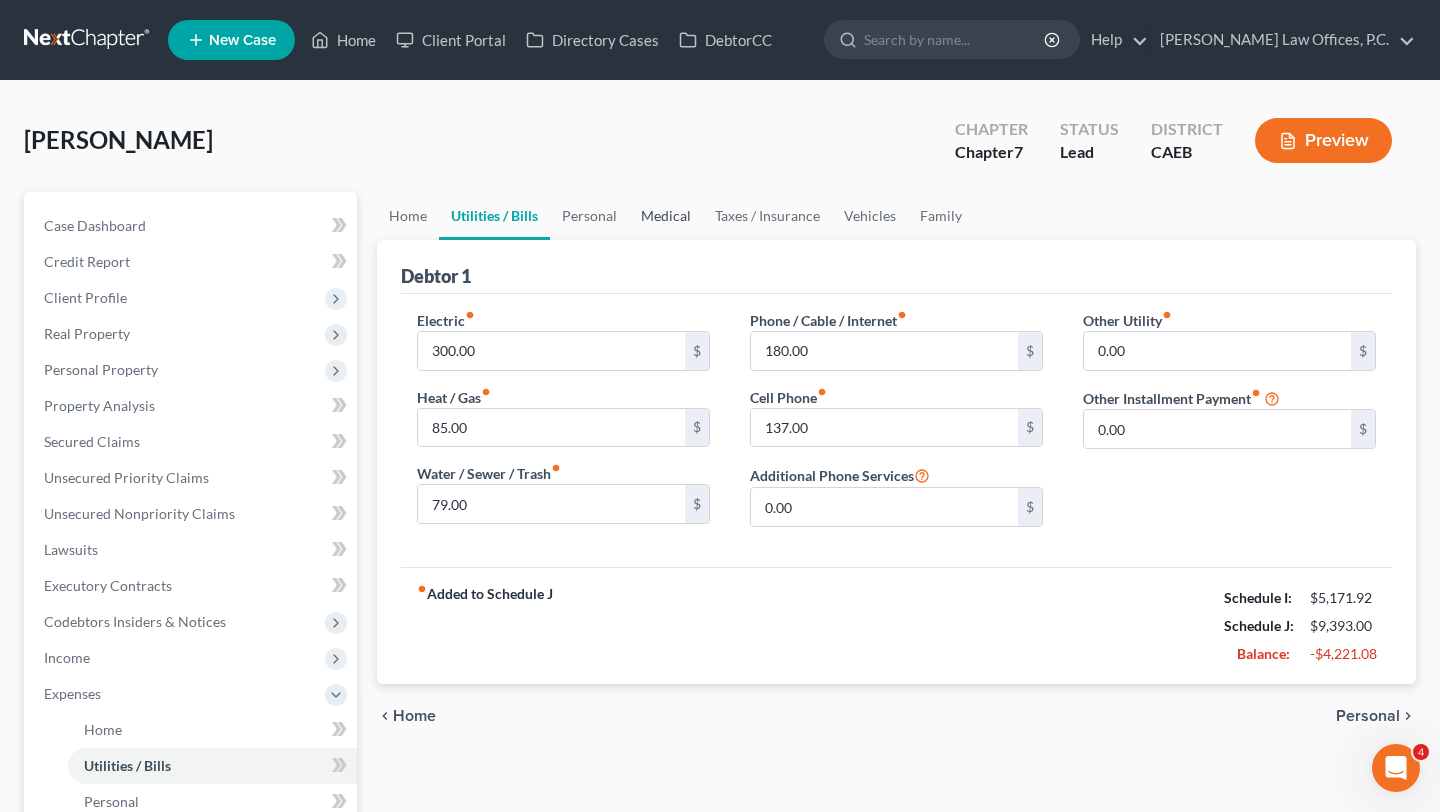 click on "Medical" at bounding box center (666, 216) 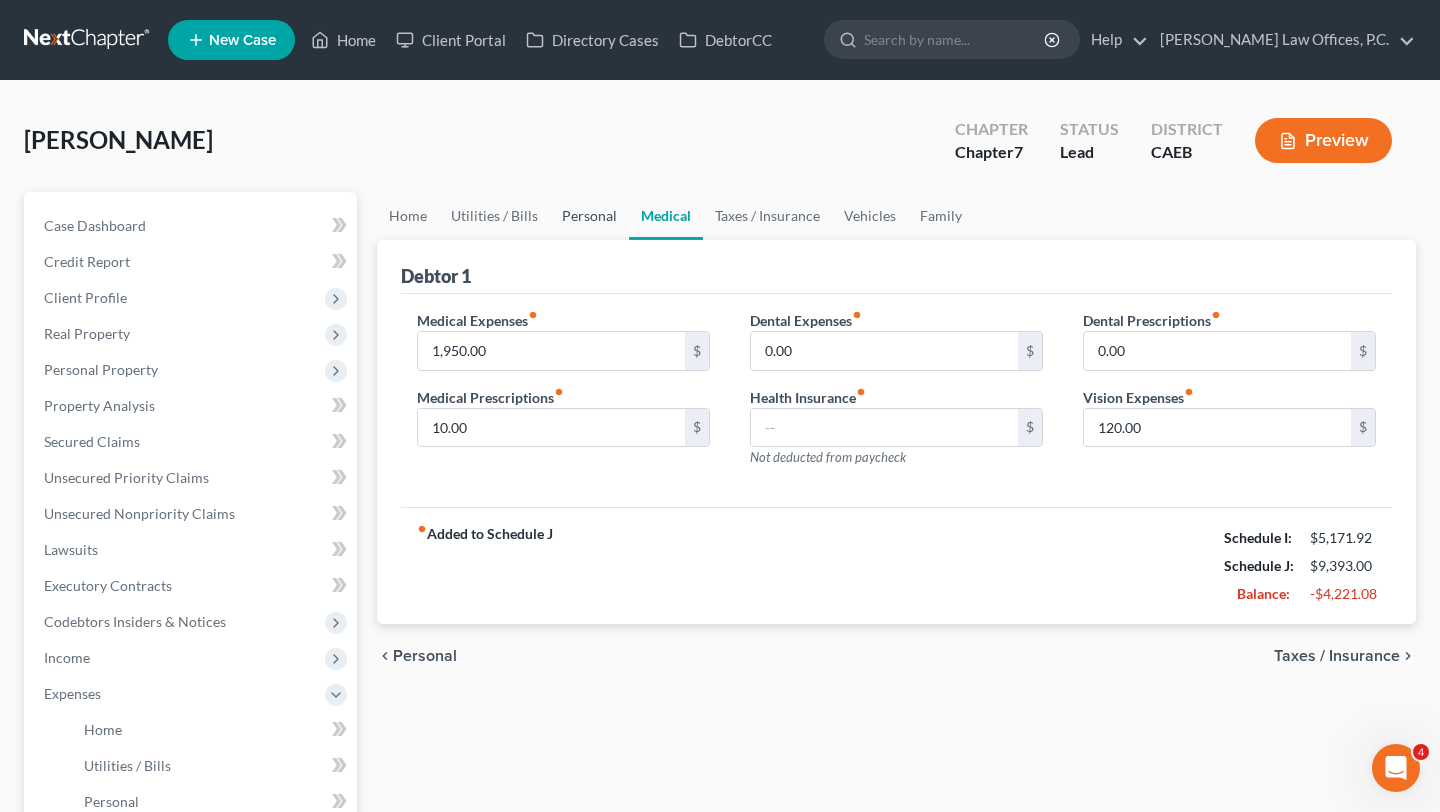 click on "Personal" at bounding box center (589, 216) 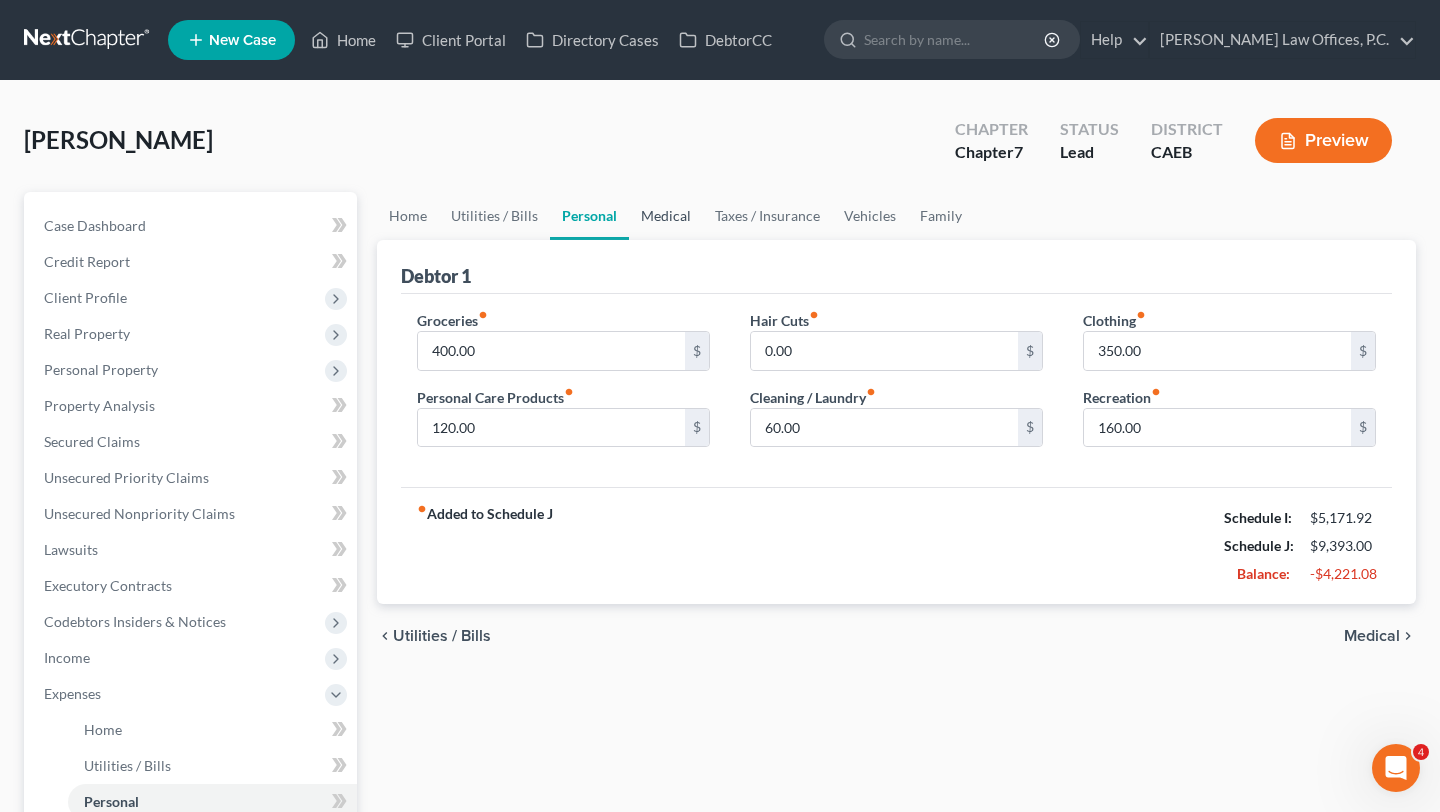 click on "Medical" at bounding box center [666, 216] 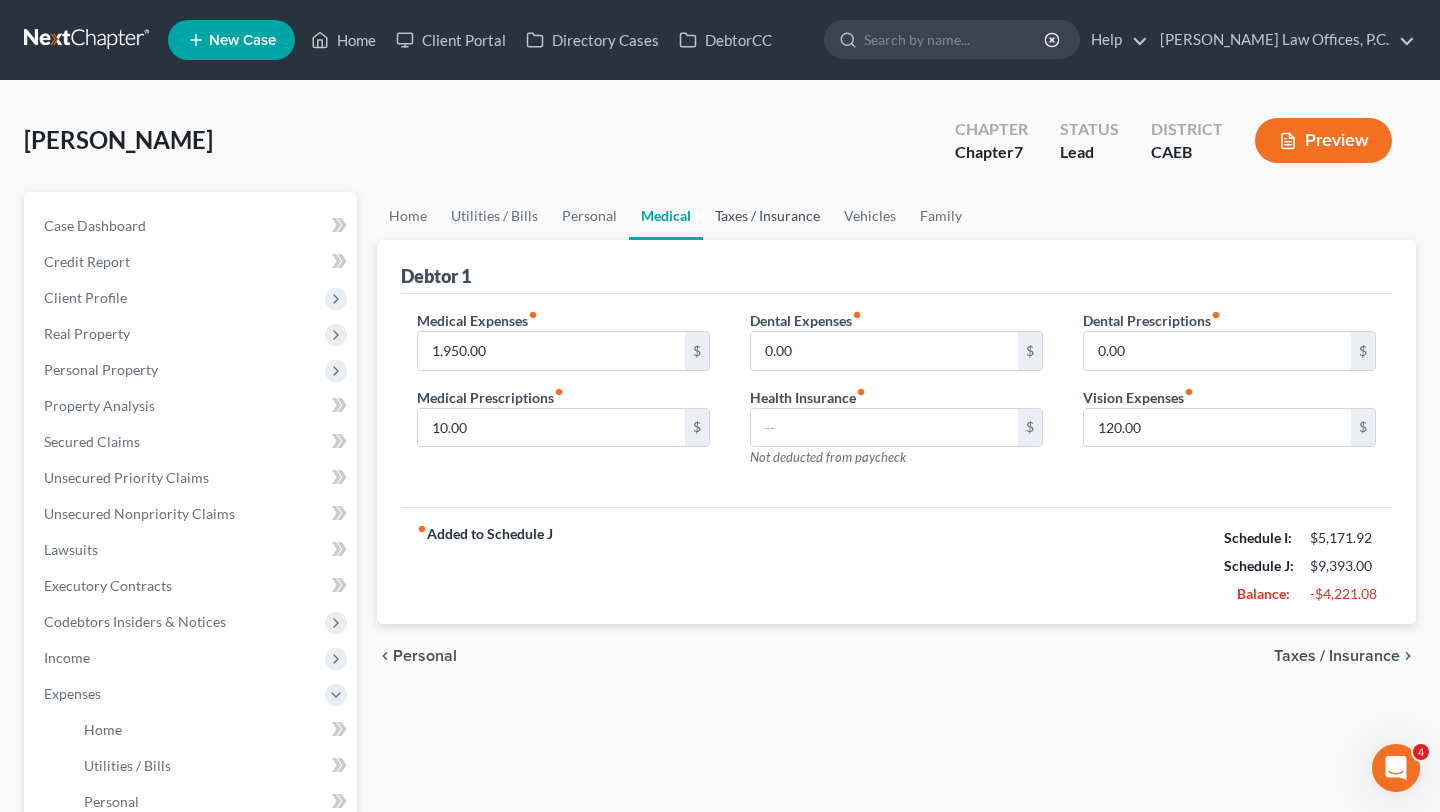 click on "Taxes / Insurance" at bounding box center (767, 216) 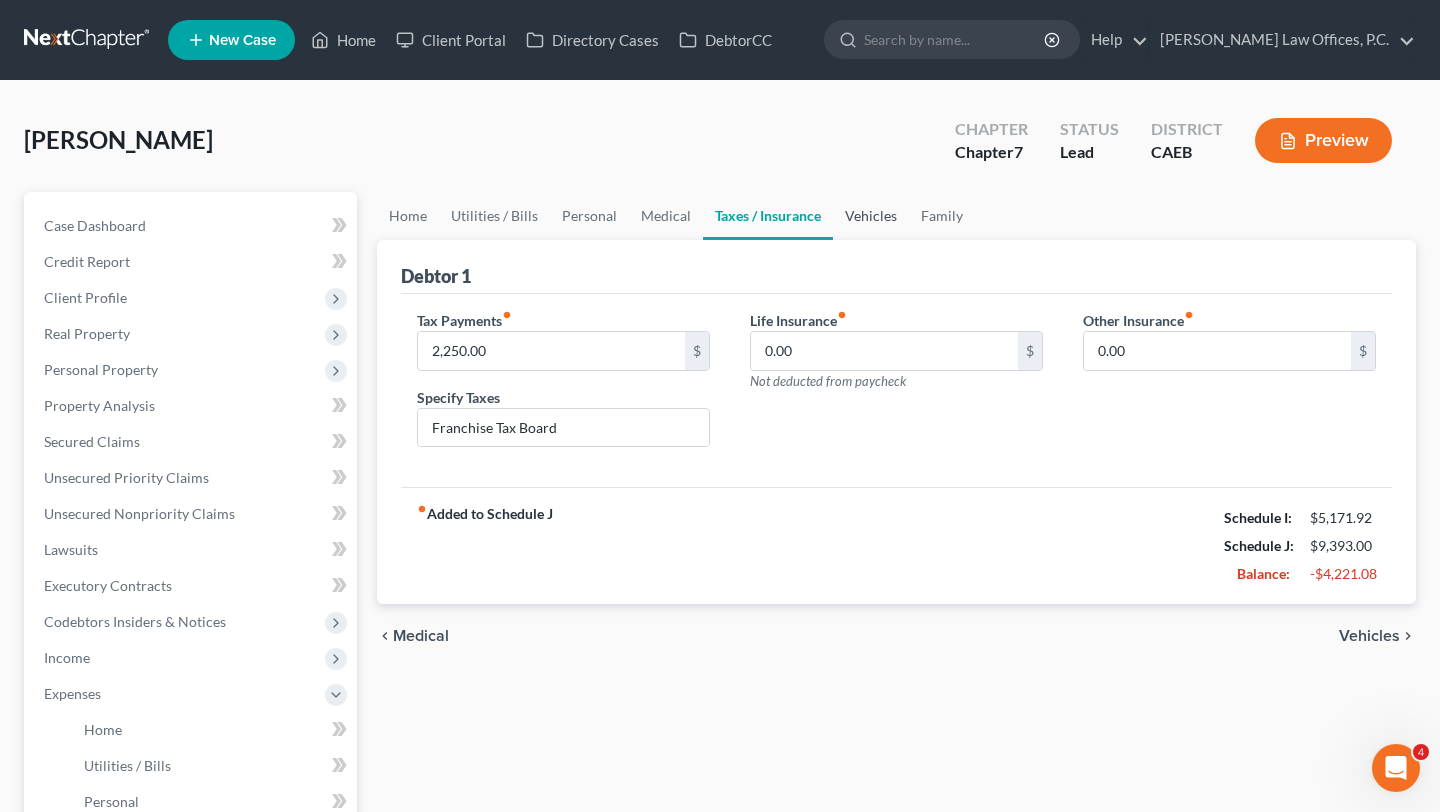 click on "Vehicles" at bounding box center (871, 216) 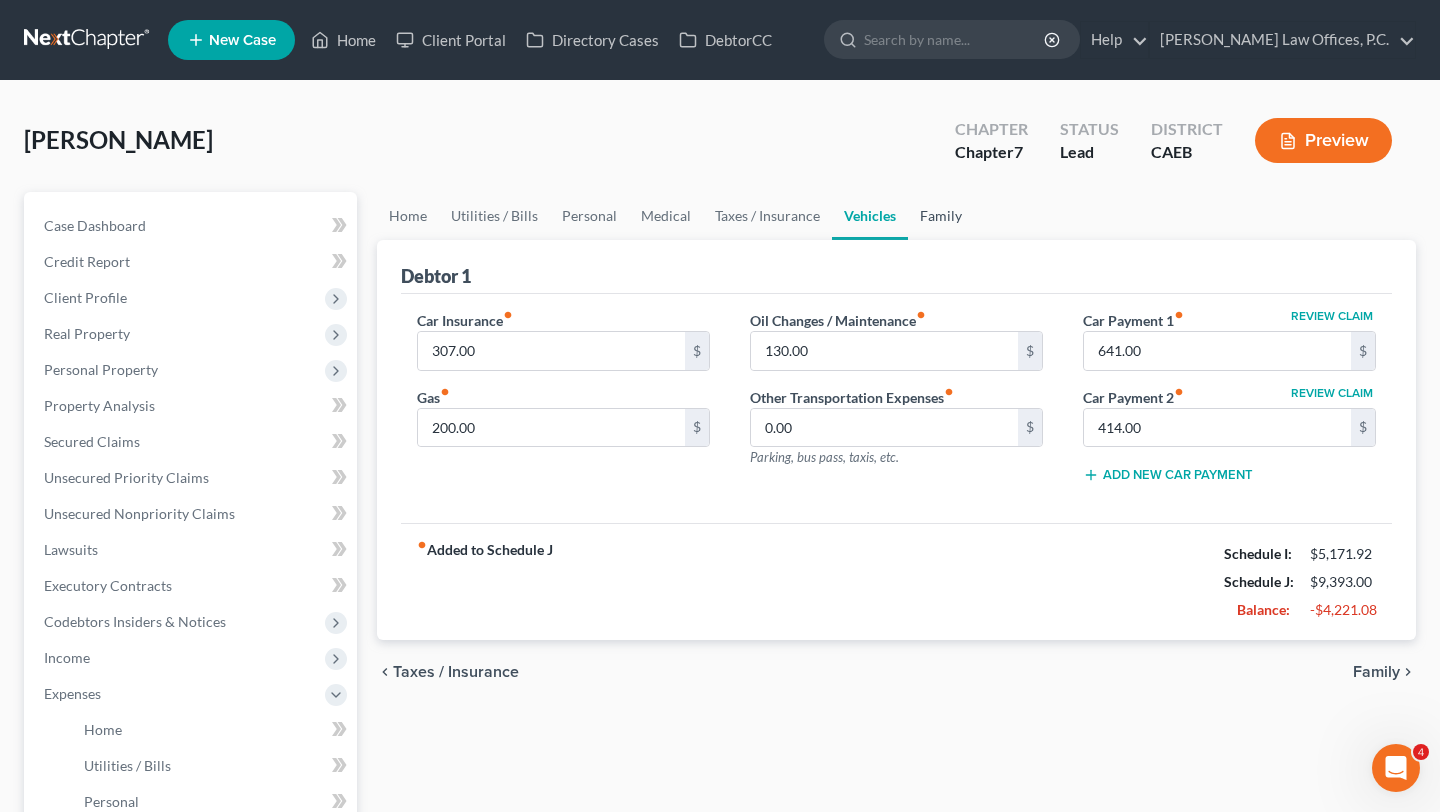 click on "Family" at bounding box center [941, 216] 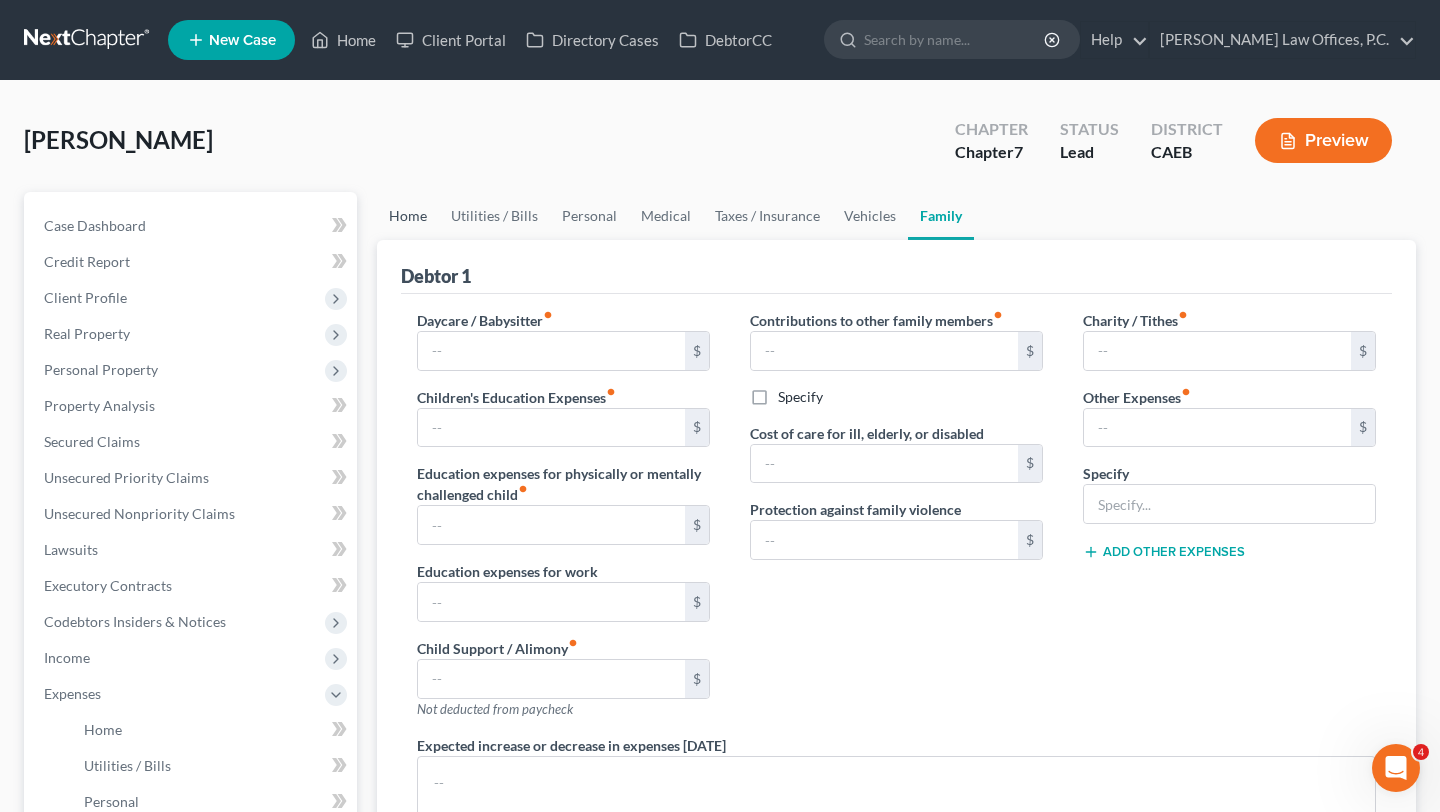 click on "Home" at bounding box center (408, 216) 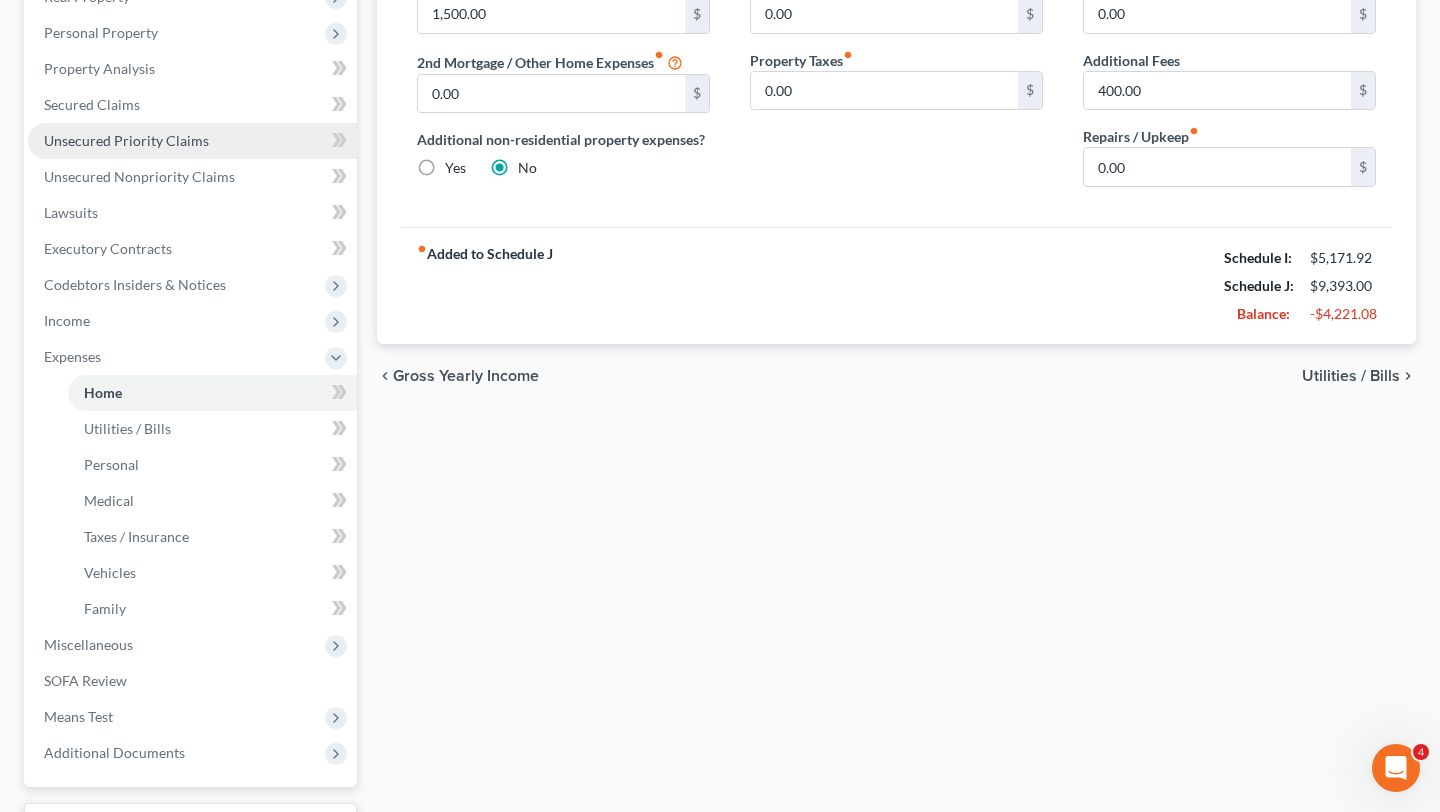 scroll, scrollTop: 336, scrollLeft: 0, axis: vertical 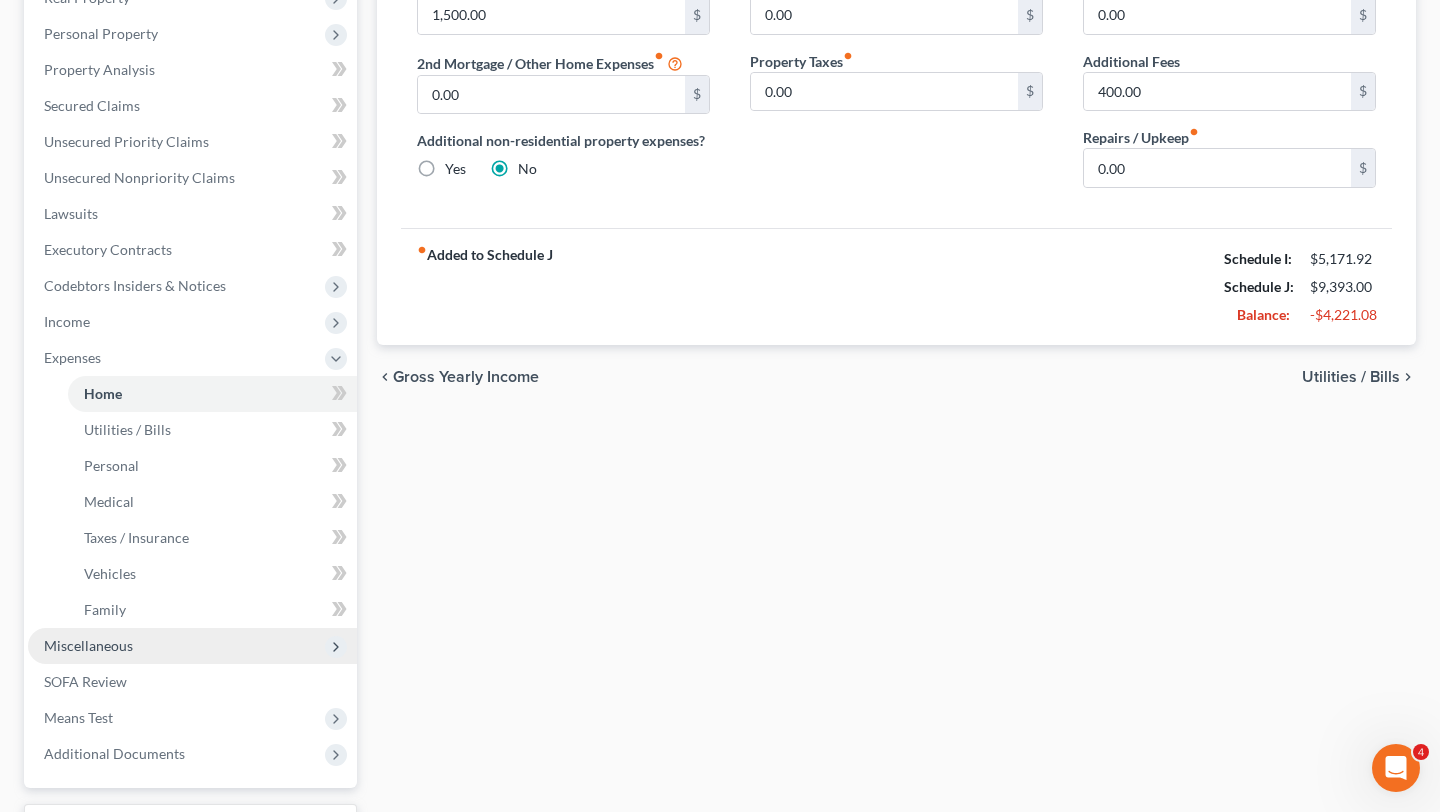 click on "Miscellaneous" at bounding box center [192, 646] 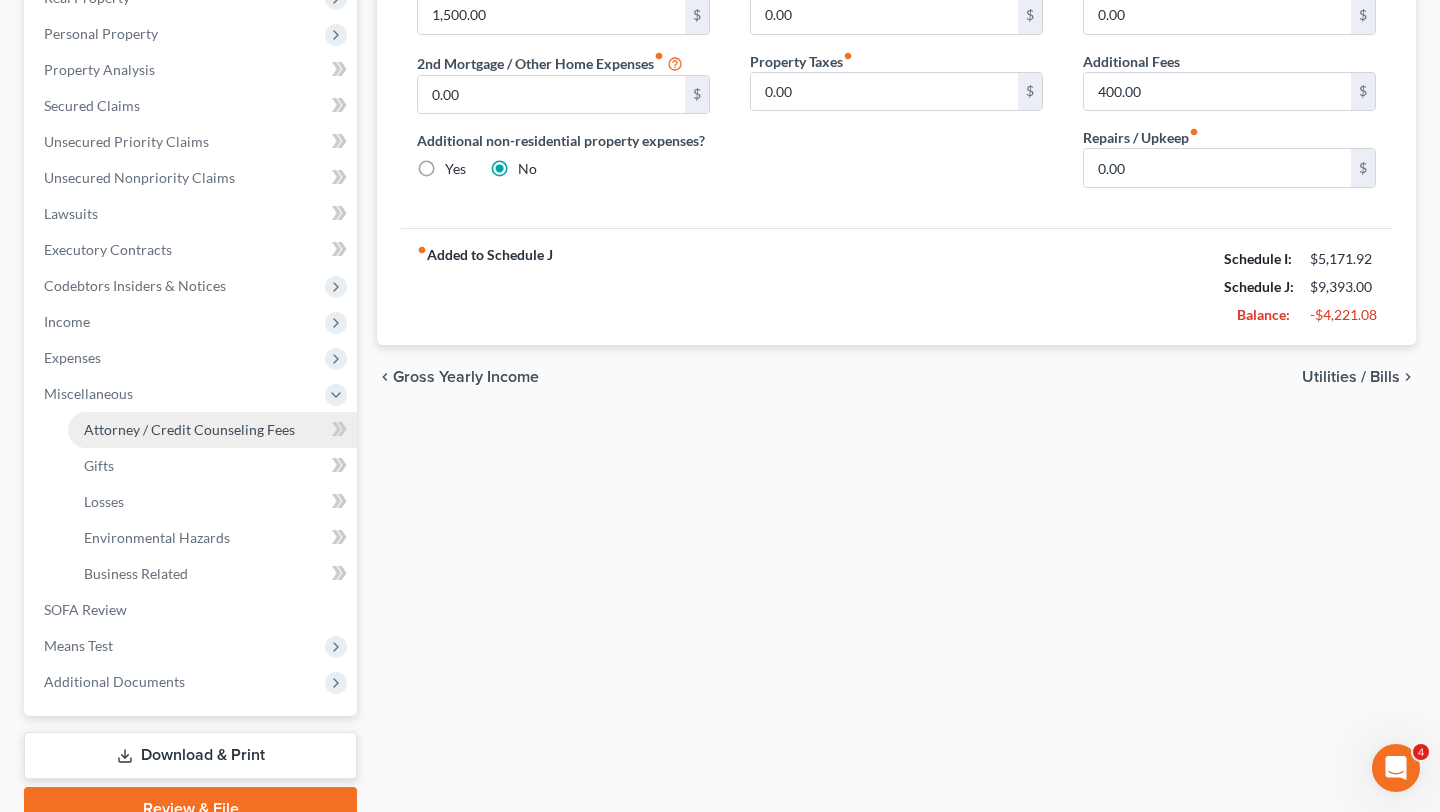 click on "Attorney / Credit Counseling Fees" at bounding box center (189, 429) 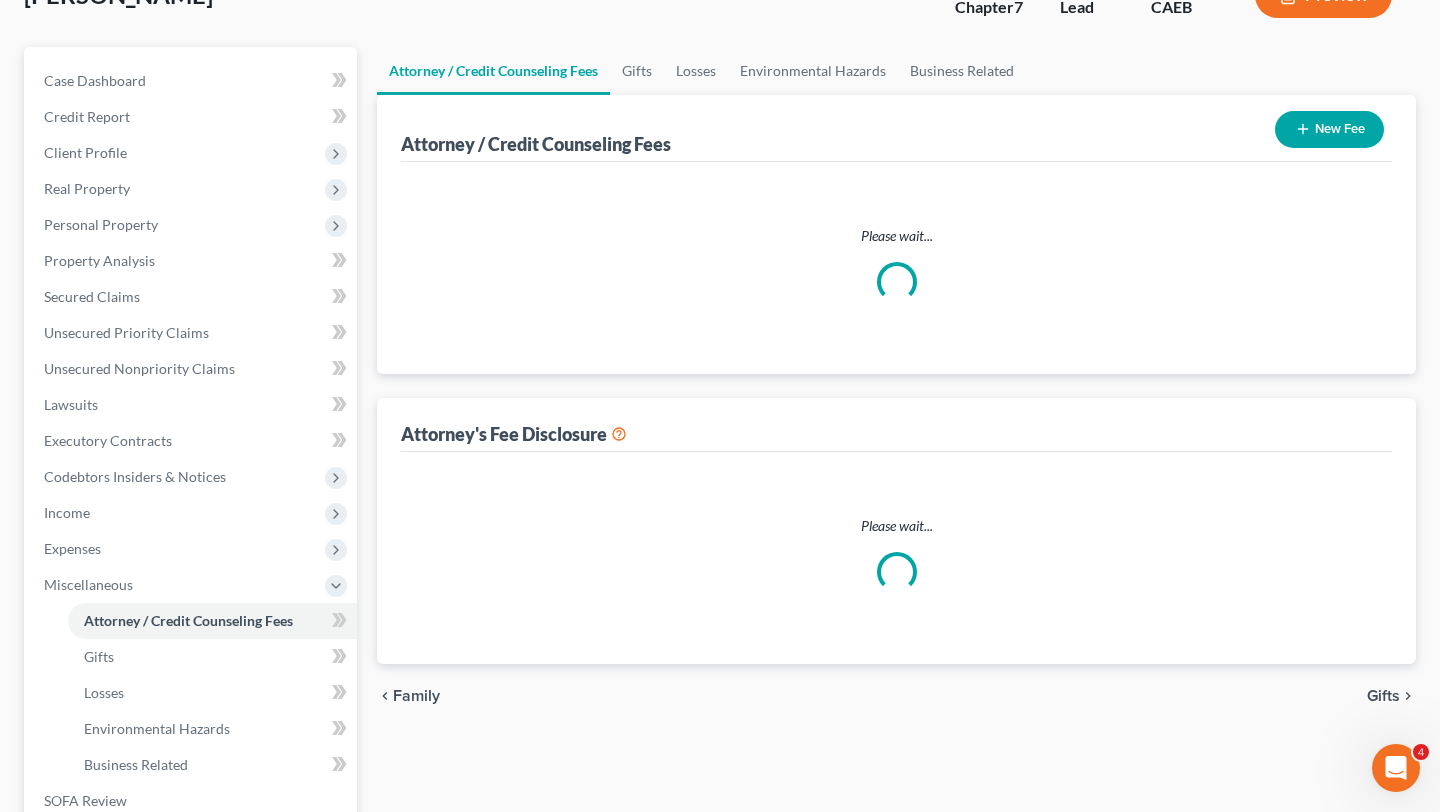 select on "1" 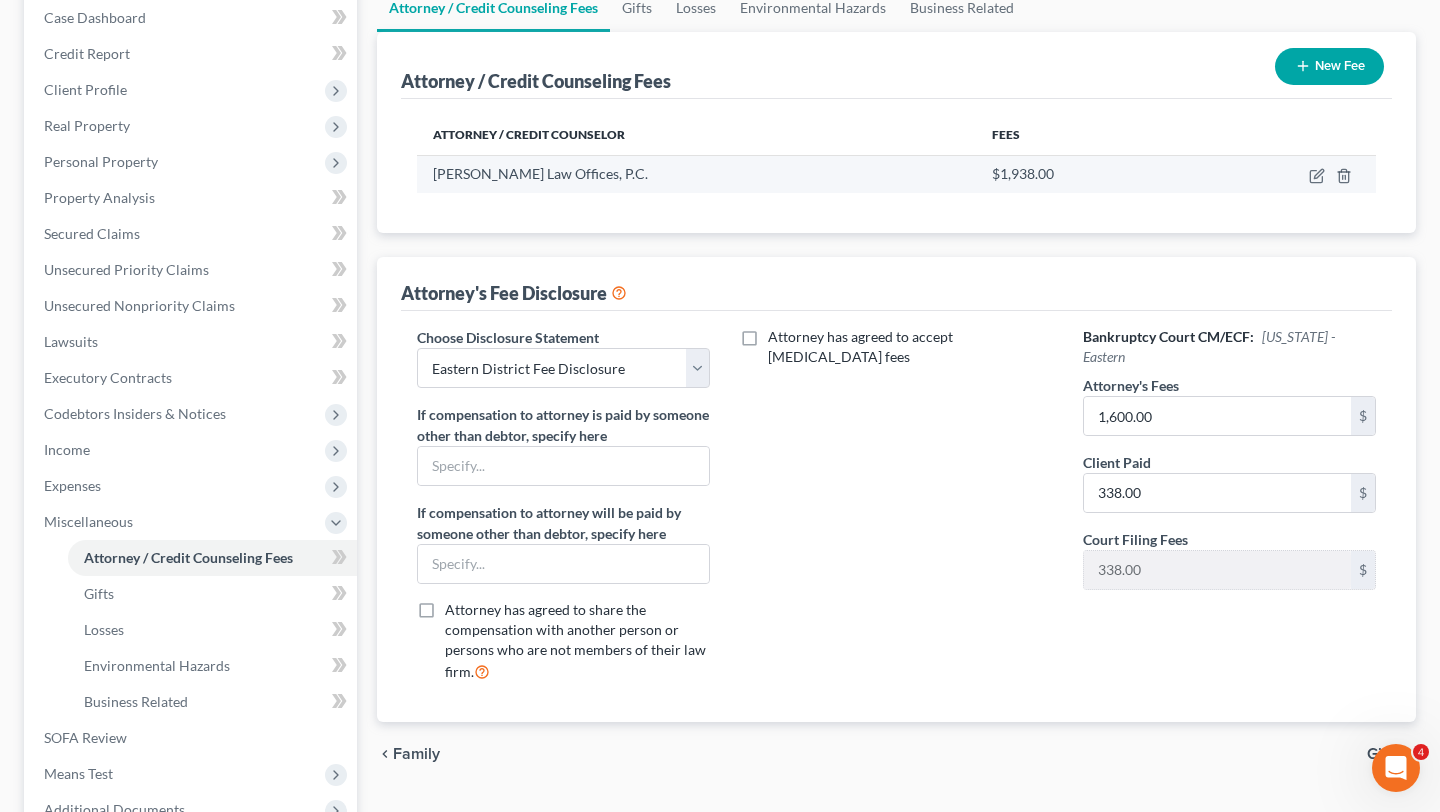 scroll, scrollTop: 215, scrollLeft: 0, axis: vertical 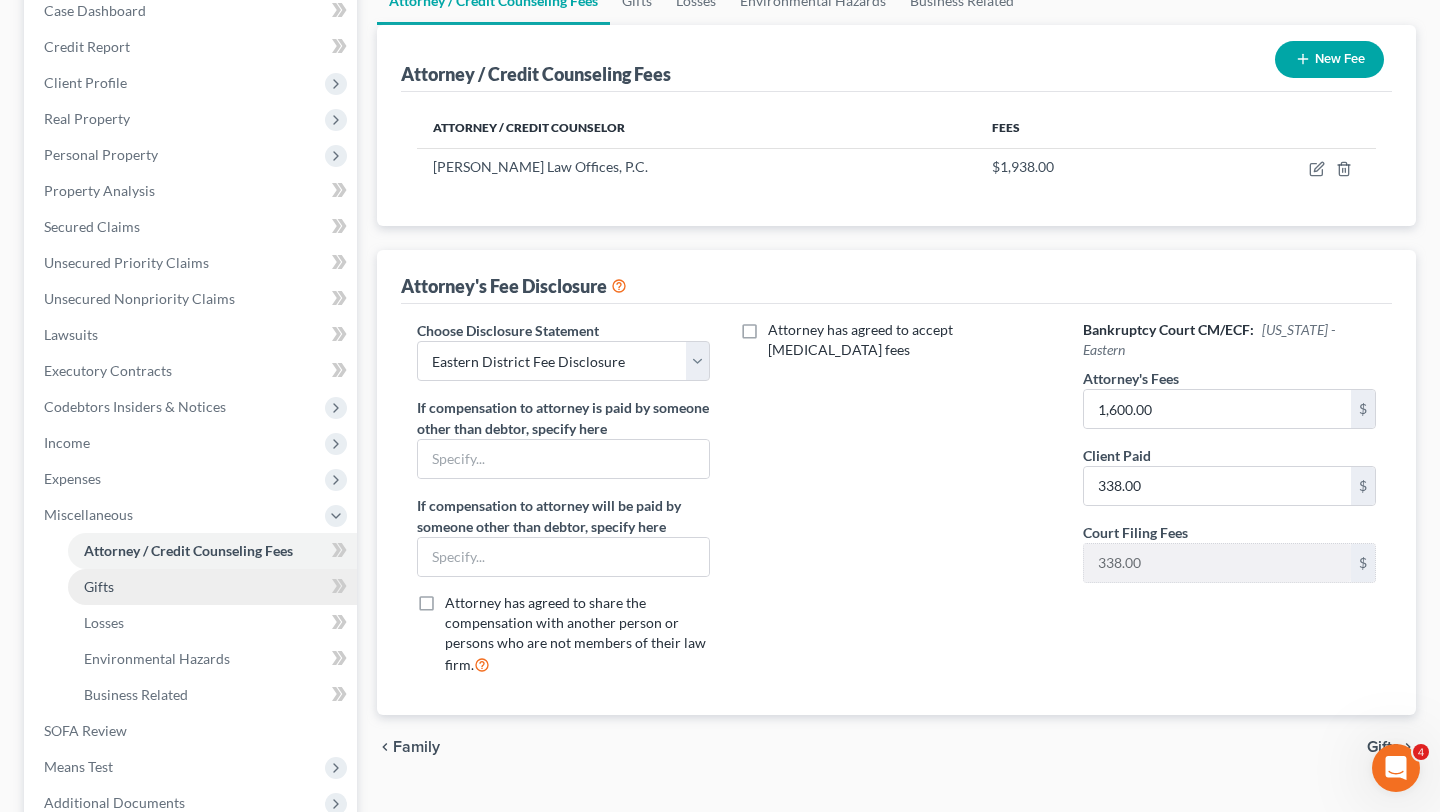 click on "Gifts" at bounding box center [212, 587] 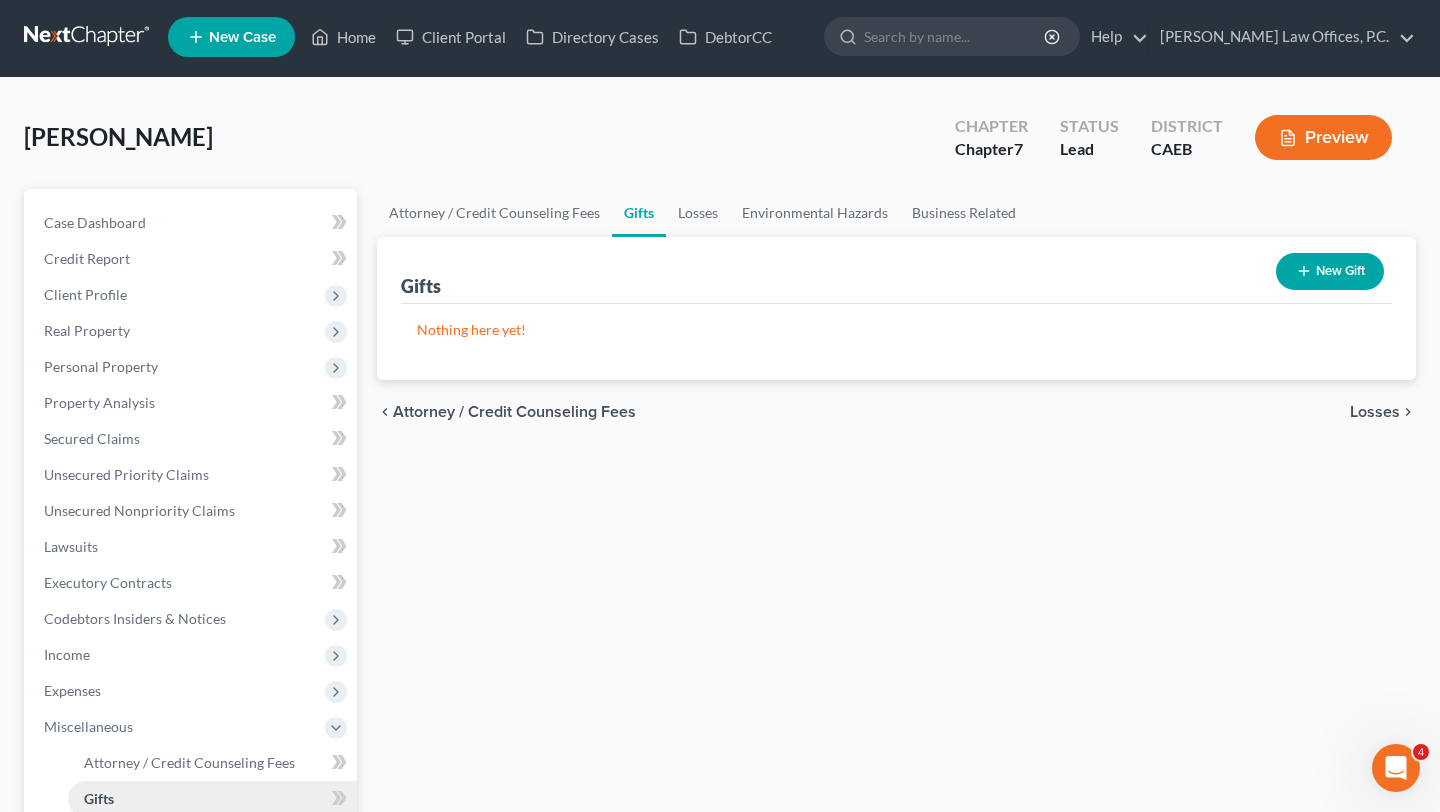 scroll, scrollTop: 0, scrollLeft: 0, axis: both 